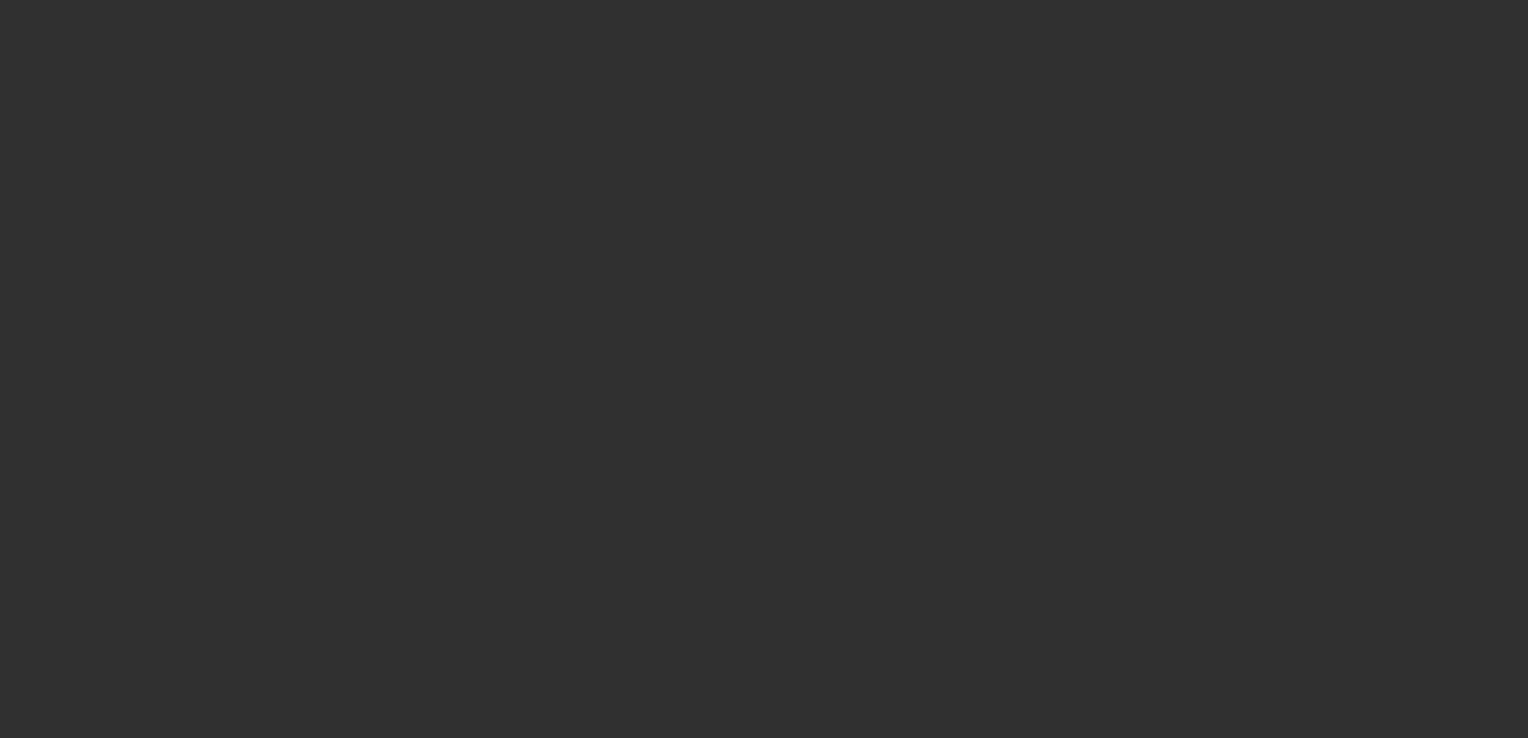 scroll, scrollTop: 0, scrollLeft: 0, axis: both 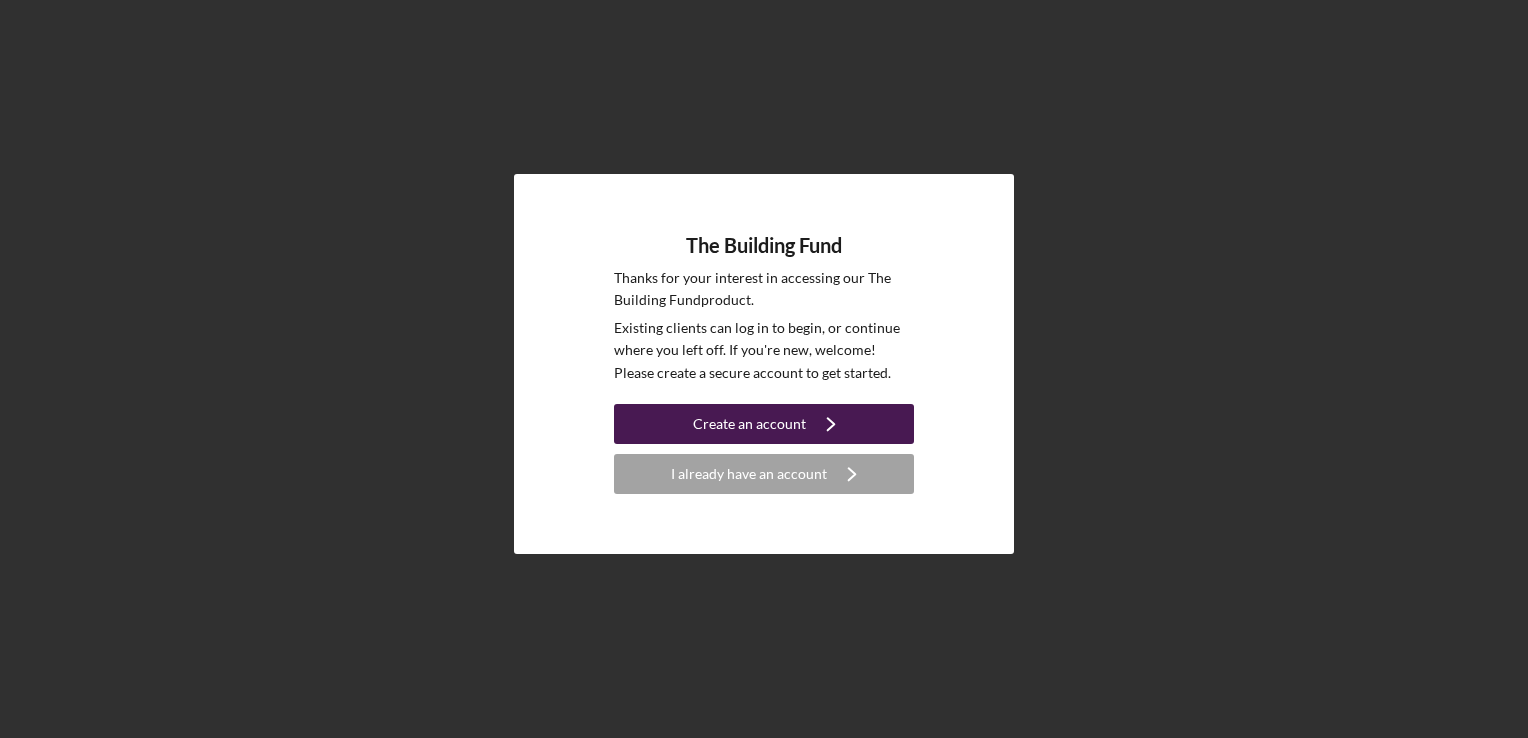 click on "Icon/Navigate" 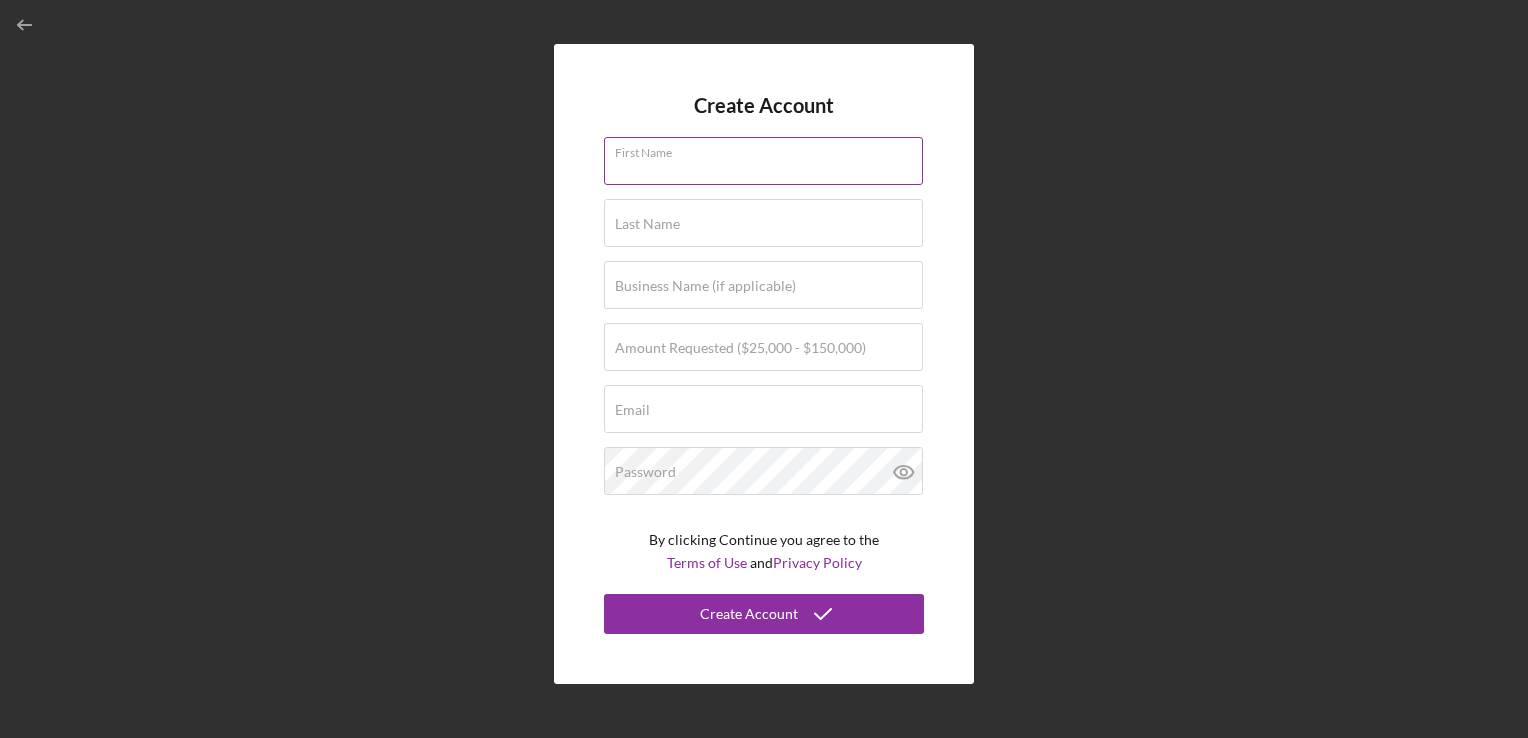 click on "First Name" at bounding box center [763, 161] 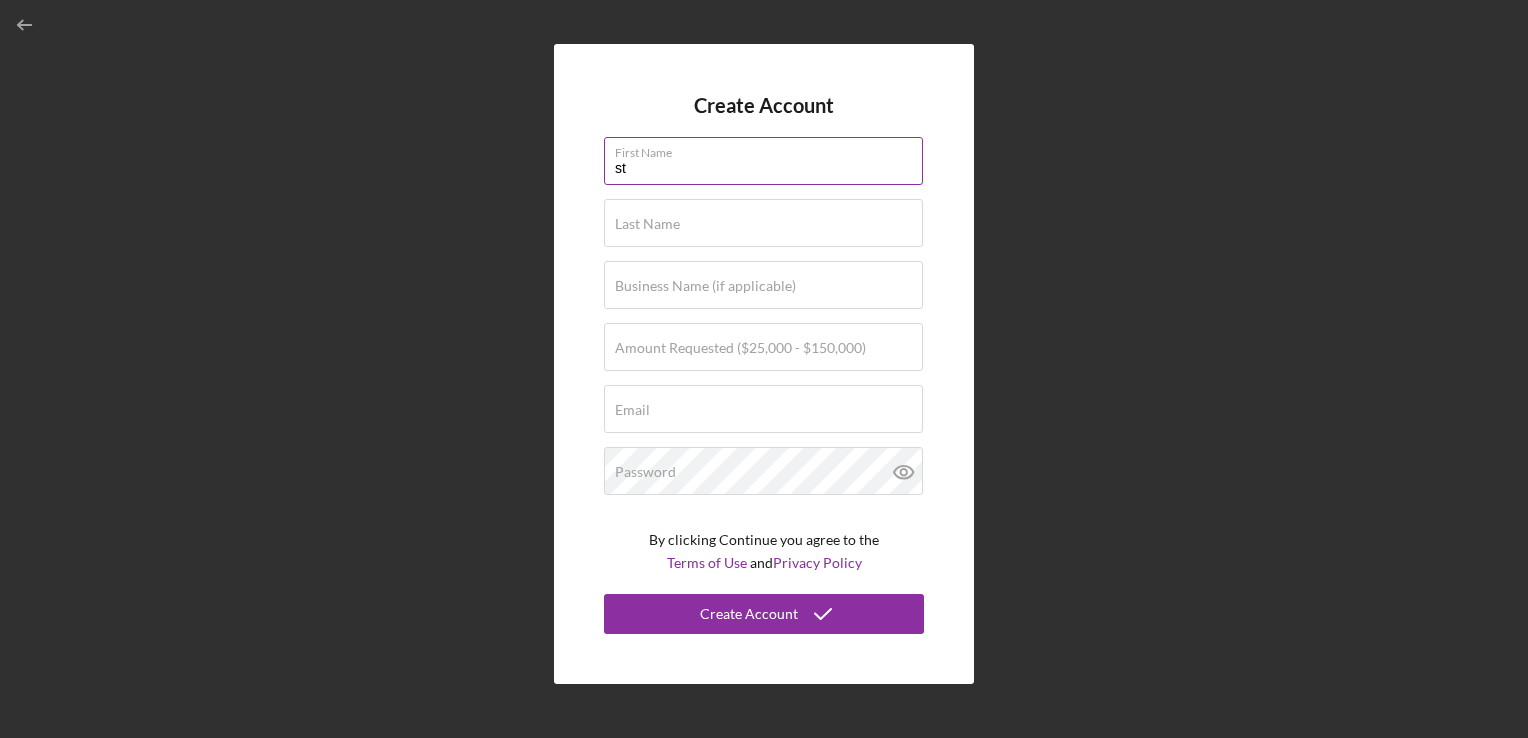 type on "s" 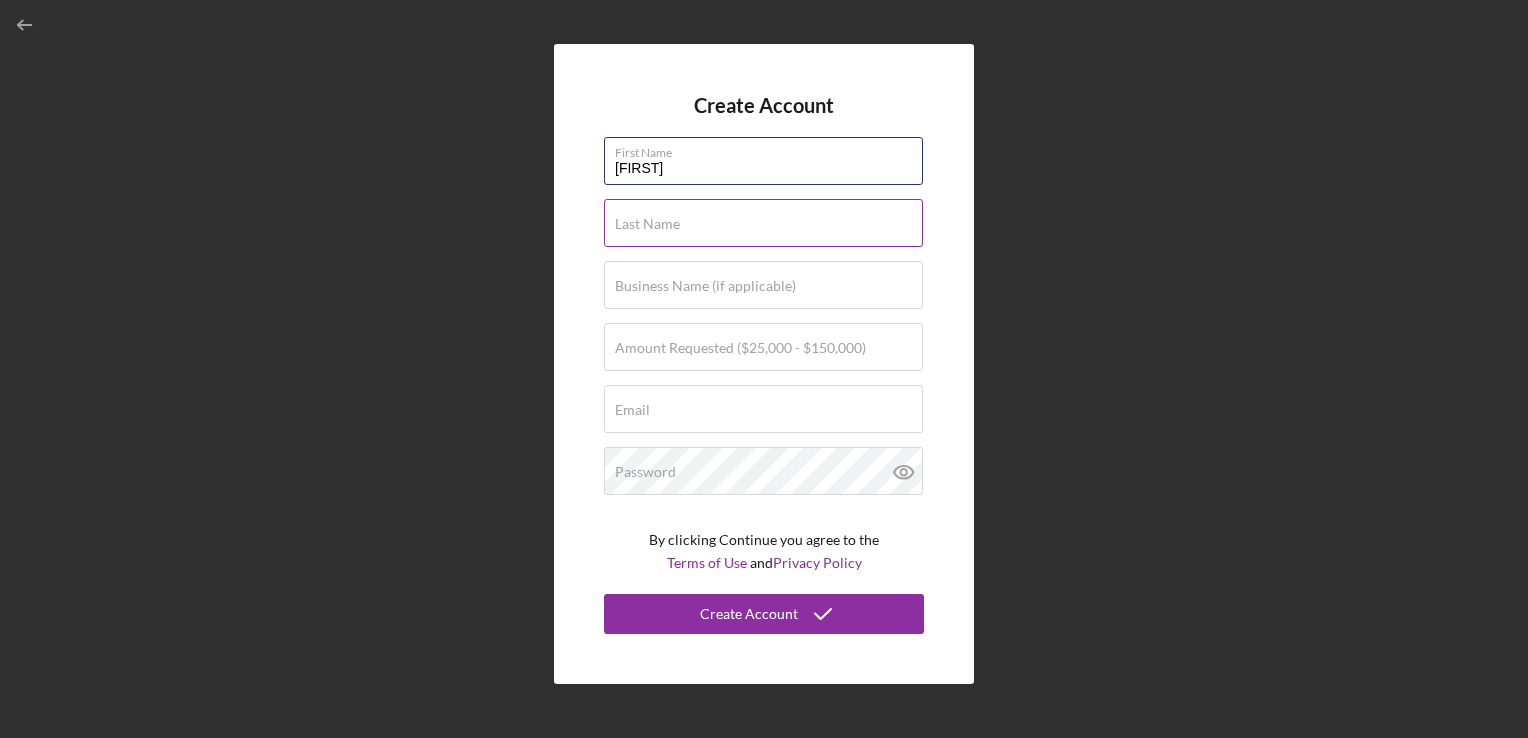 type on "[FIRST]" 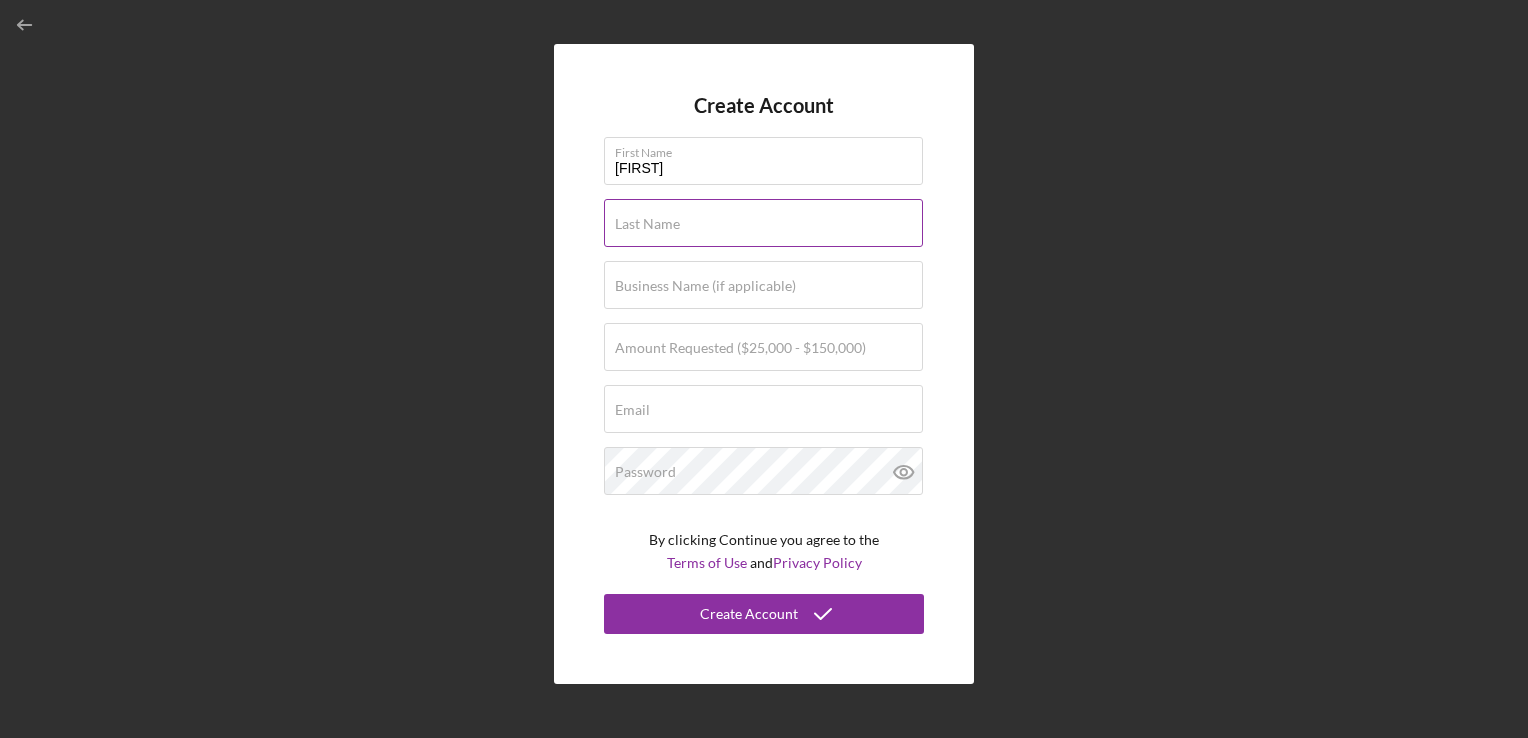 type on "[LAST]" 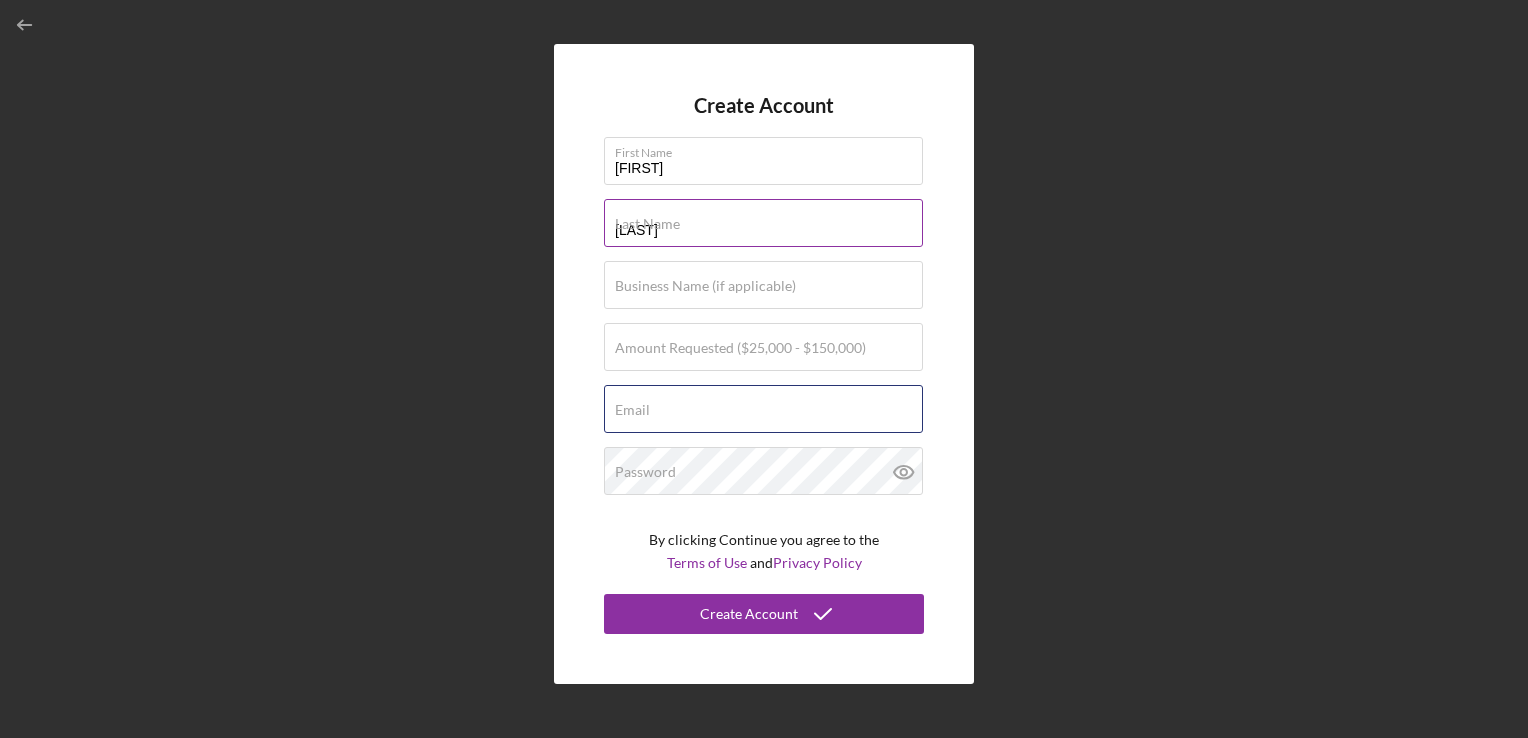 type on "[USERNAME]@example.com" 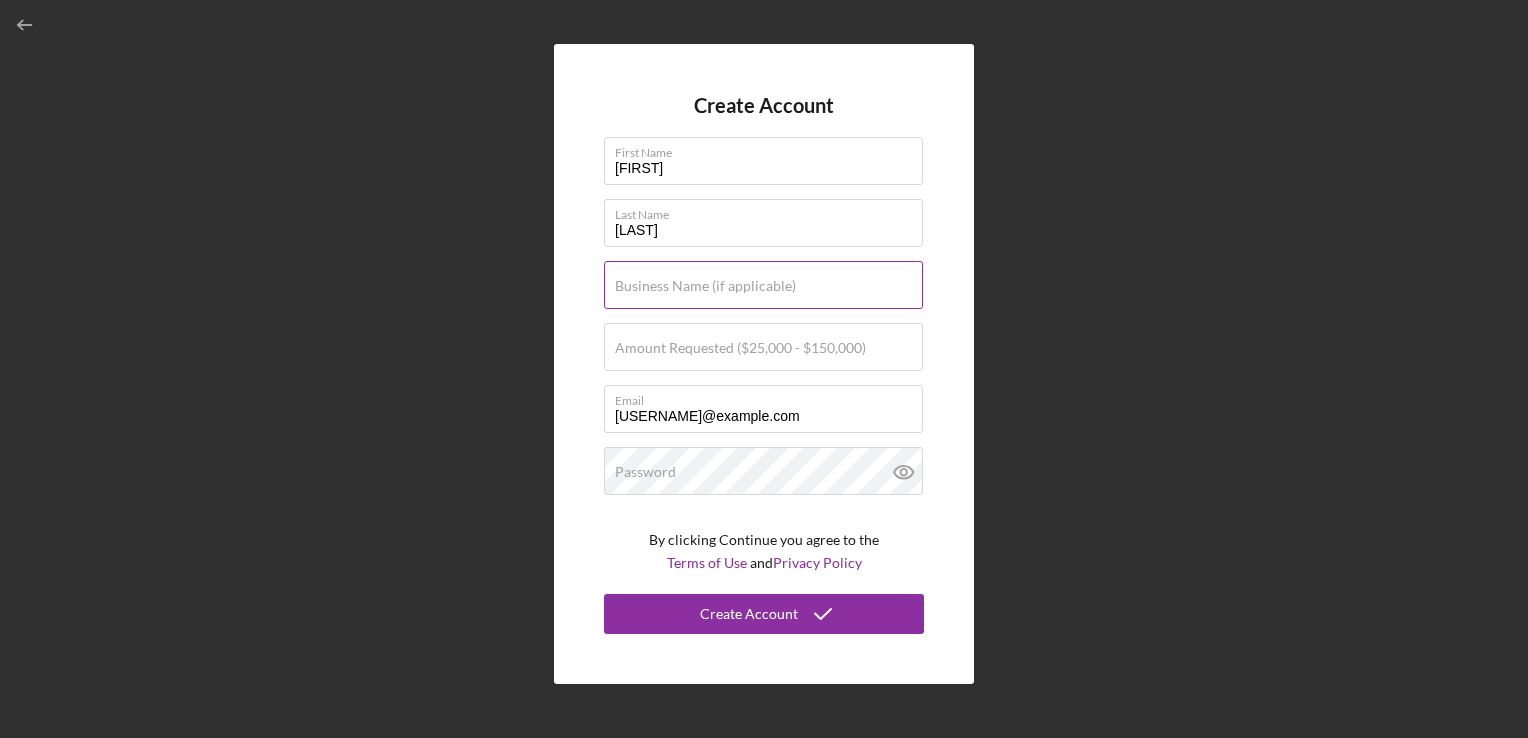 click on "Business Name (if applicable)" at bounding box center [705, 286] 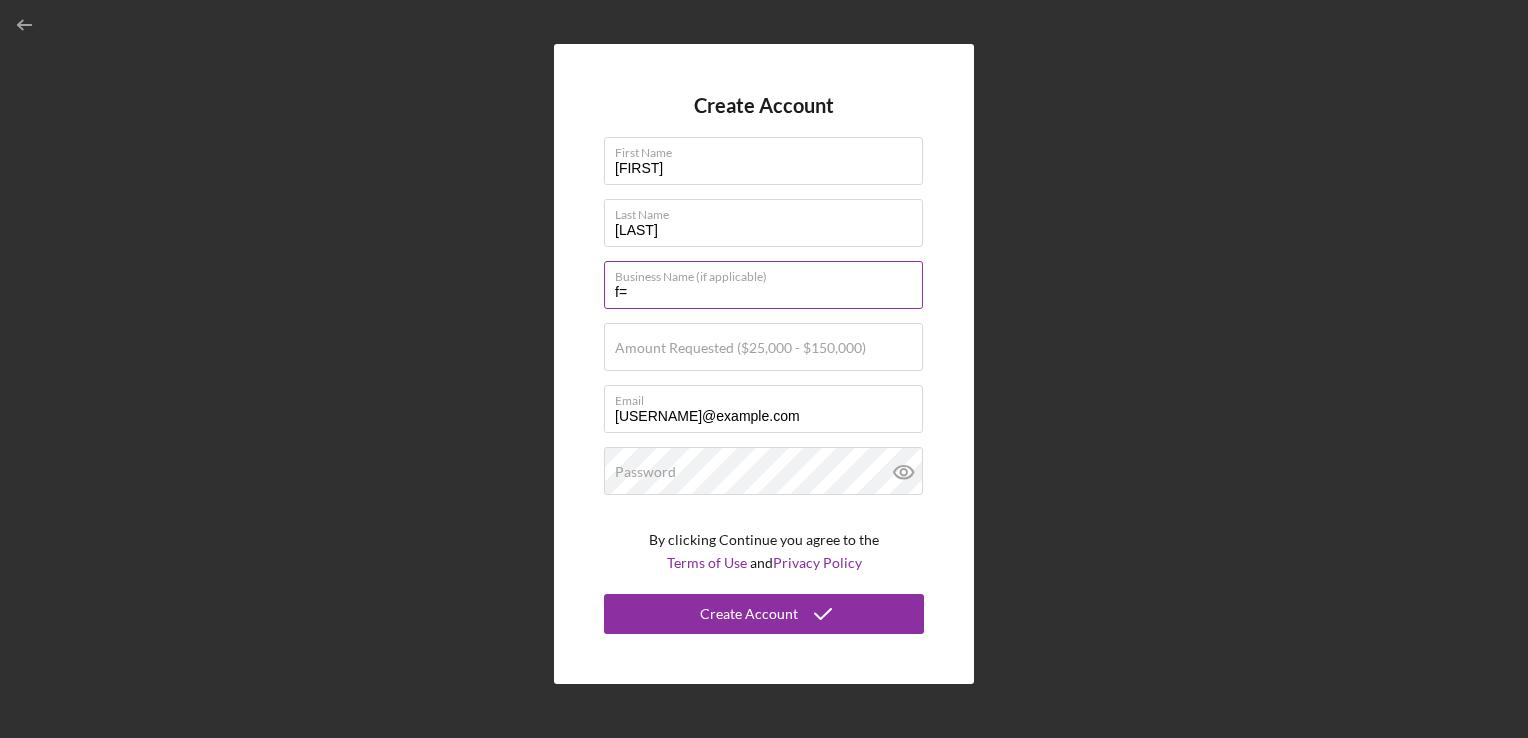 type on "f" 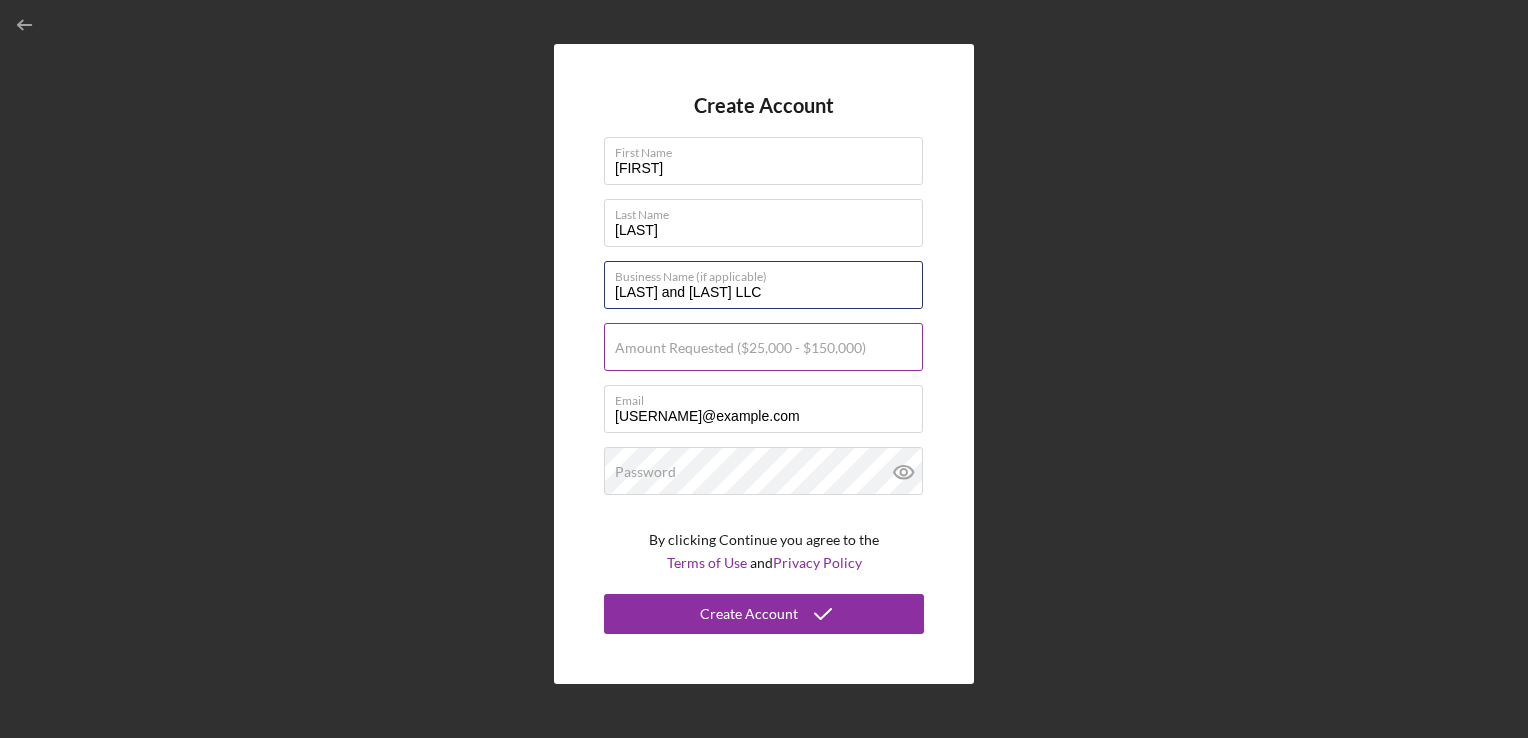 type on "[LAST] and [LAST] LLC" 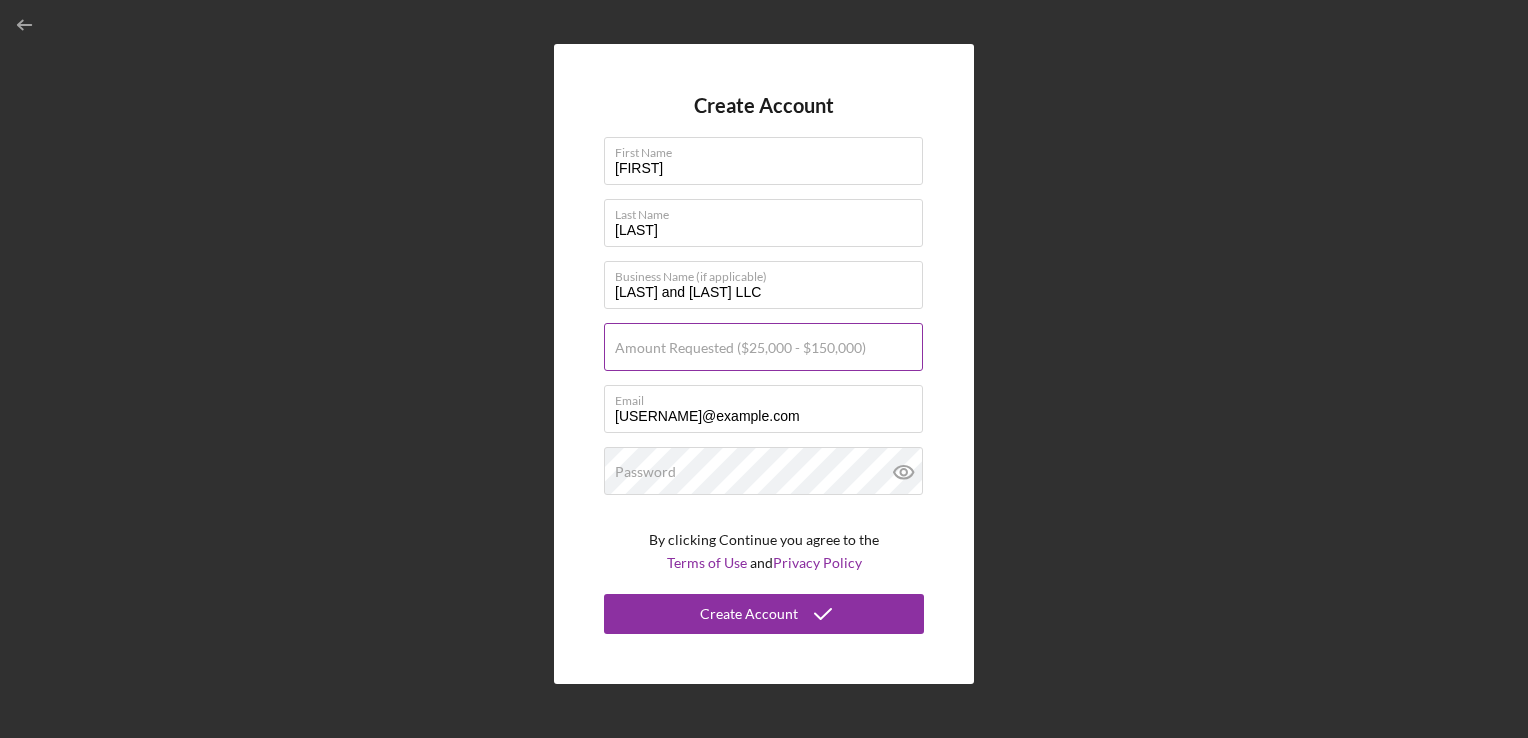 click on "Amount Requested ($25,000 - $150,000)" at bounding box center (740, 348) 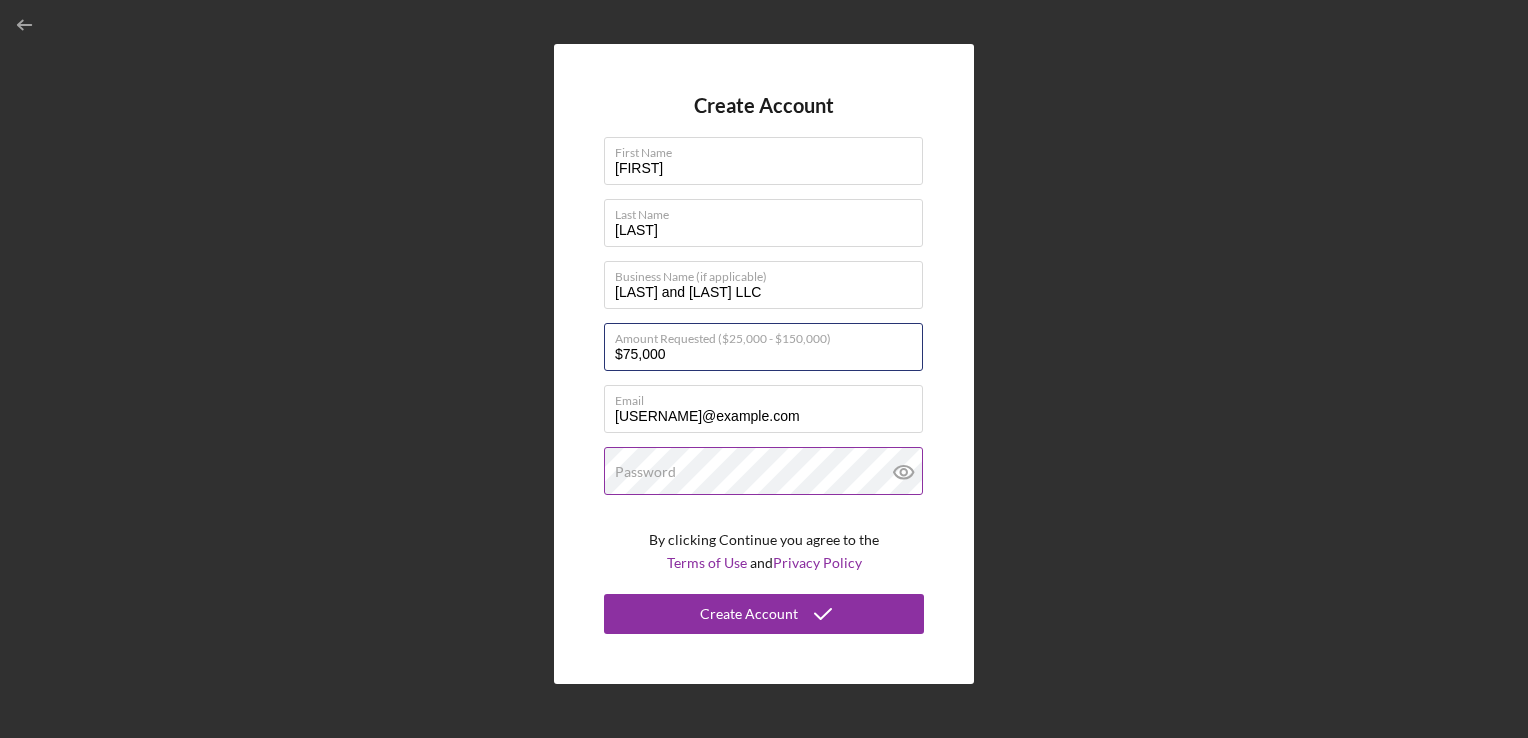type on "$75,000" 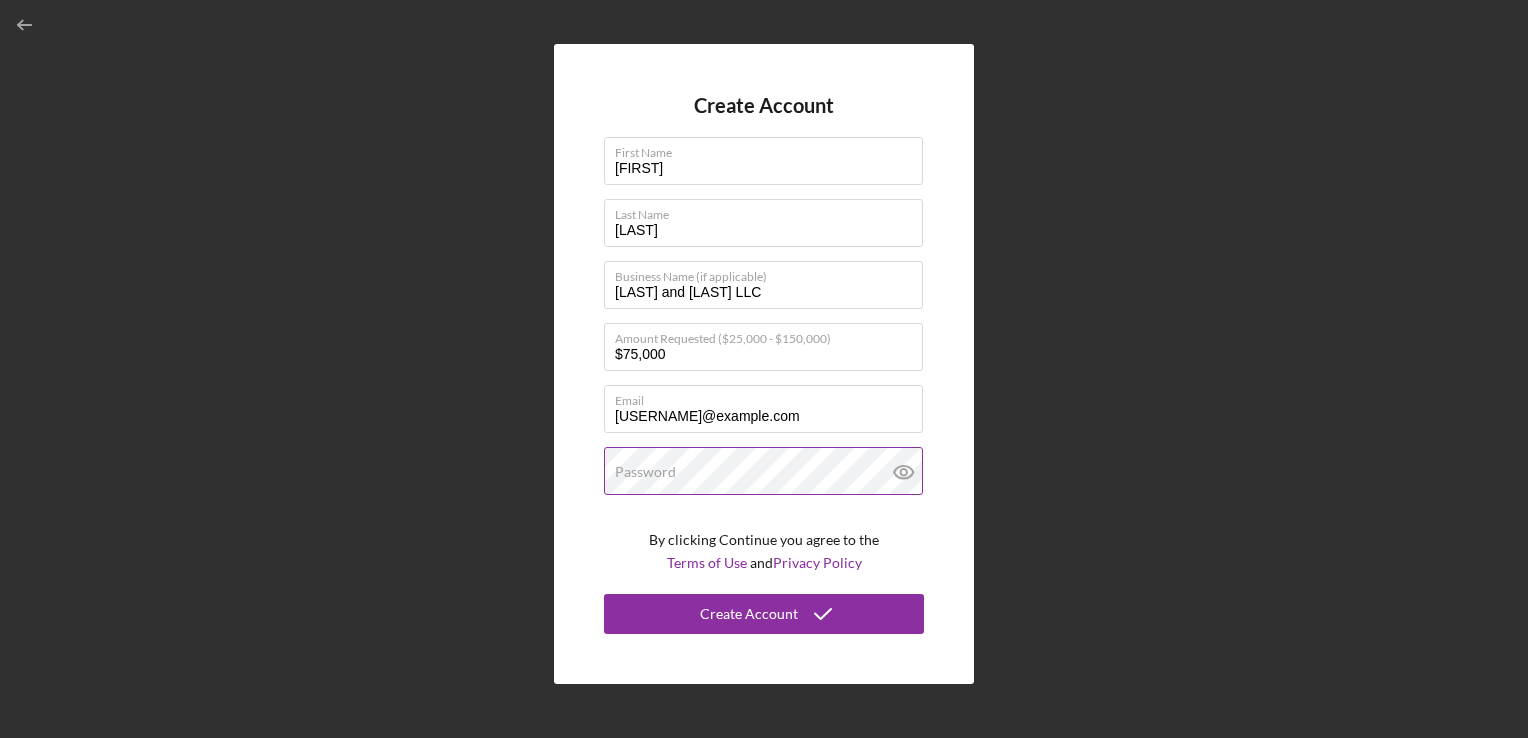 click on "Password" at bounding box center [764, 472] 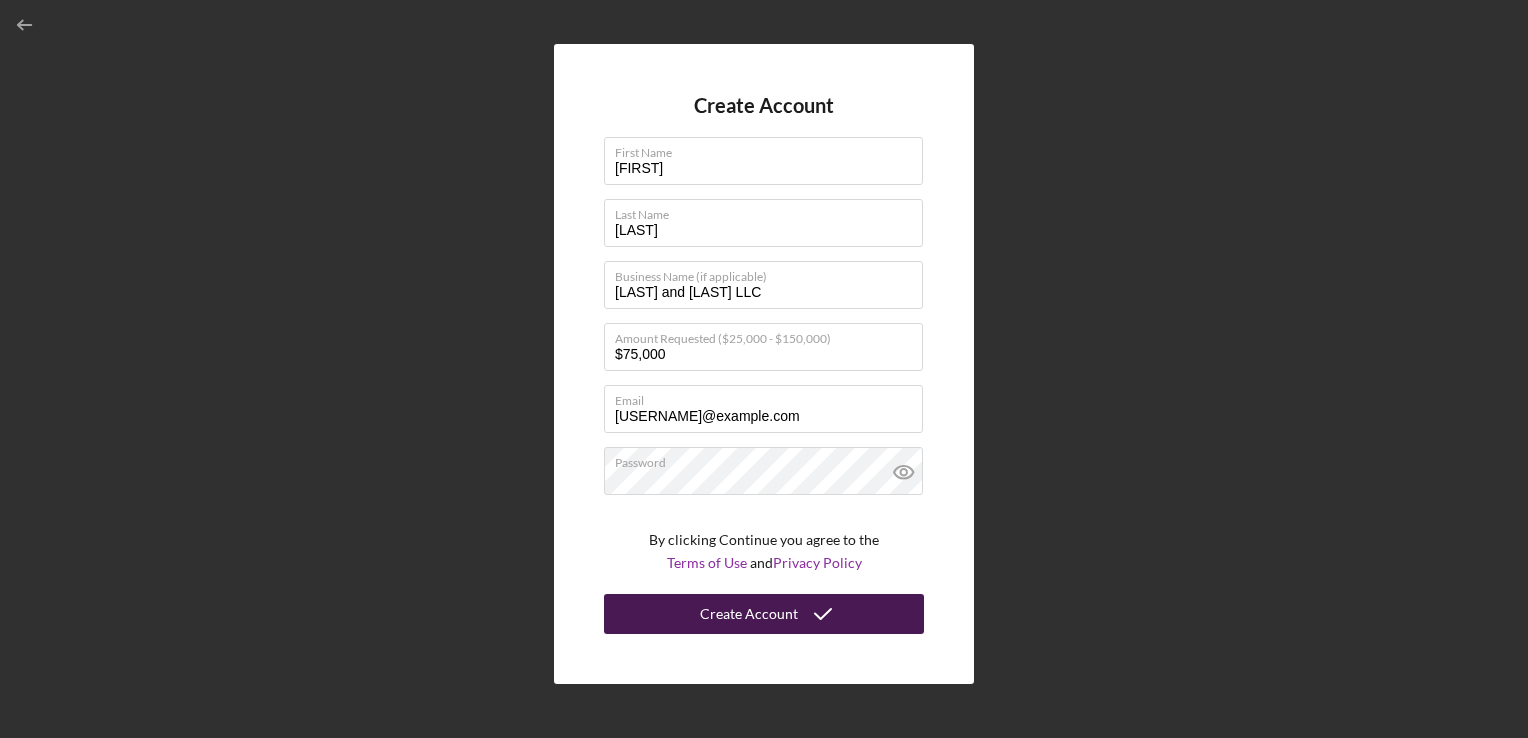 click on "Create Account" at bounding box center [749, 614] 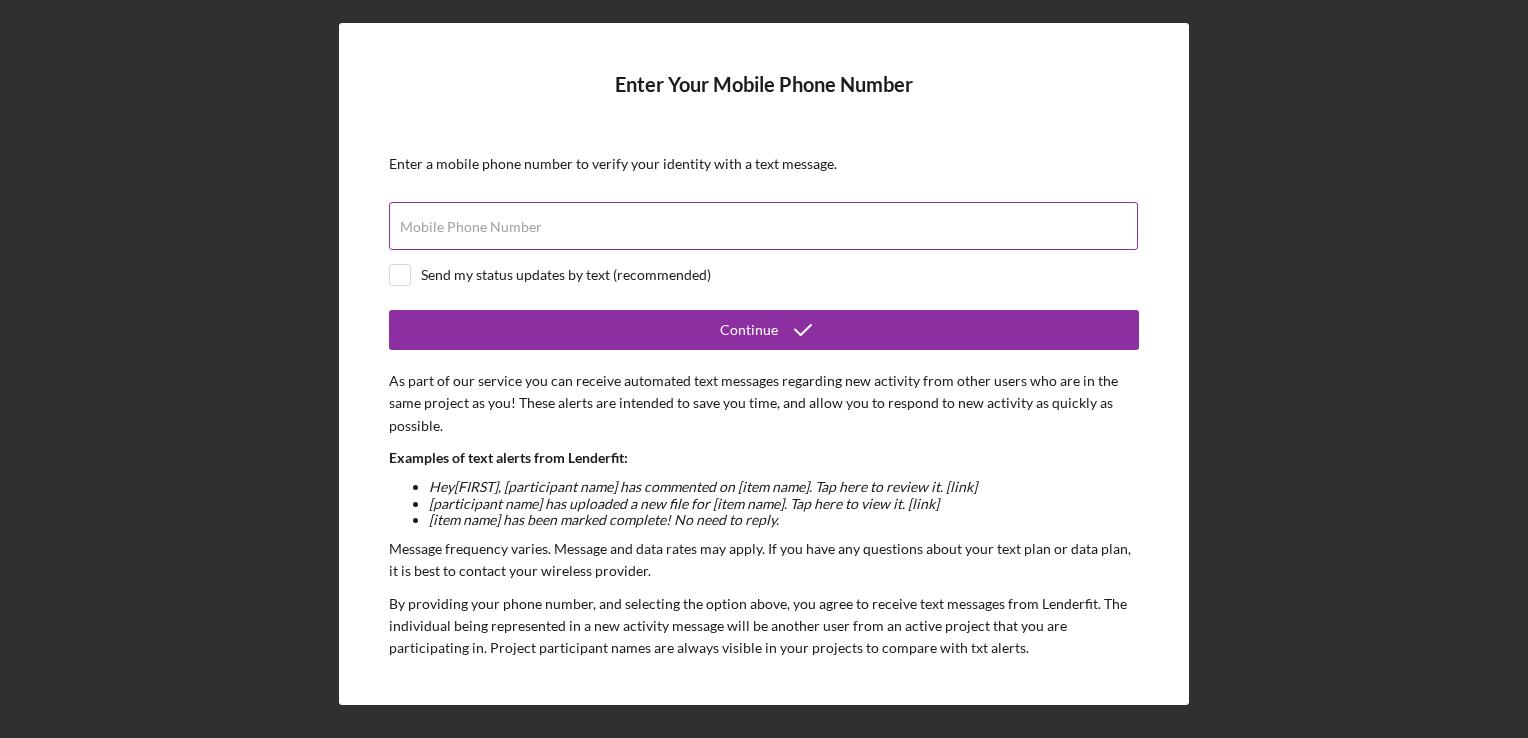 click on "Mobile Phone Number" at bounding box center [471, 227] 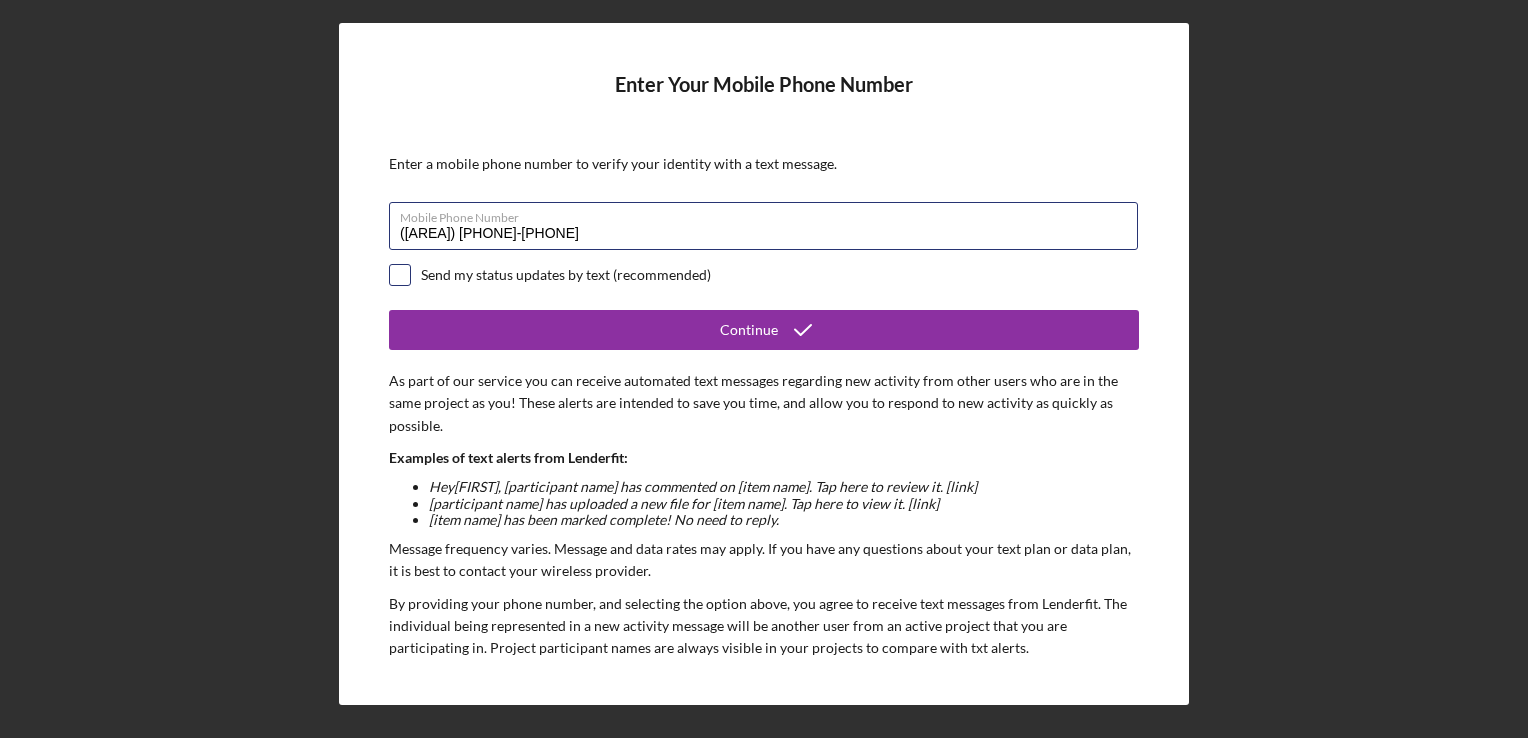 type on "([AREA]) [PHONE]-[PHONE]" 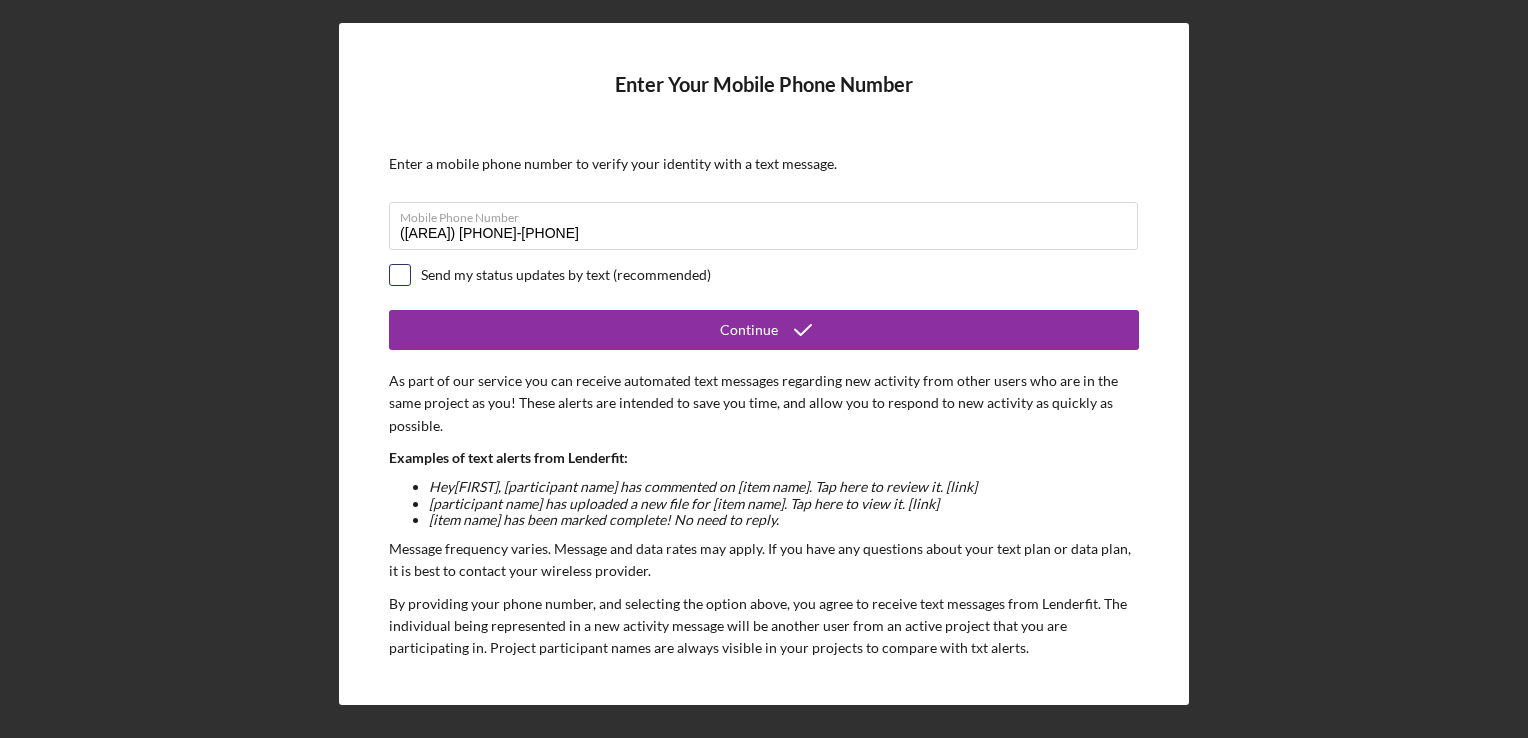 click at bounding box center (400, 275) 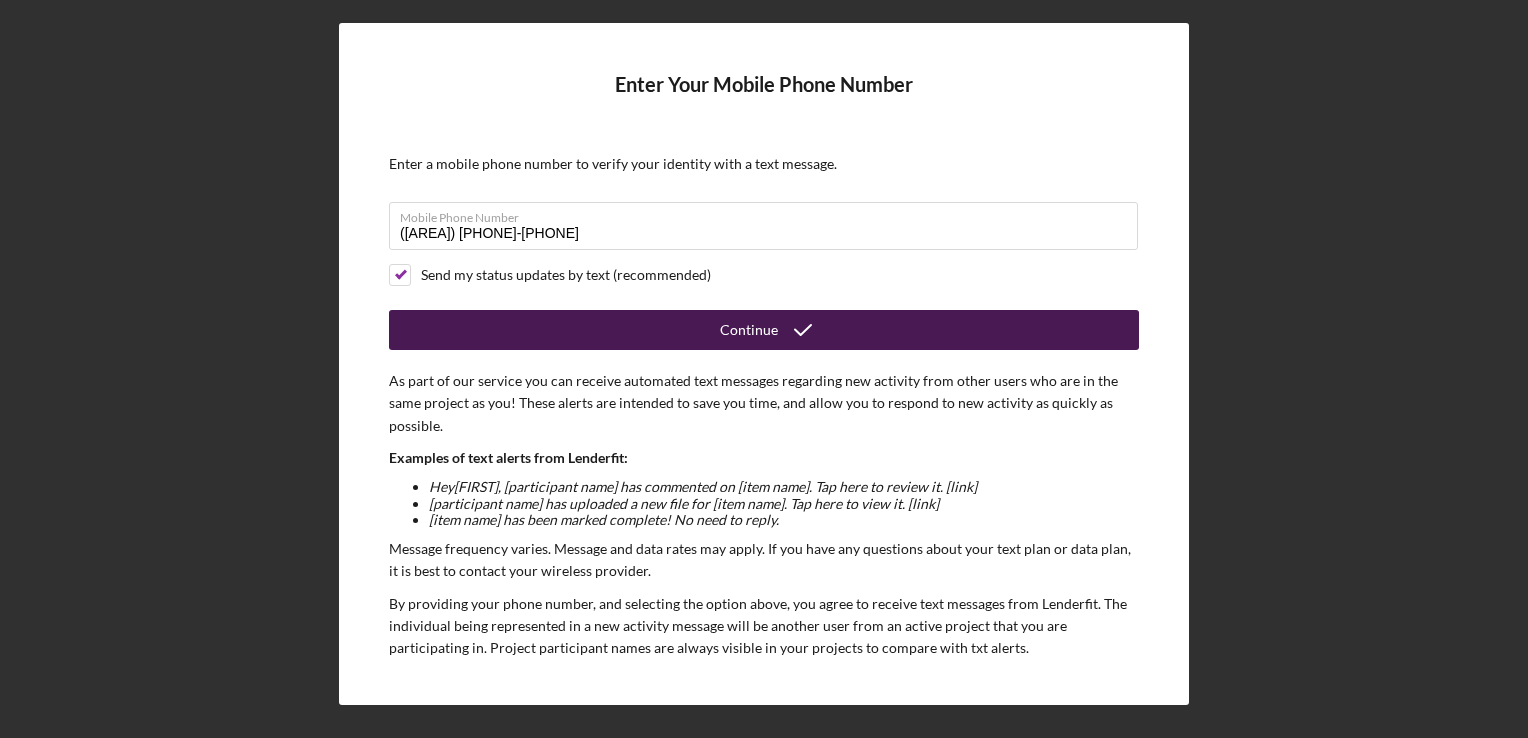 click on "Continue" at bounding box center (764, 330) 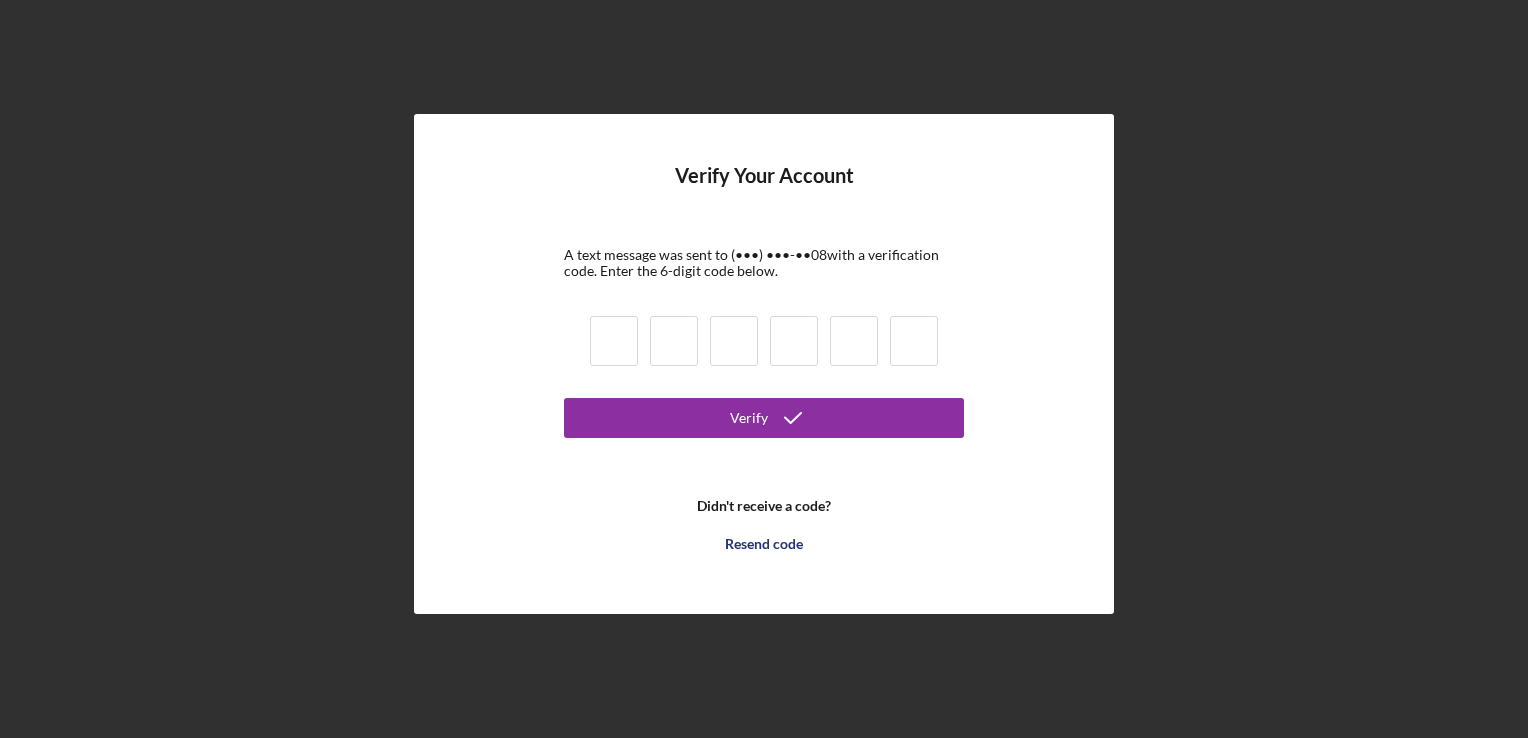 click at bounding box center (614, 341) 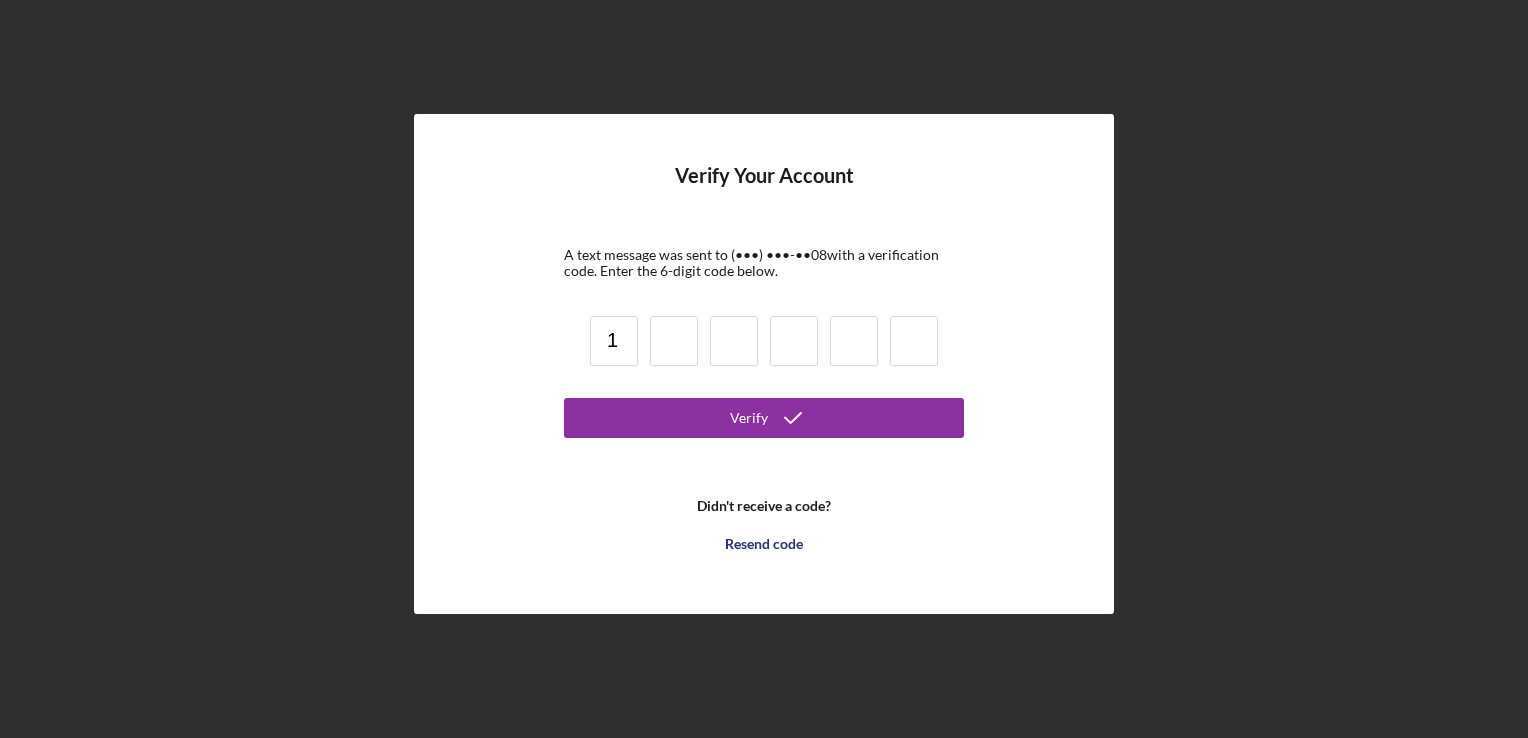 type on "1" 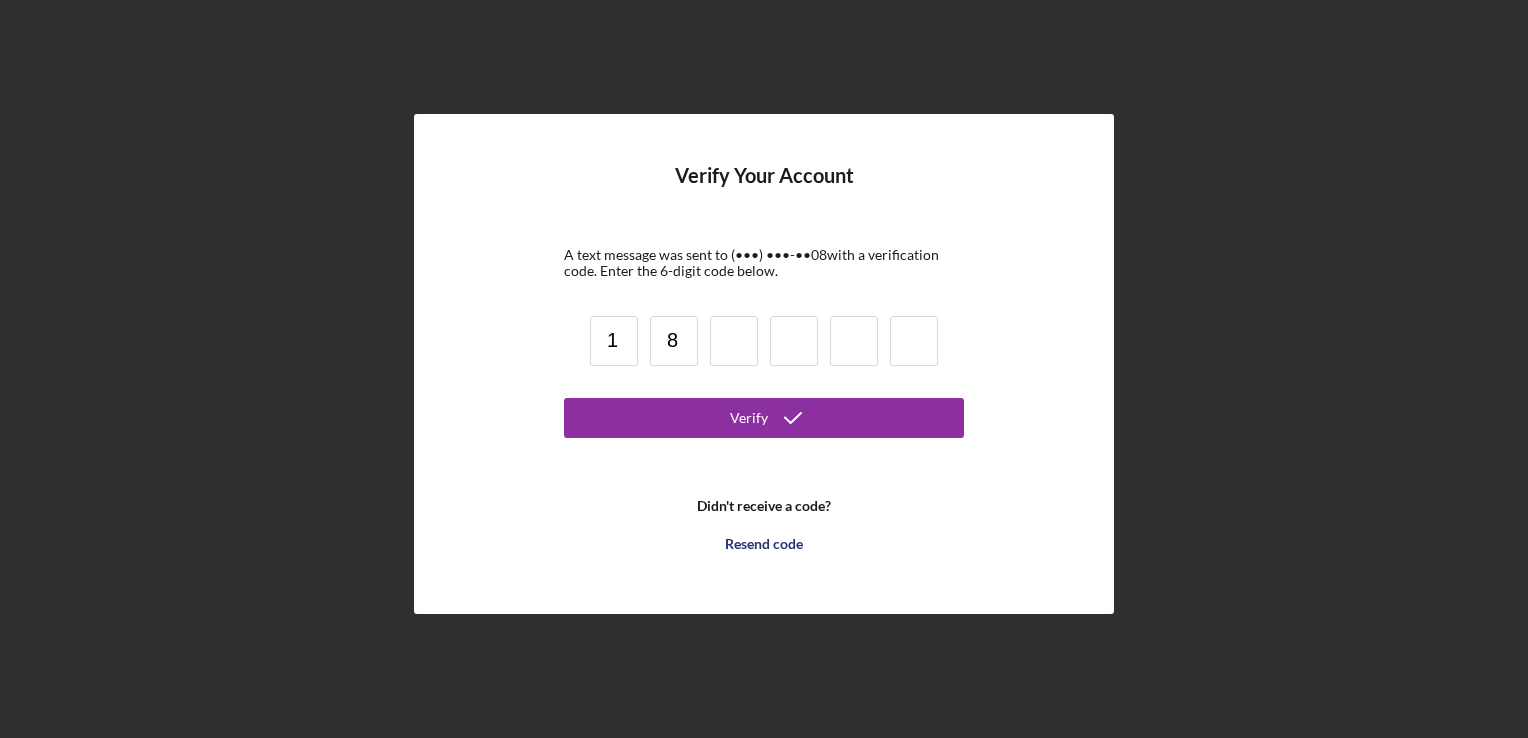 type on "8" 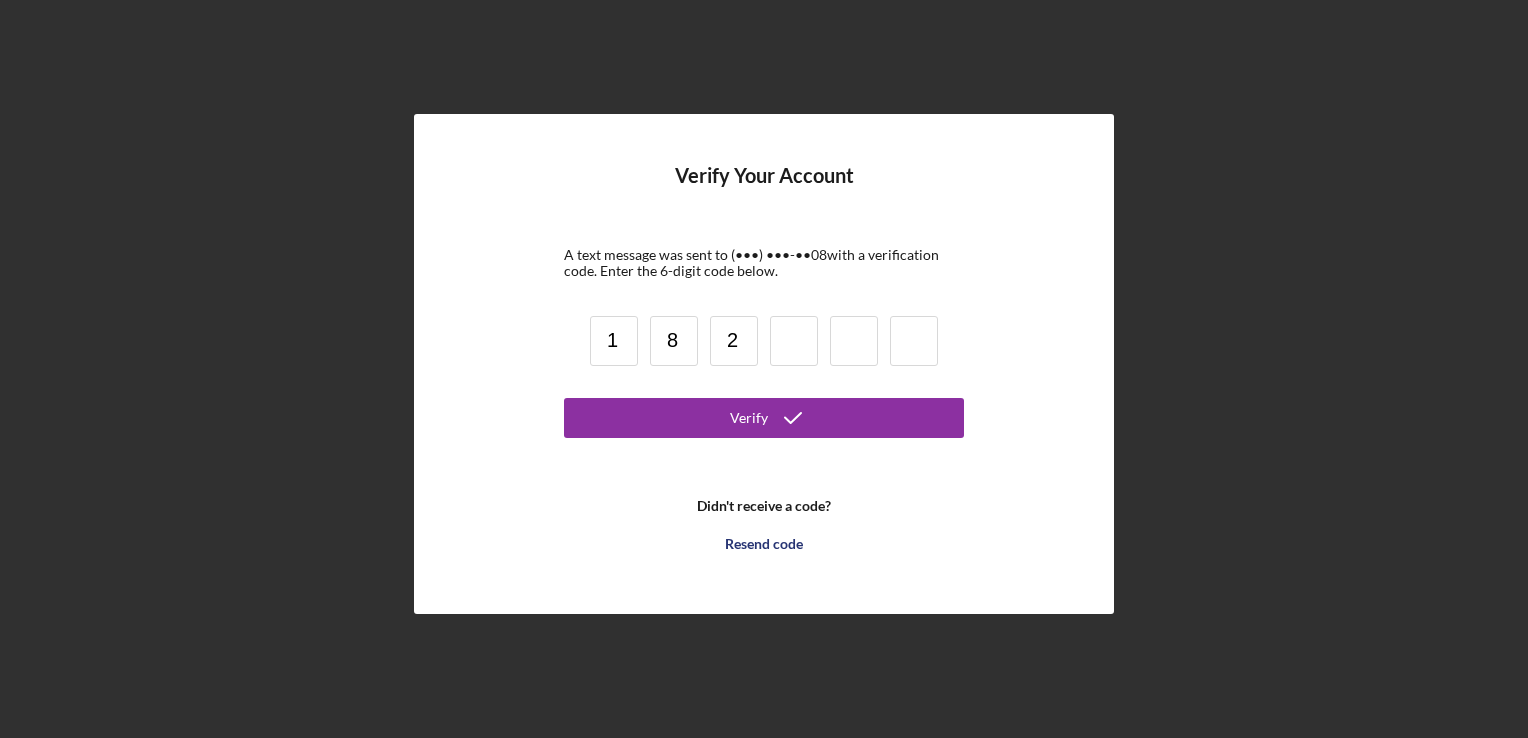 type on "2" 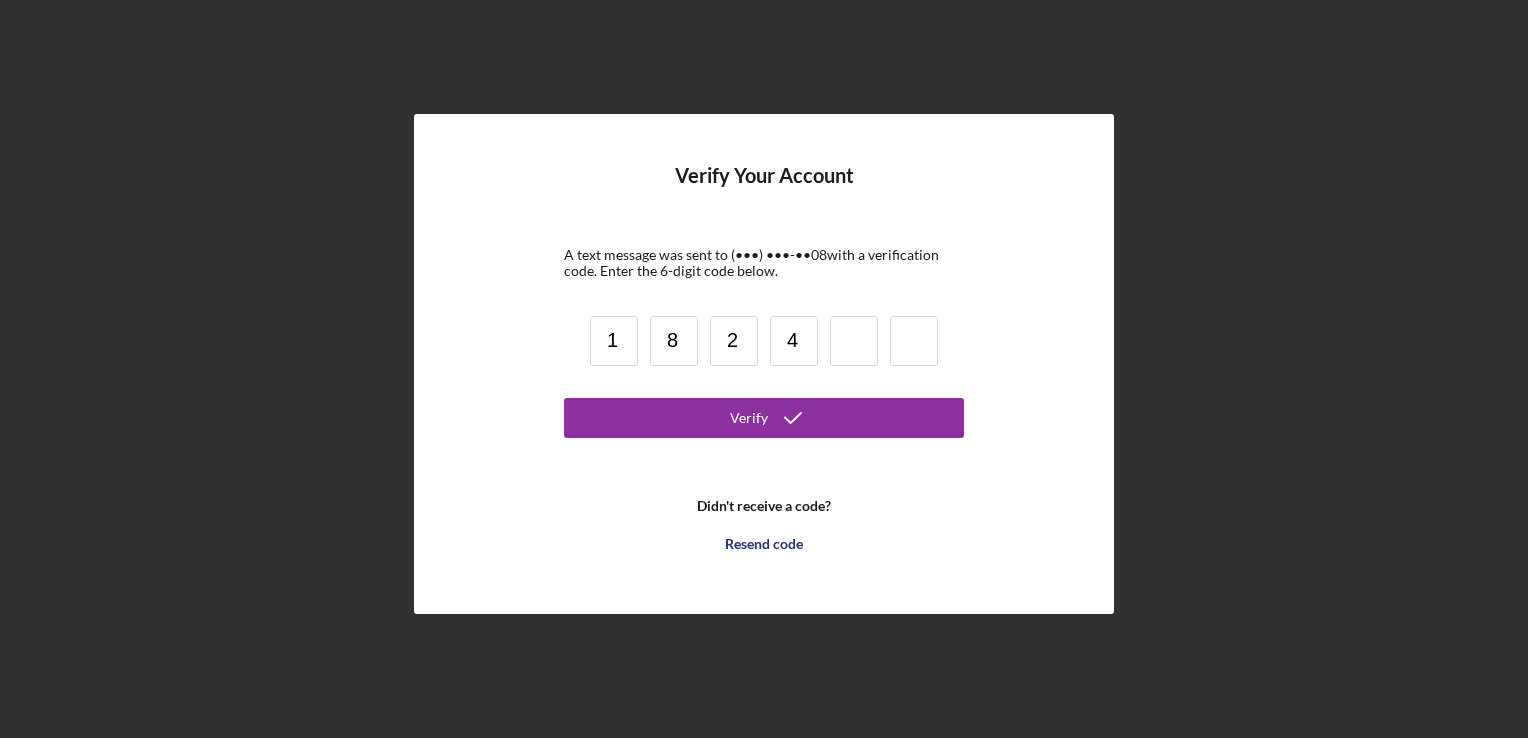 type on "4" 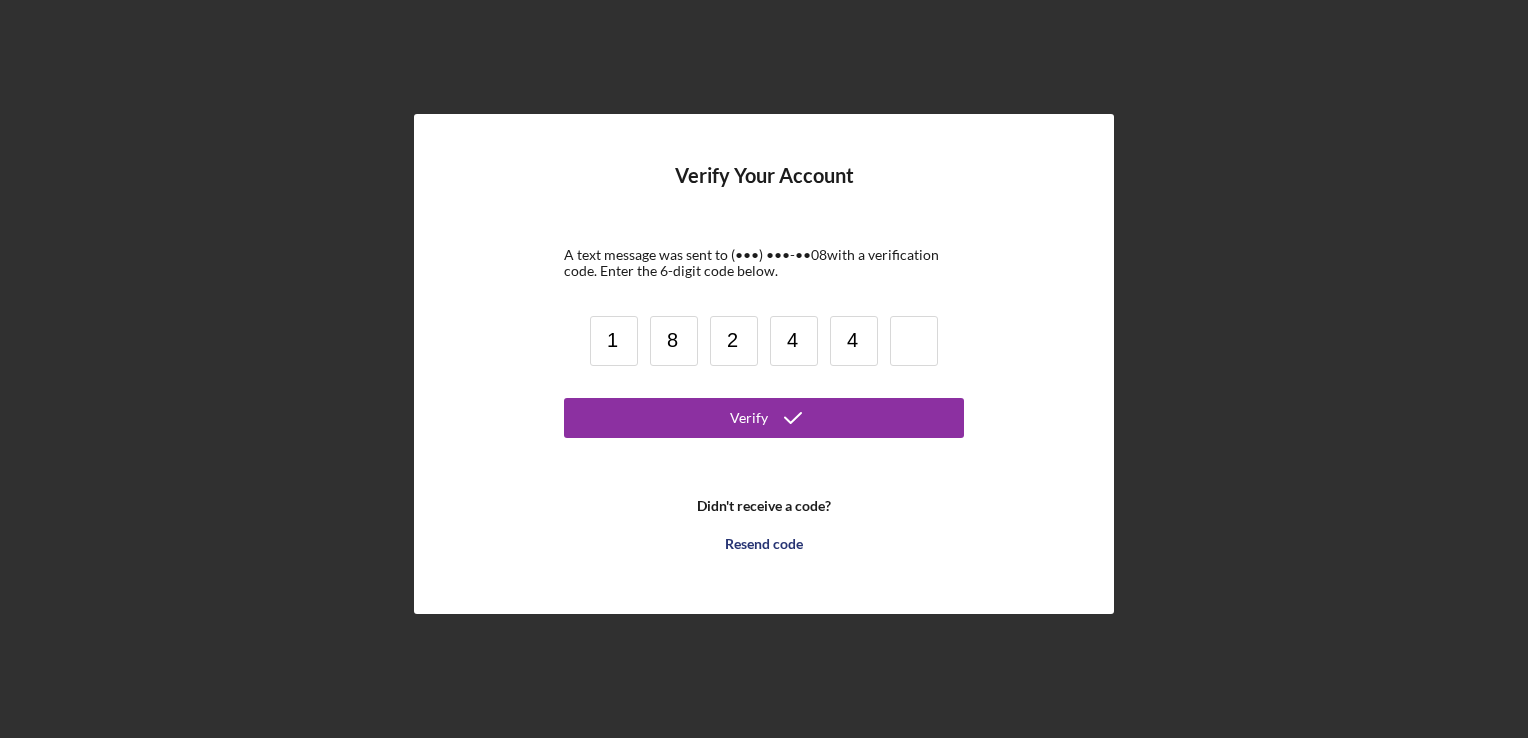 type on "4" 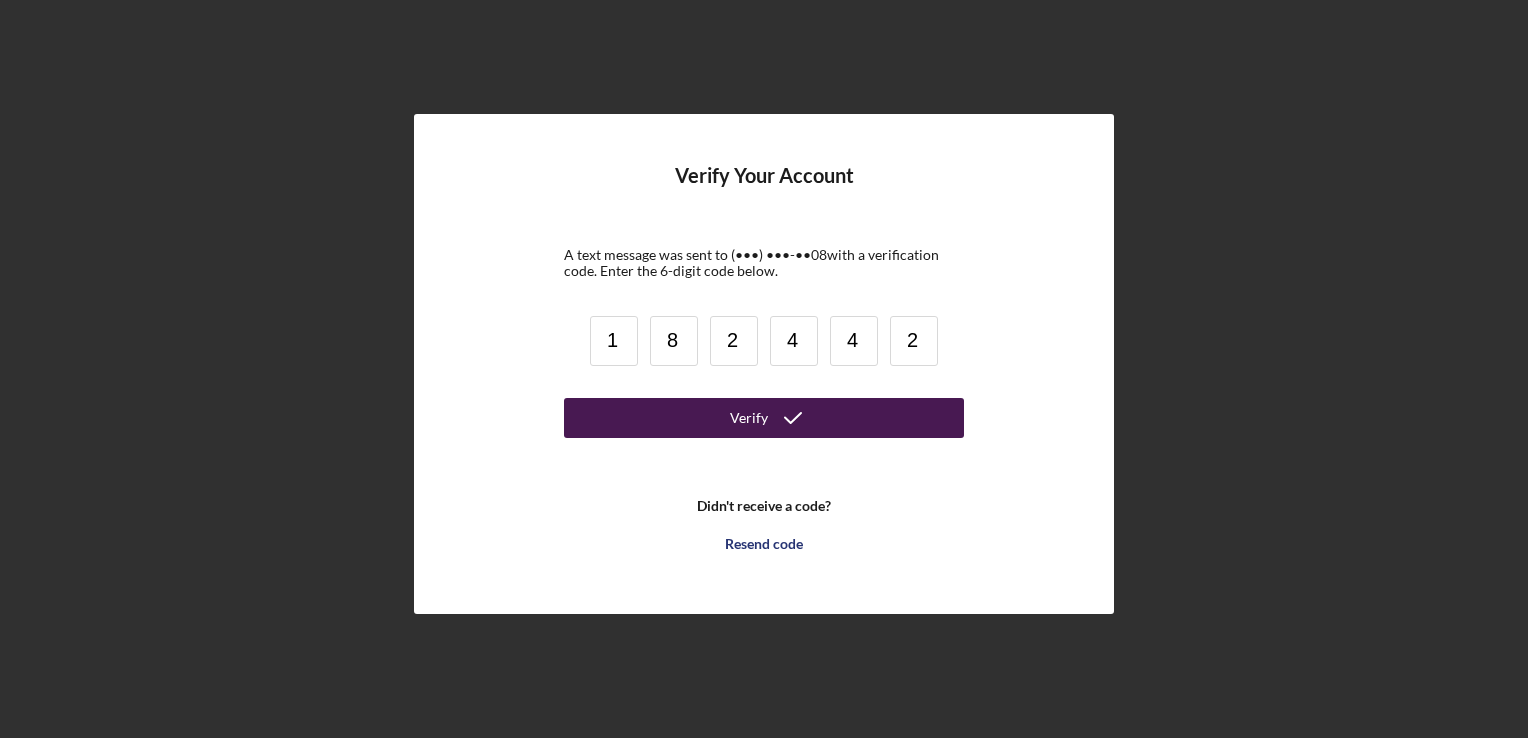 type on "2" 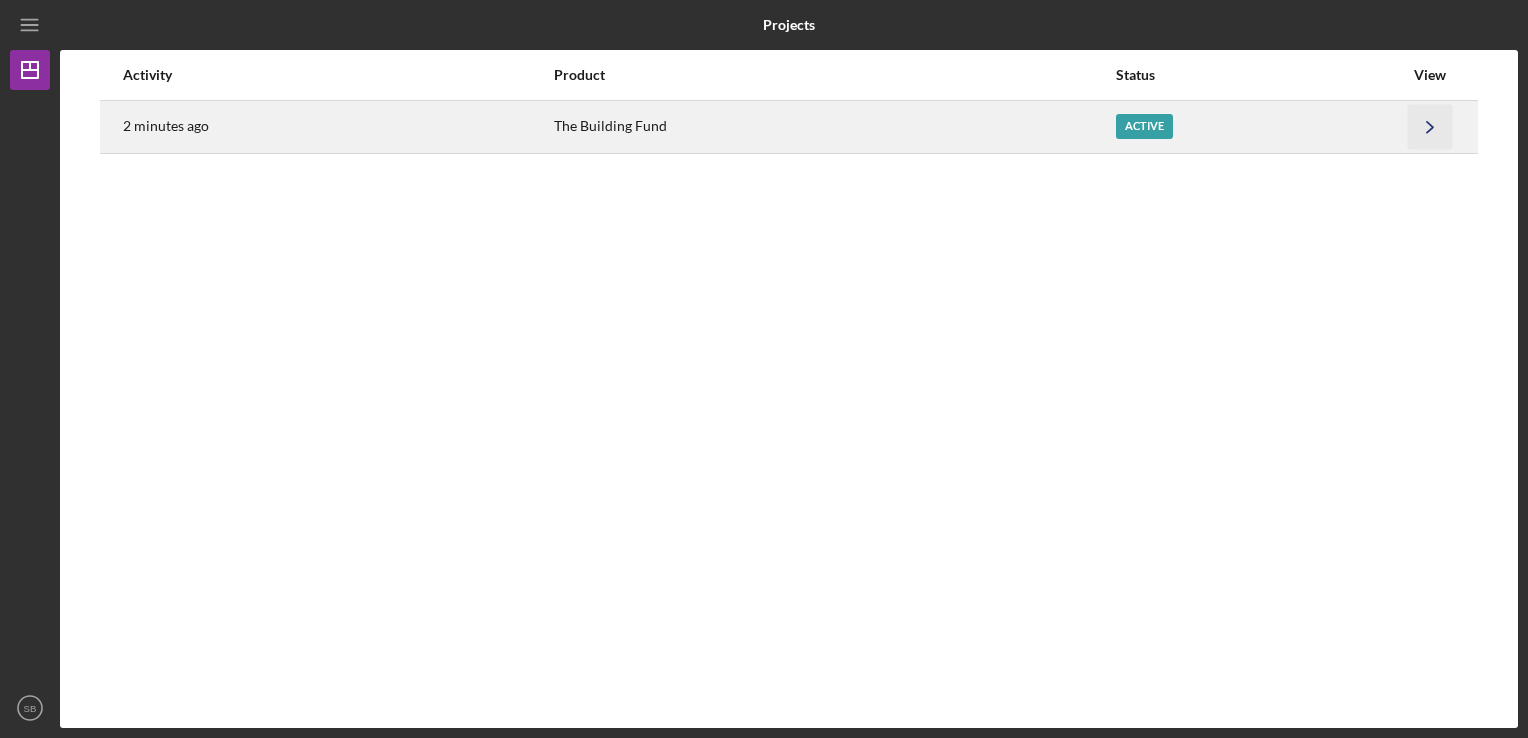 click on "Icon/Navigate" 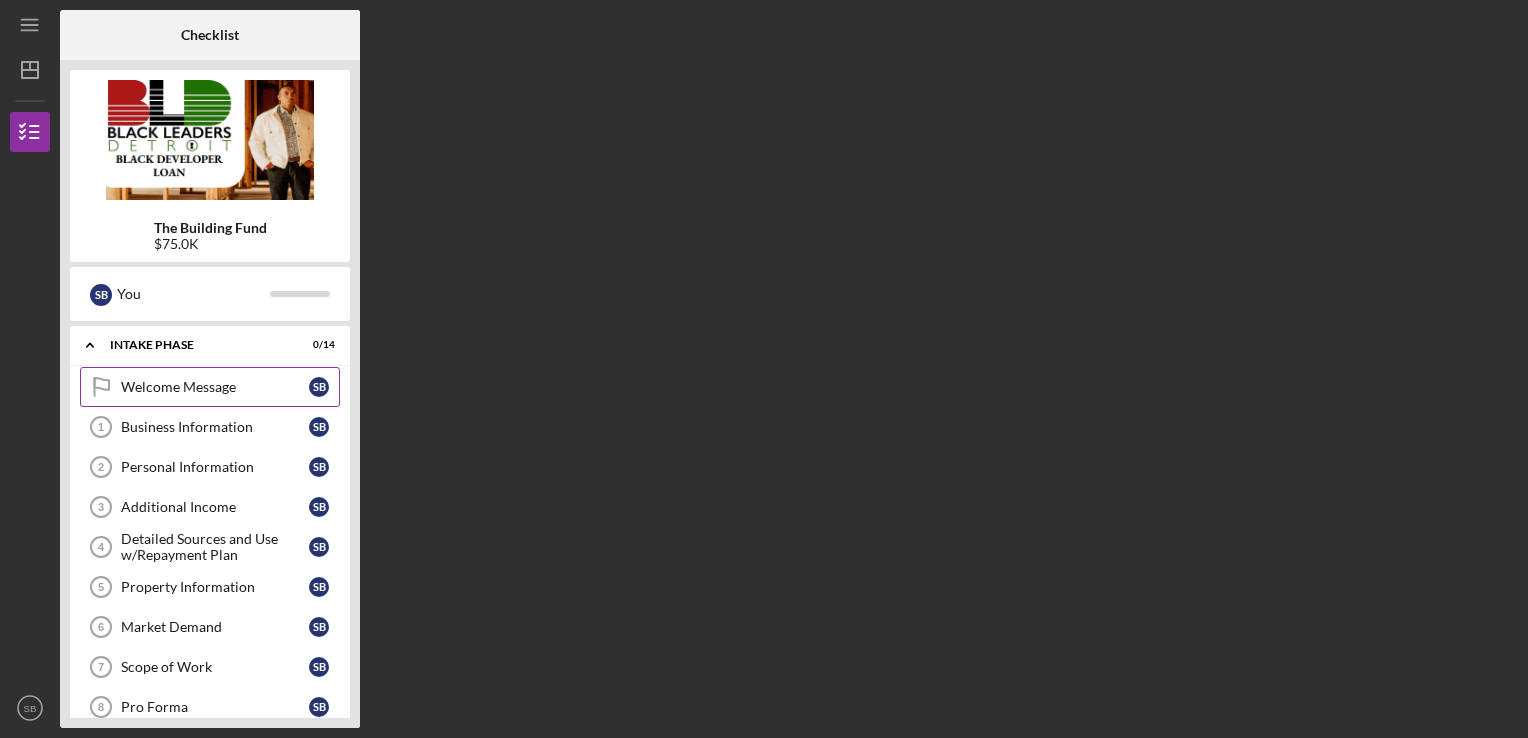 click on "Welcome Message" at bounding box center [215, 387] 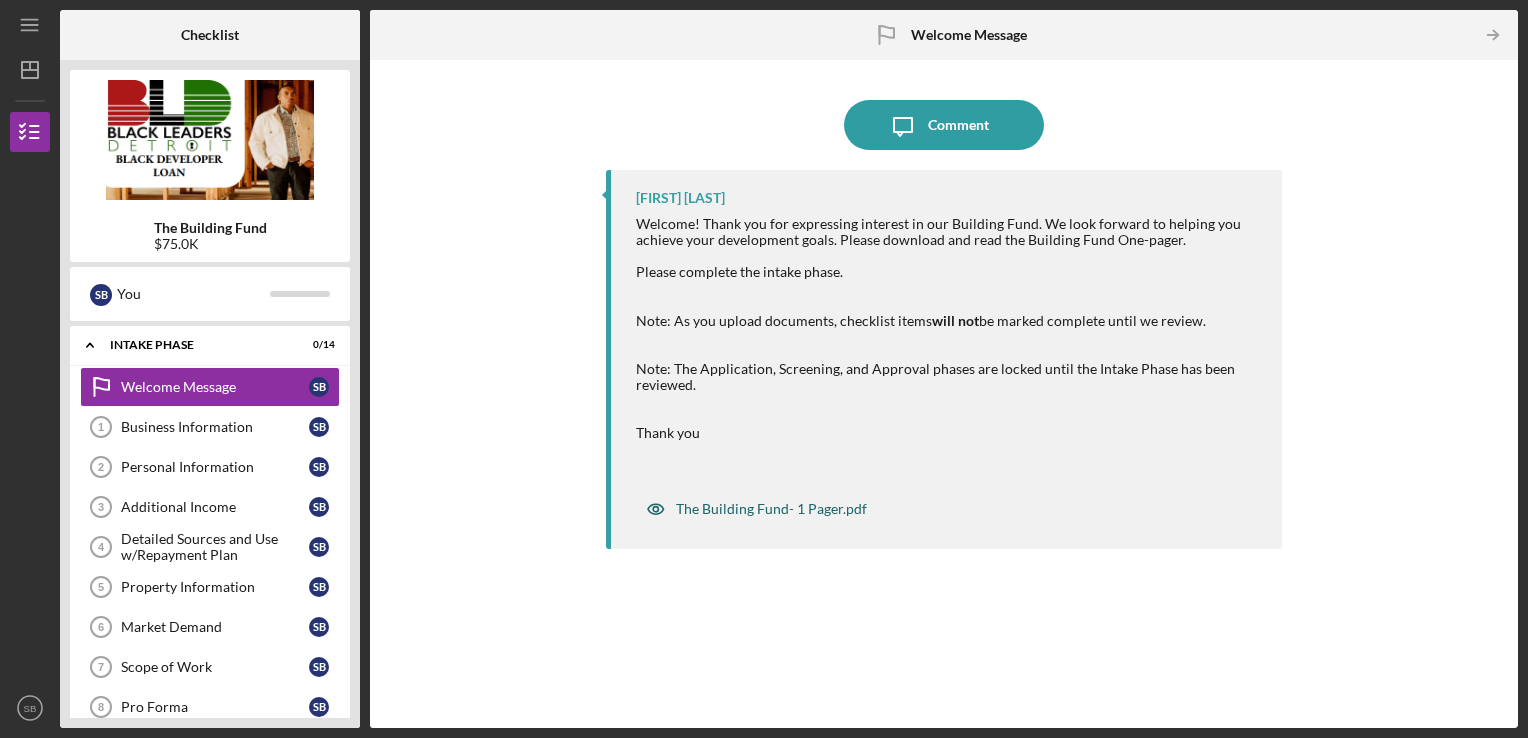 click on "The Building Fund- 1 Pager.pdf" at bounding box center (771, 509) 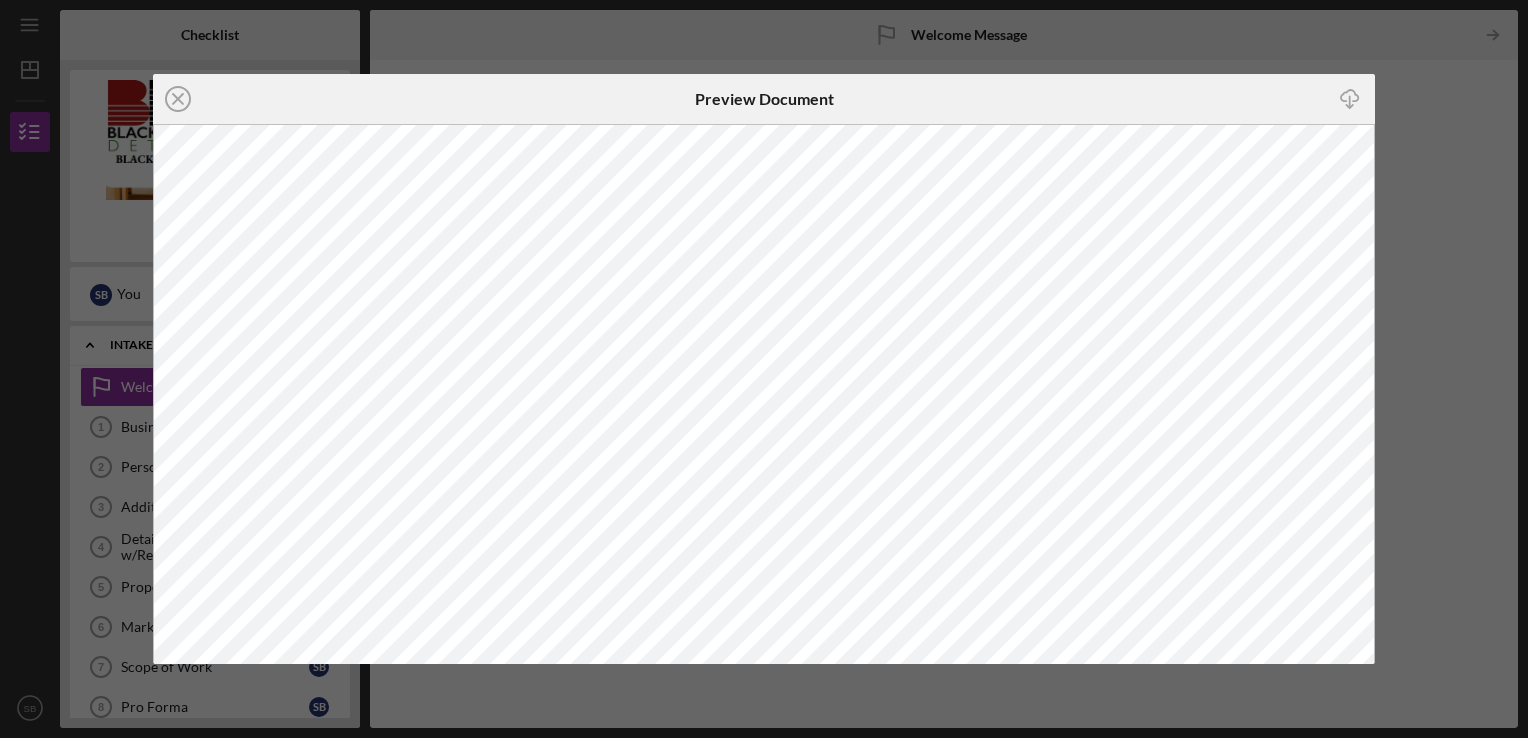 click on "Icon/Close Preview Document Icon/Download" at bounding box center [764, 369] 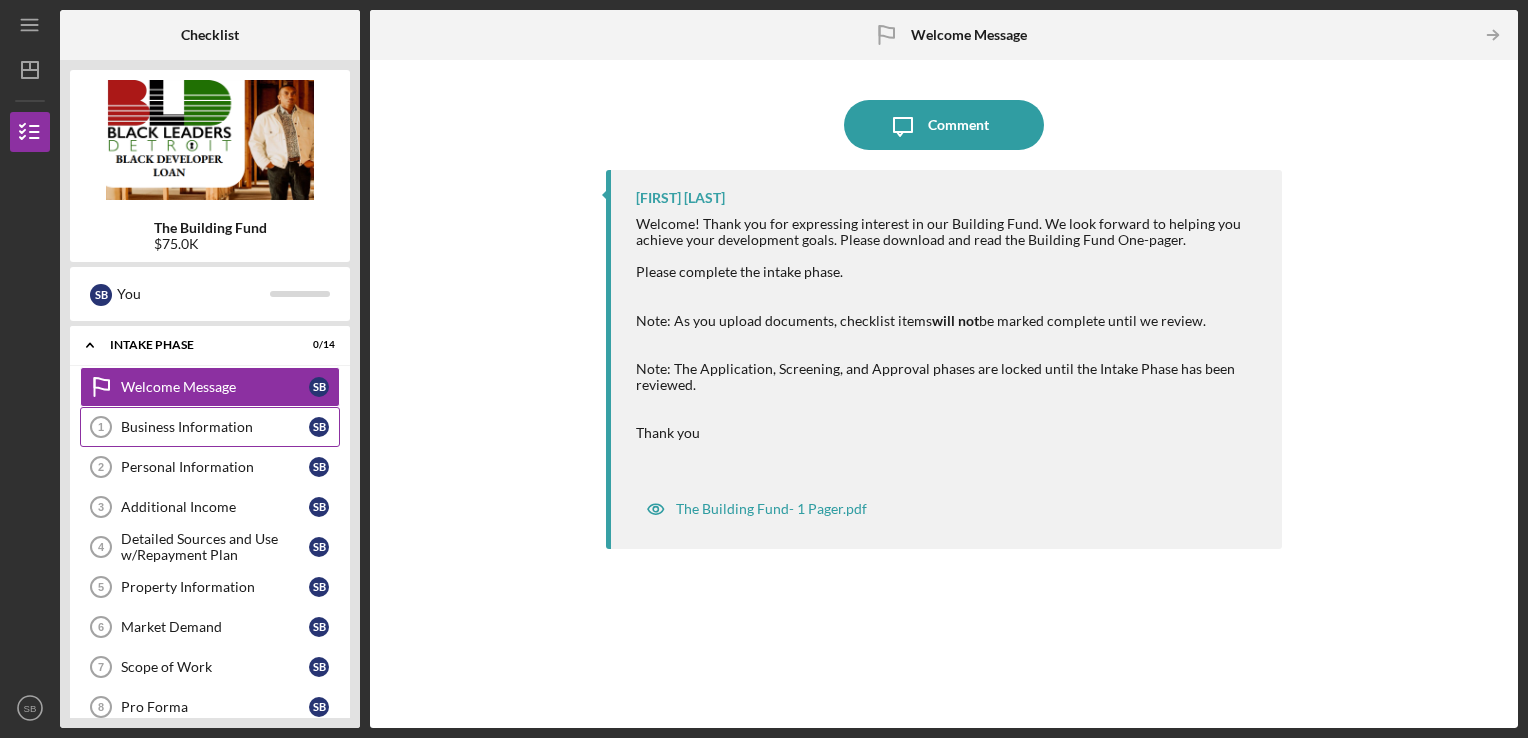 click on "Business Information" at bounding box center (215, 427) 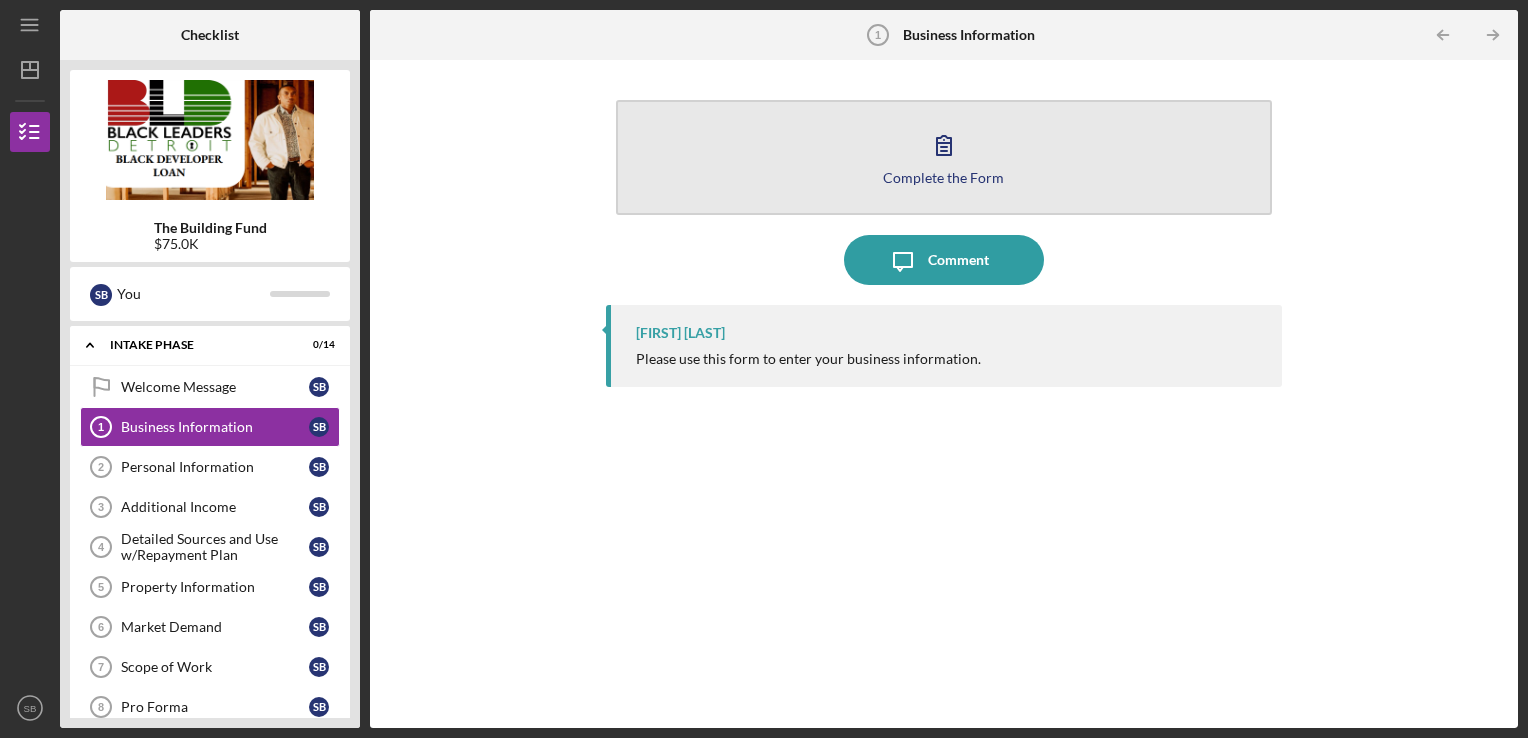 click 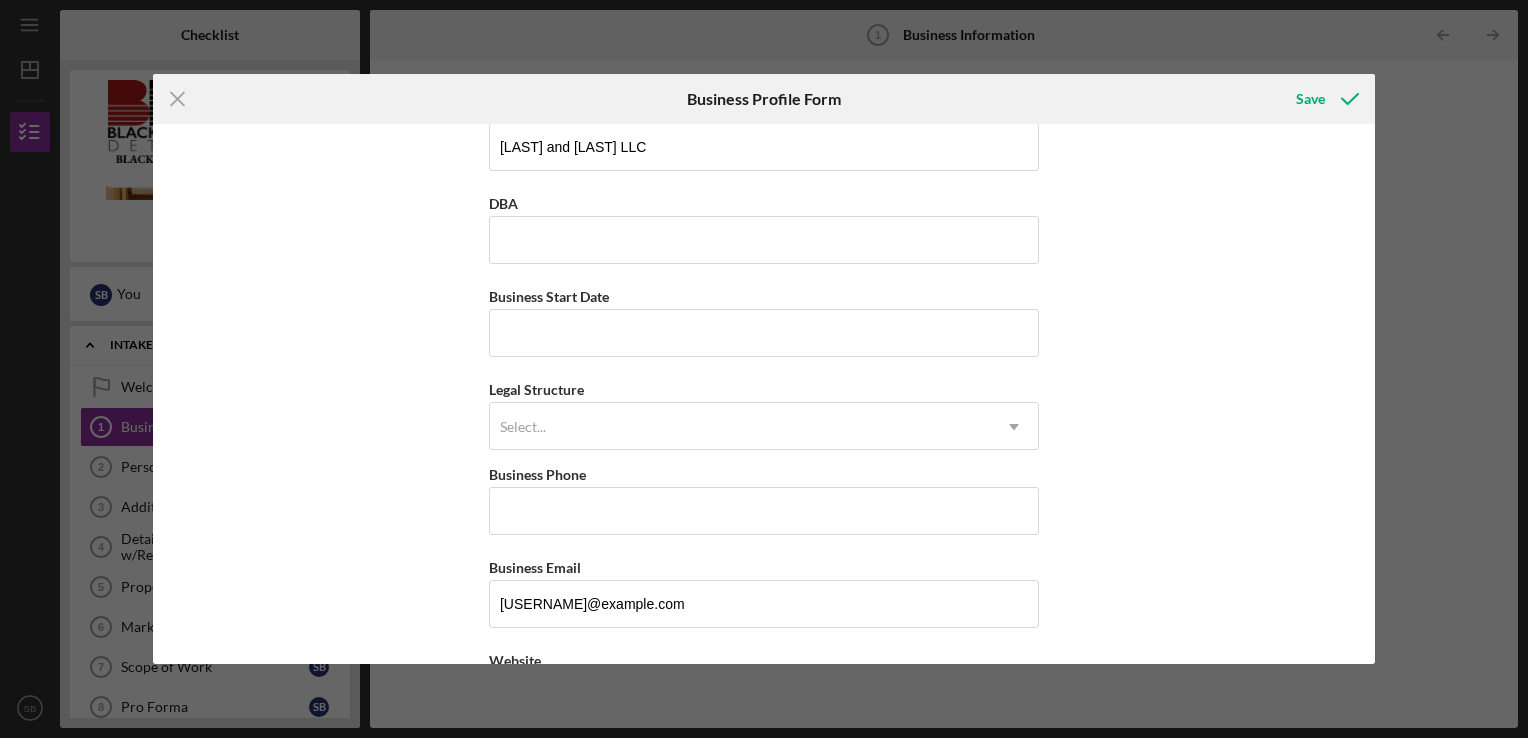 scroll, scrollTop: 0, scrollLeft: 0, axis: both 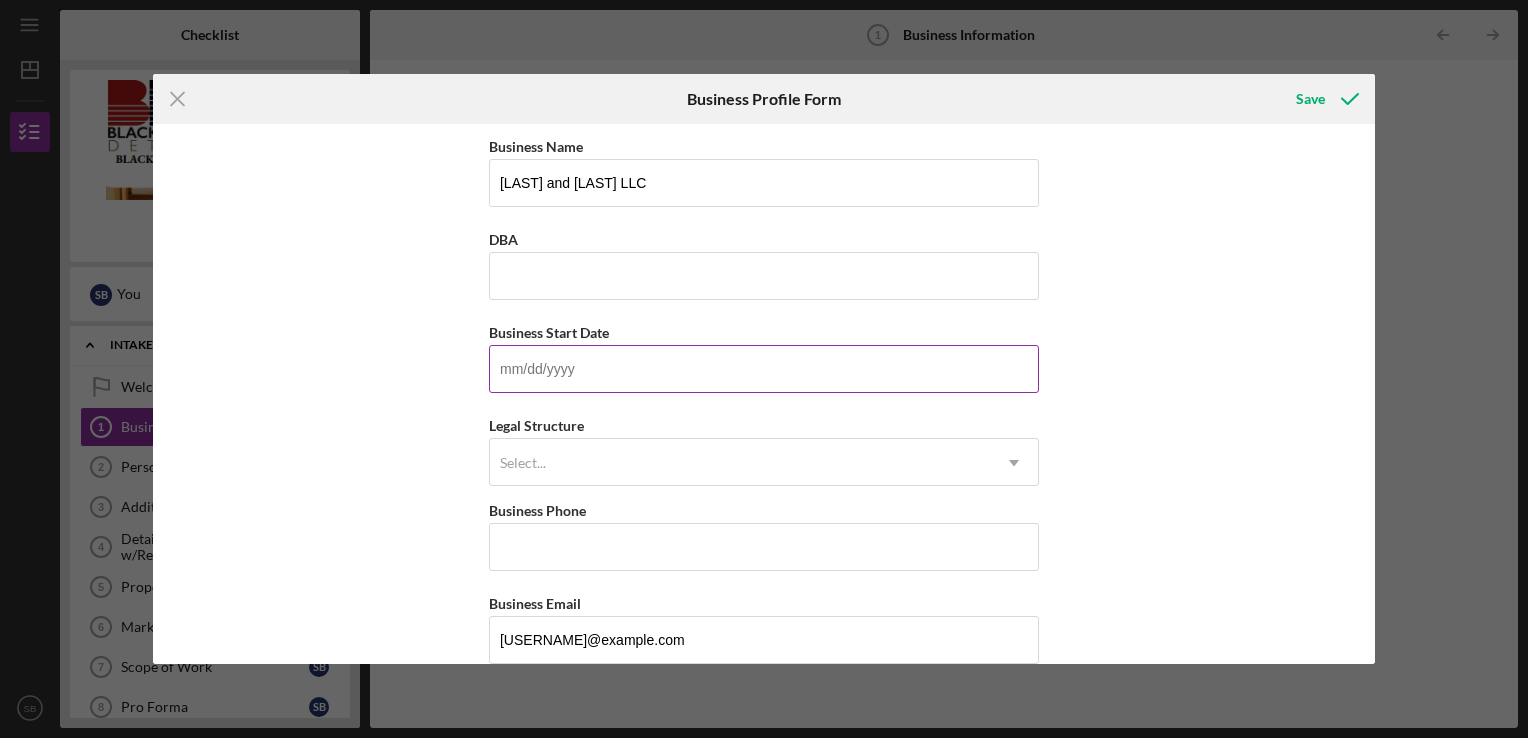 click on "Business Start Date" at bounding box center (764, 369) 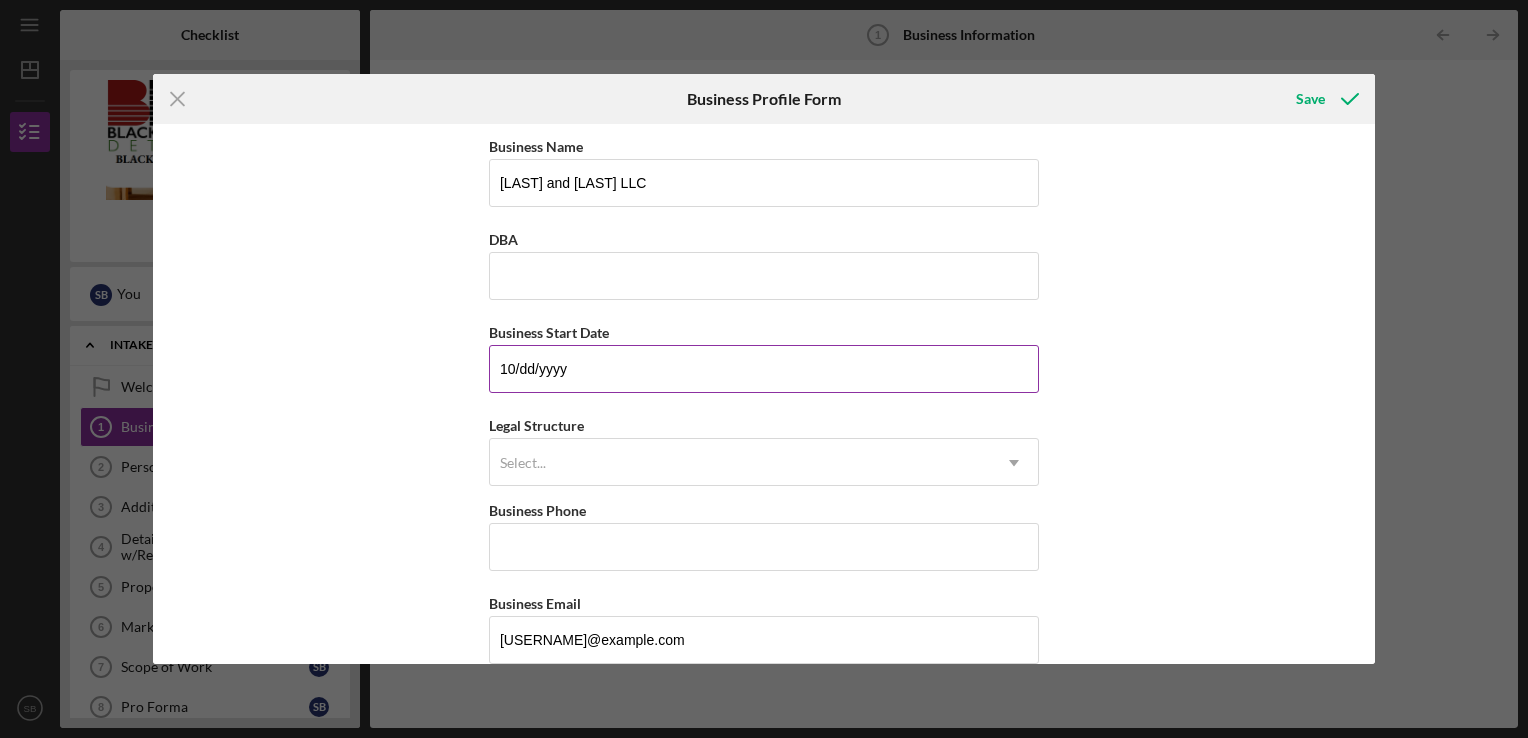 type on "1m/dd/yyyy" 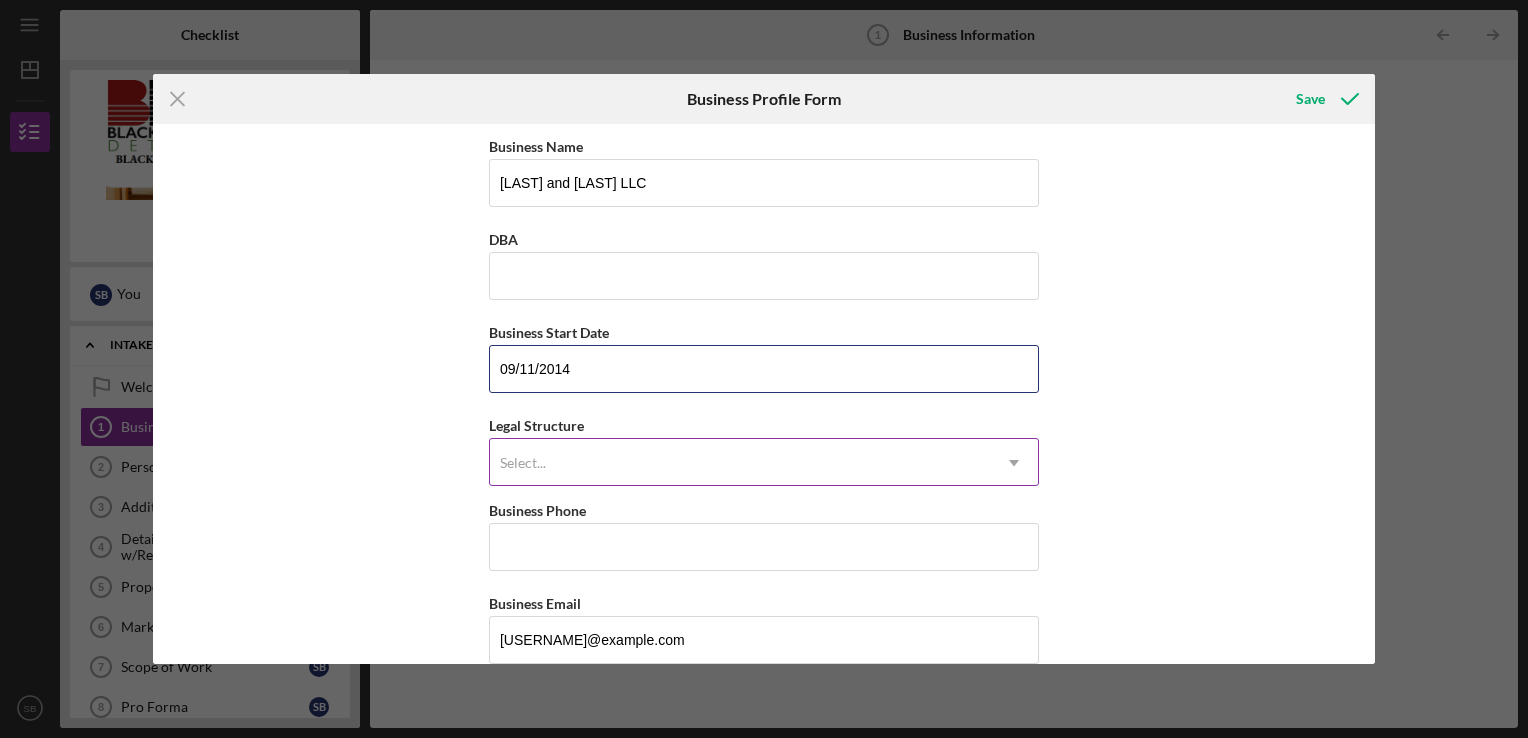 type on "09/11/2014" 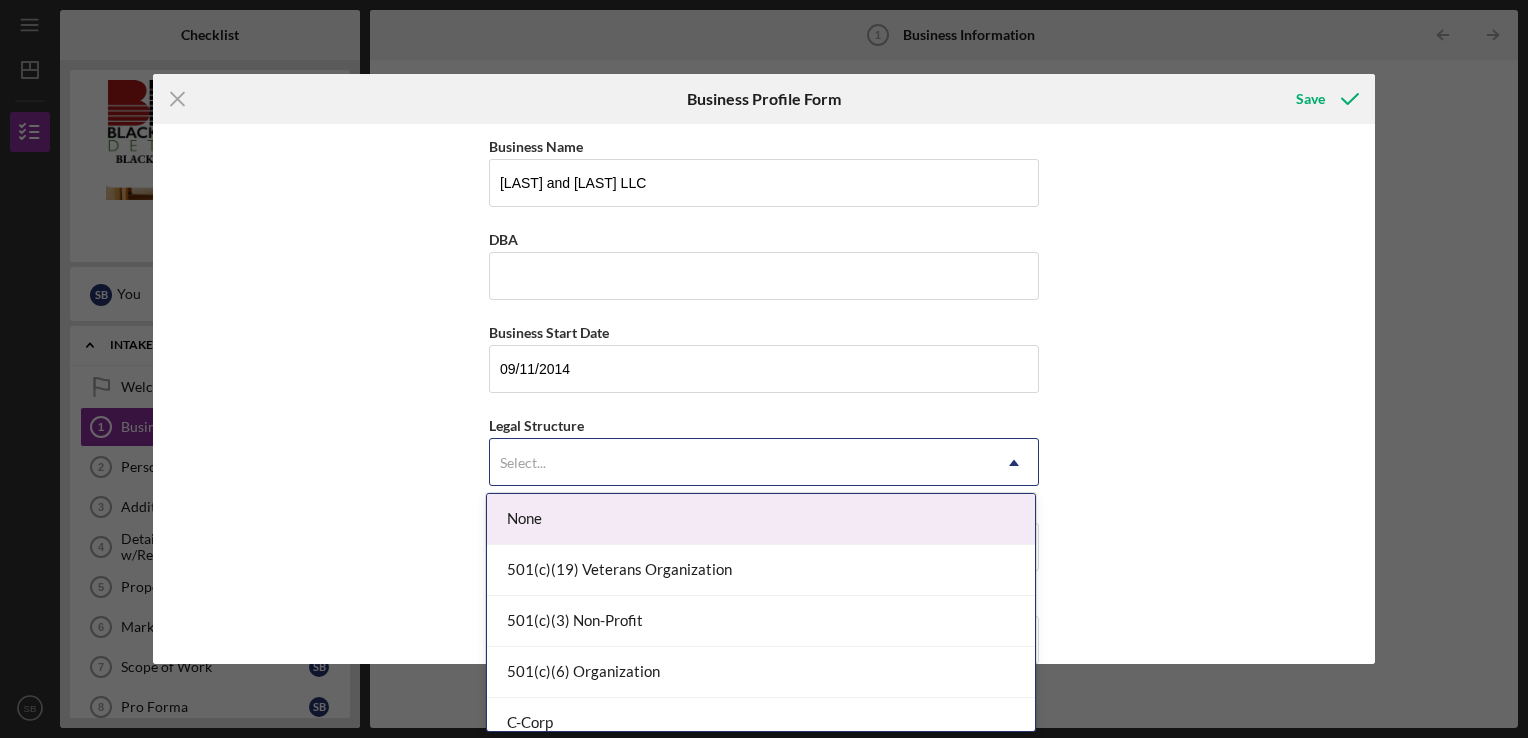 click on "Icon/Dropdown Arrow" 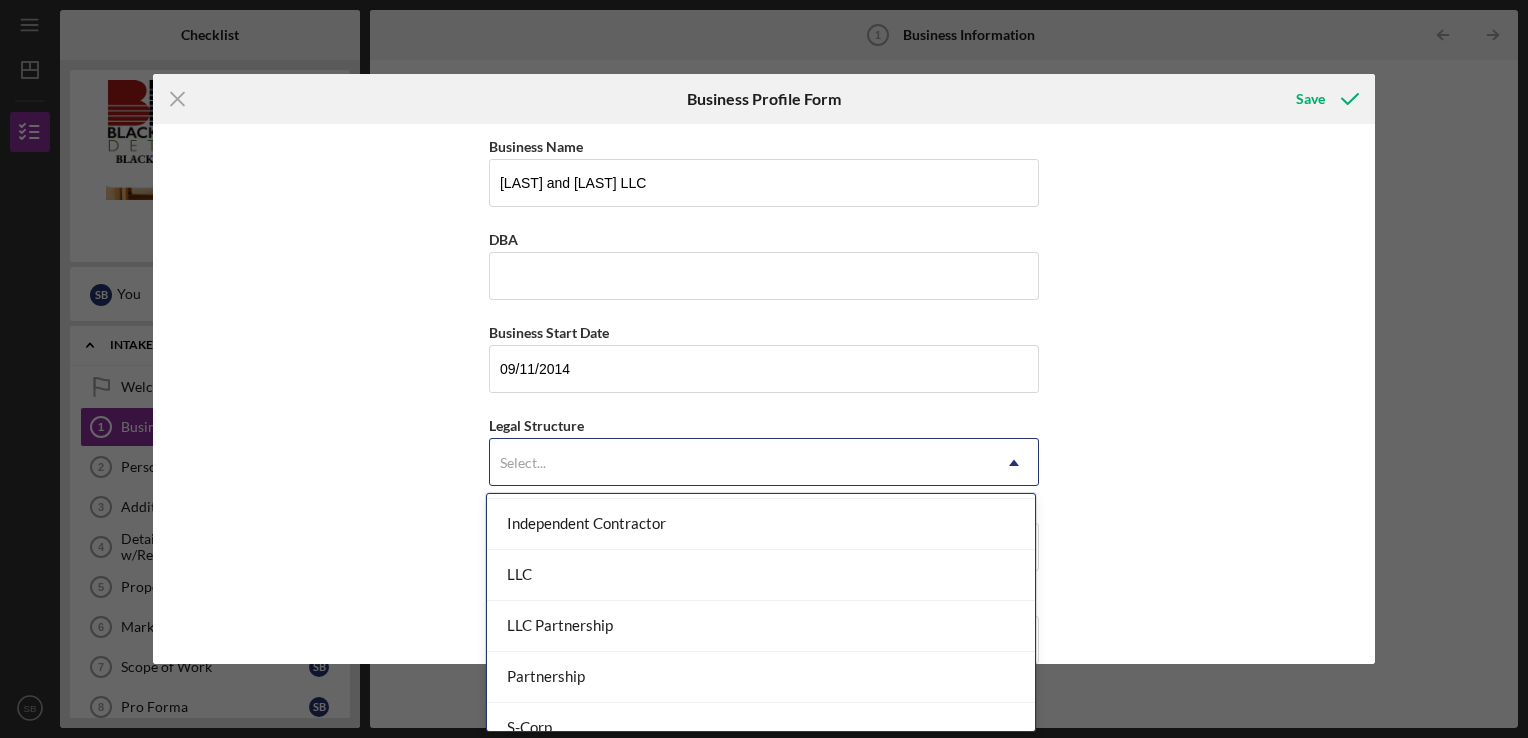 scroll, scrollTop: 320, scrollLeft: 0, axis: vertical 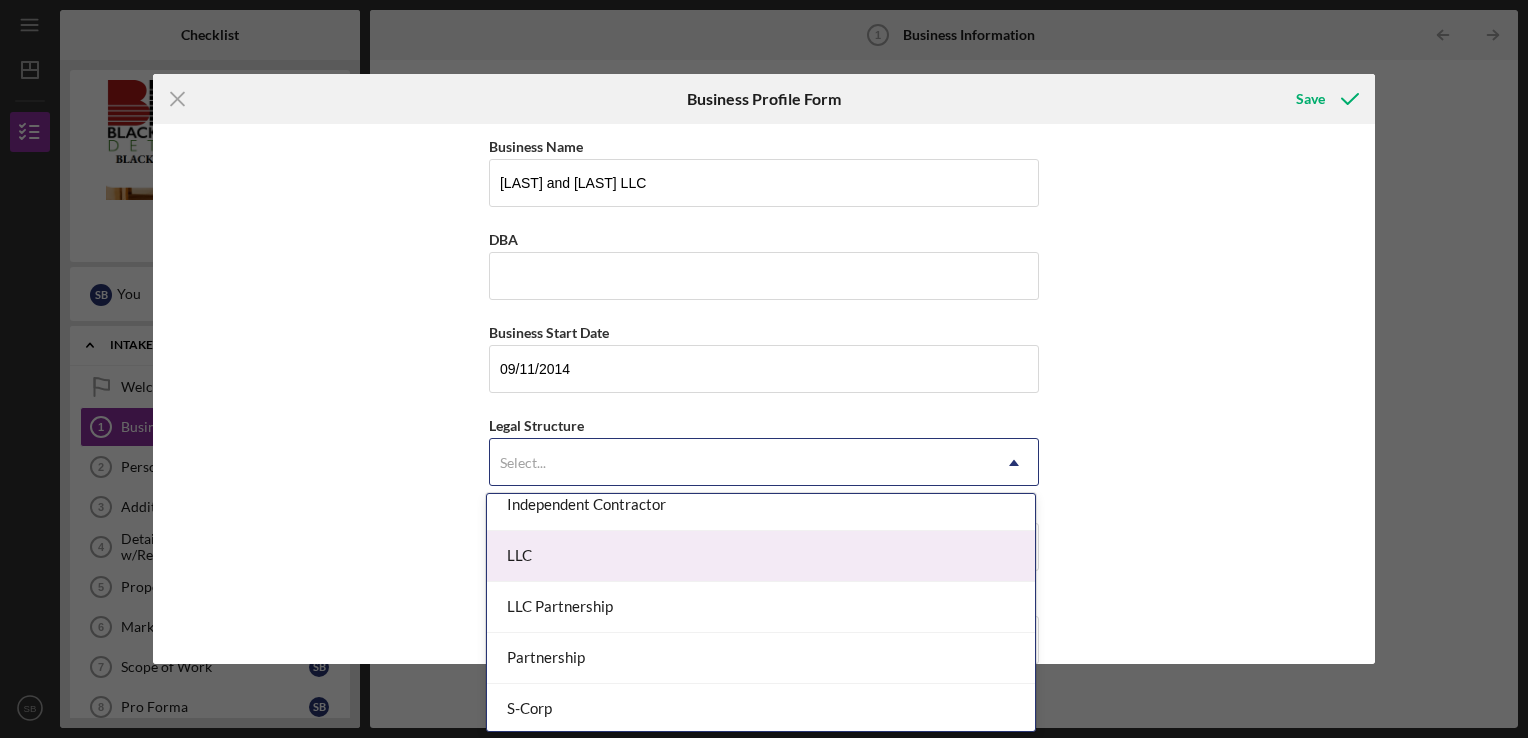 click on "LLC" at bounding box center [761, 556] 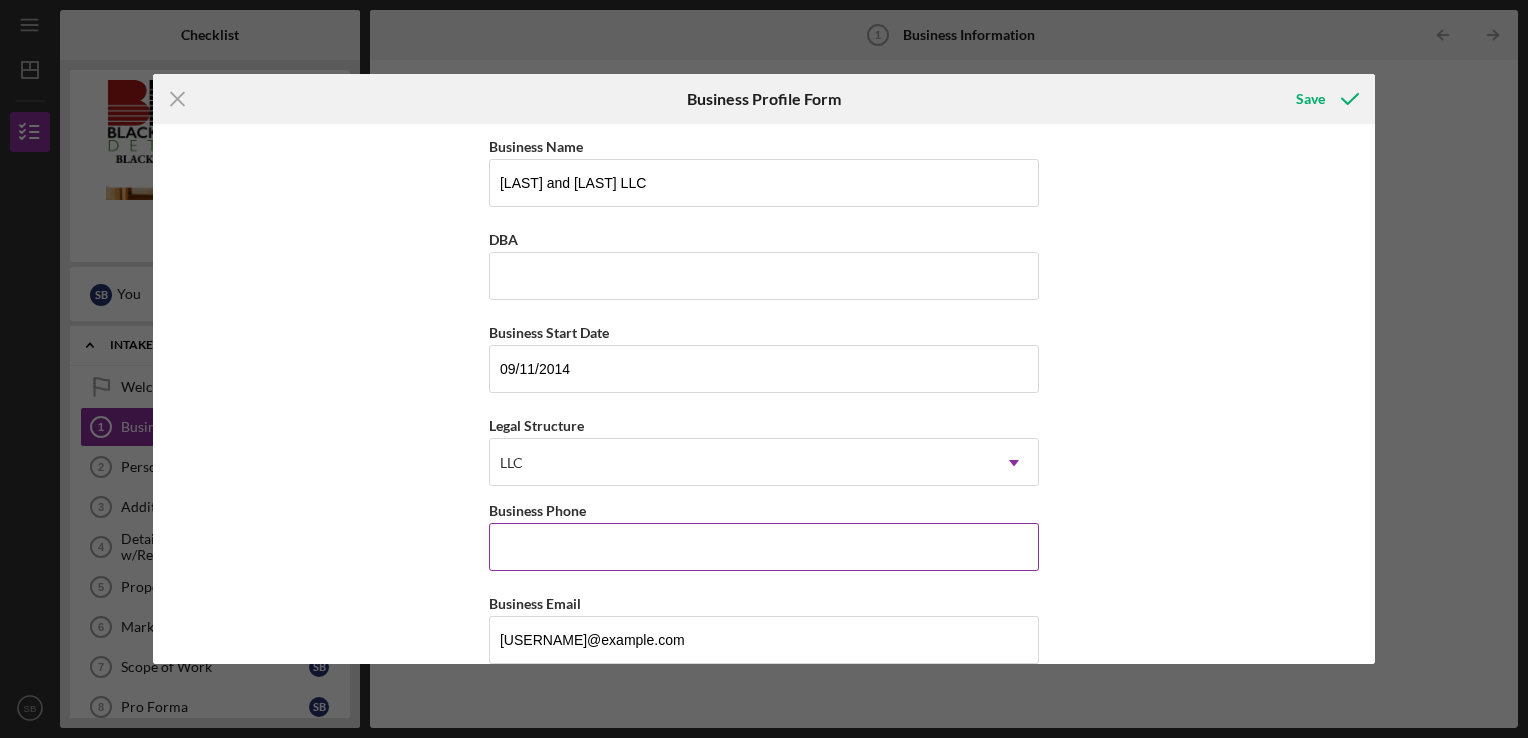 click on "Business Phone" at bounding box center [764, 547] 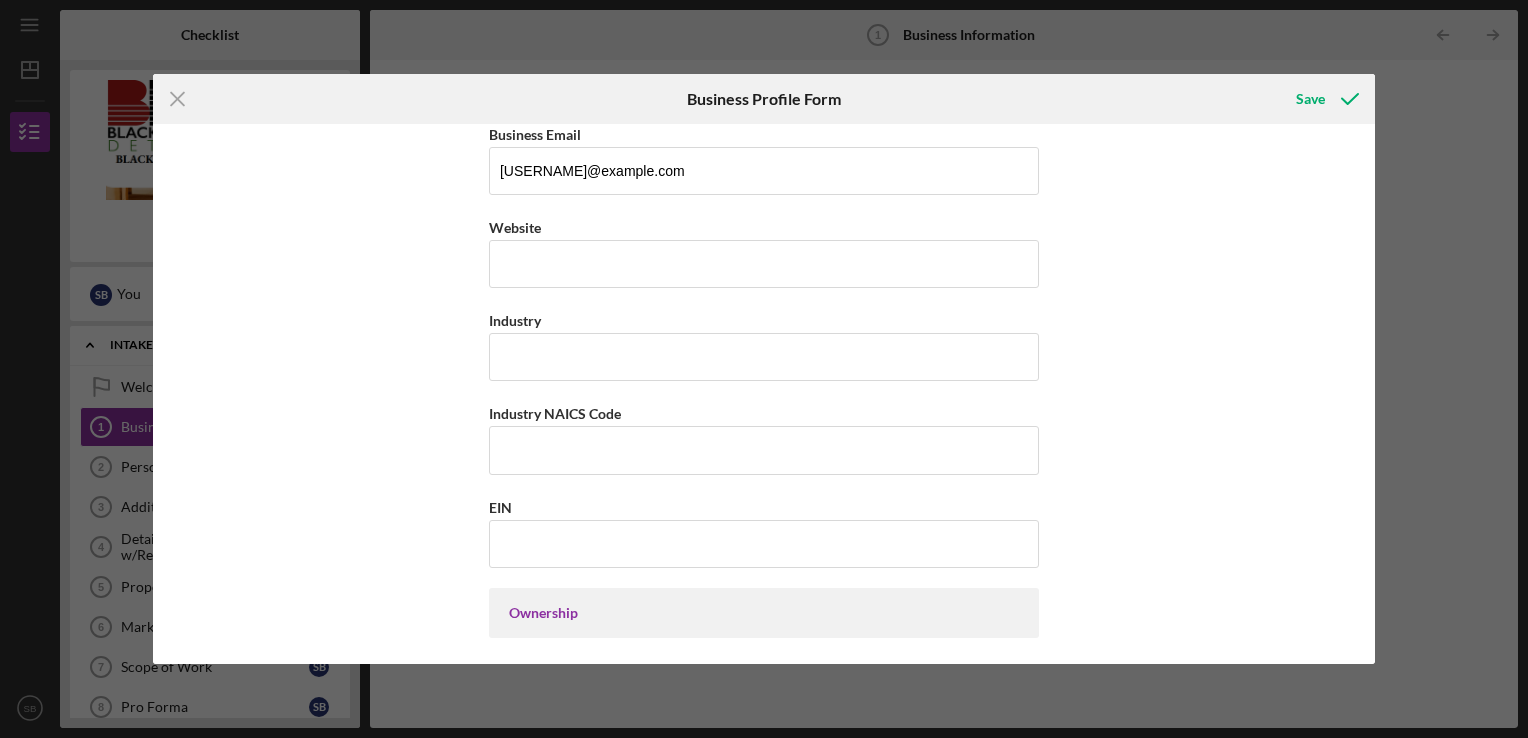 scroll, scrollTop: 473, scrollLeft: 0, axis: vertical 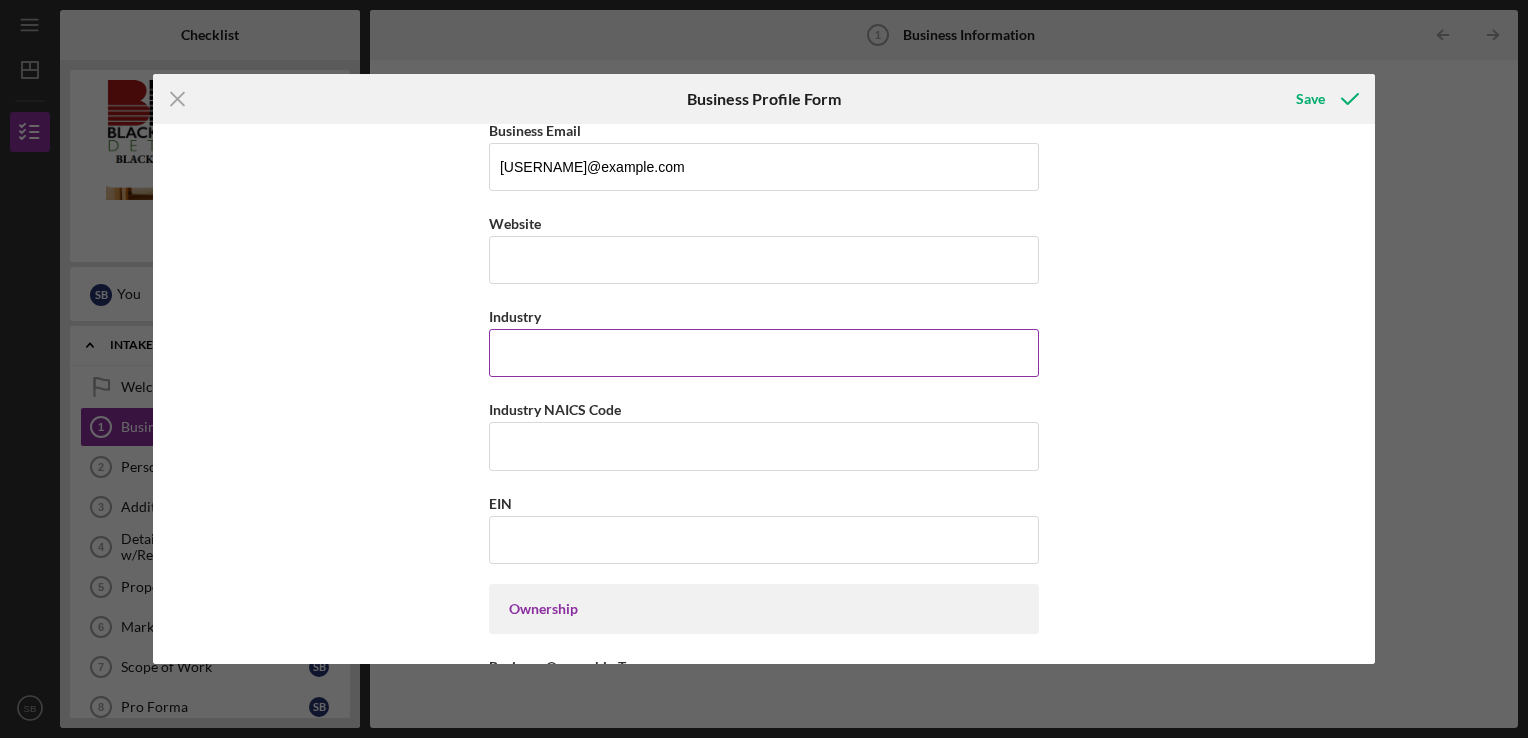 type on "([AREA]) [PHONE]-[PHONE]" 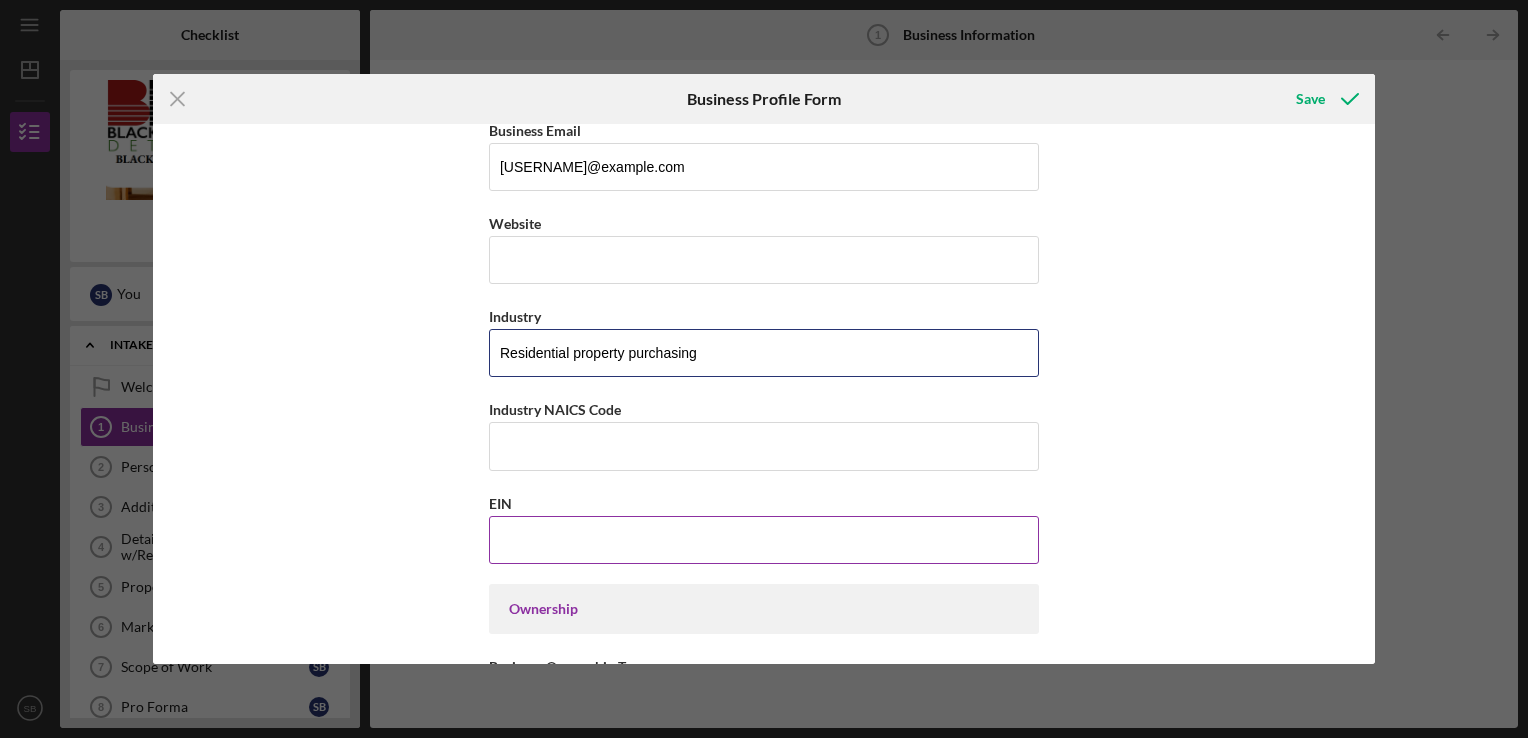 type on "Residential property purchasing" 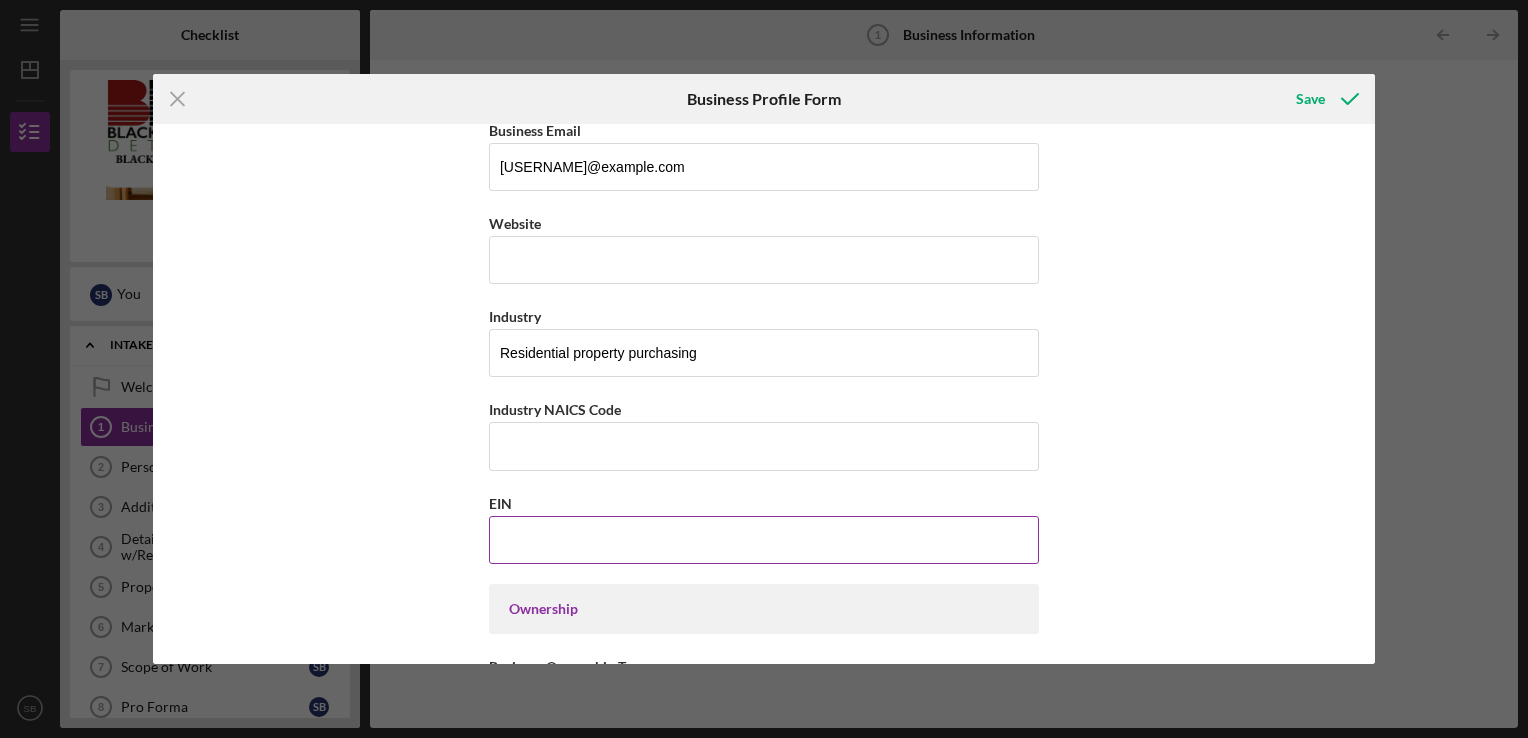 click on "EIN" at bounding box center (764, 540) 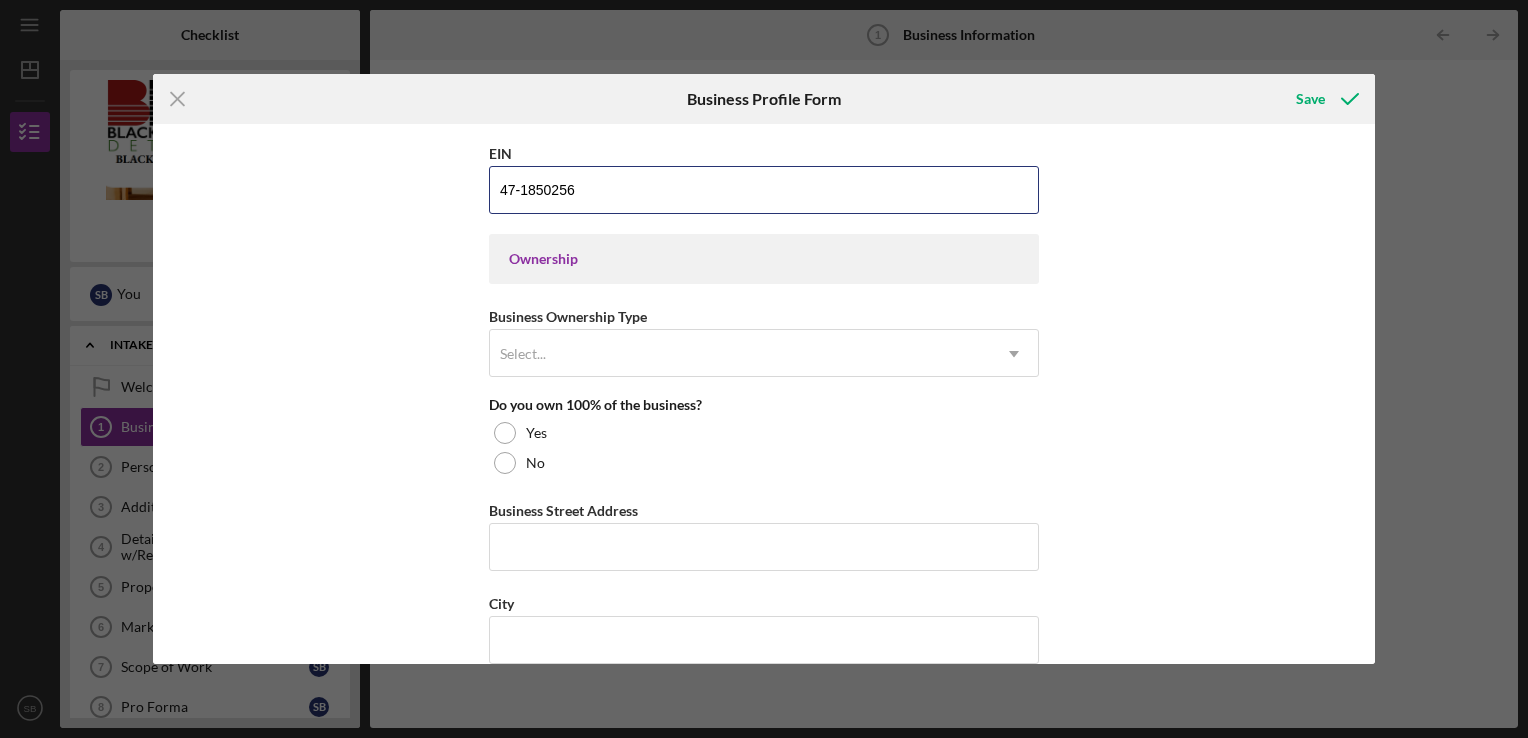 scroll, scrollTop: 826, scrollLeft: 0, axis: vertical 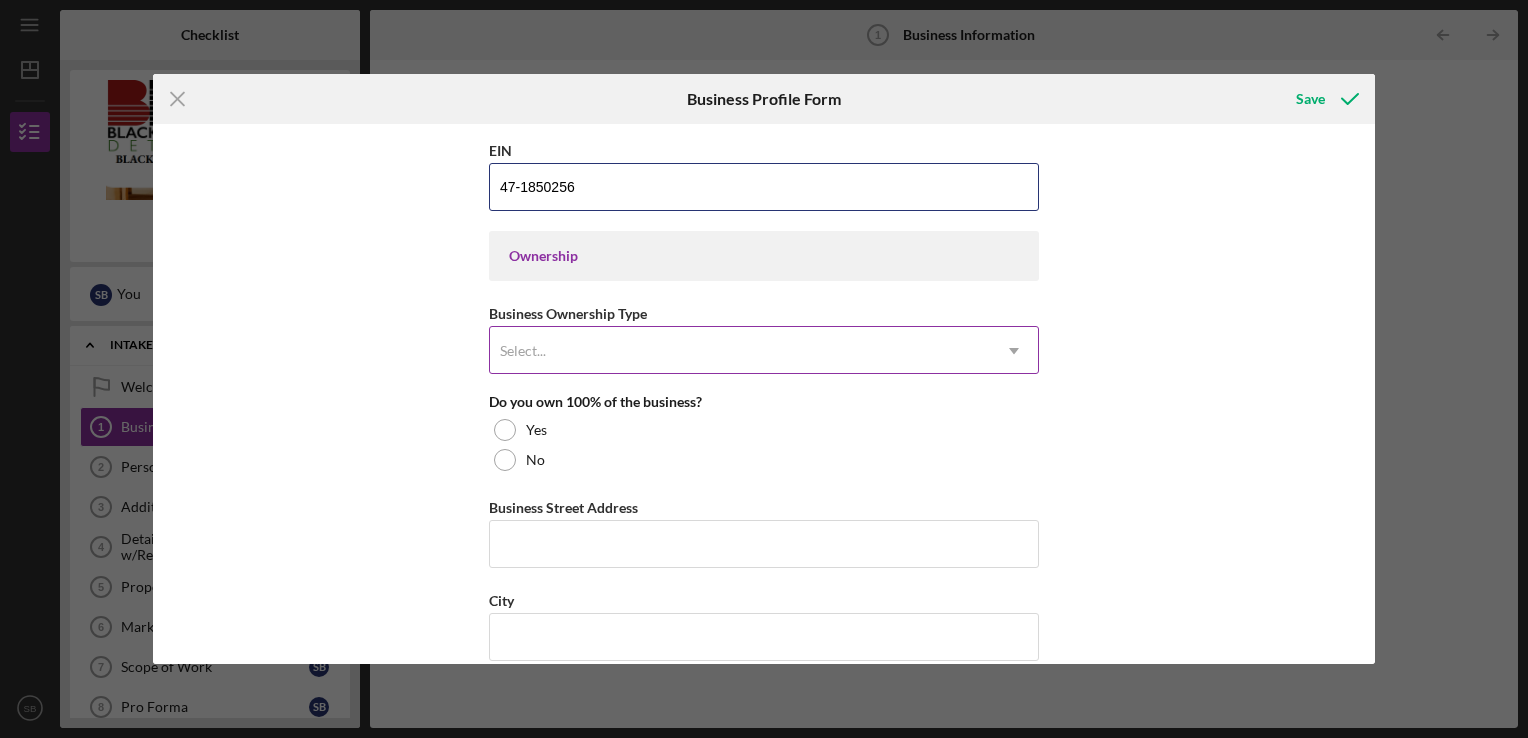 type on "47-1850256" 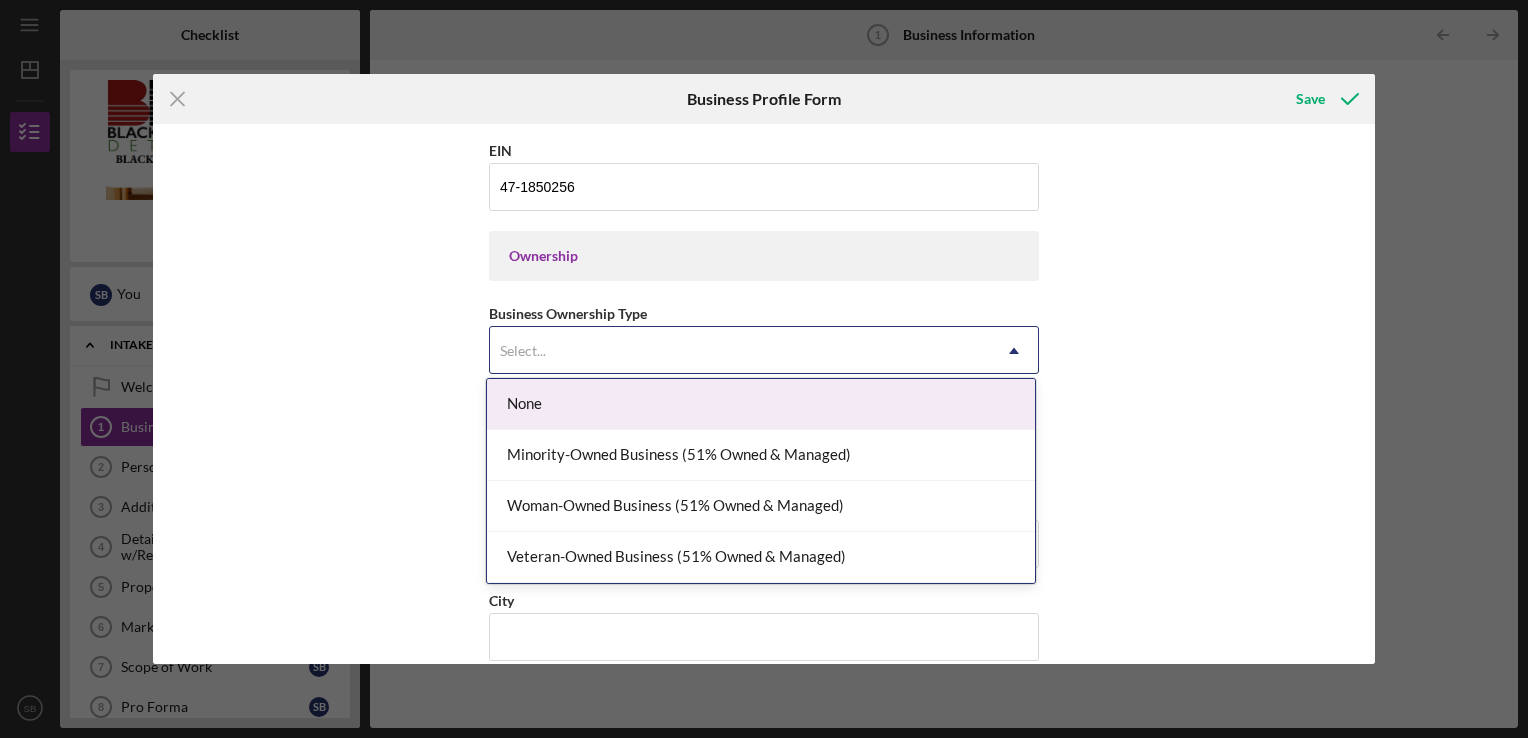click 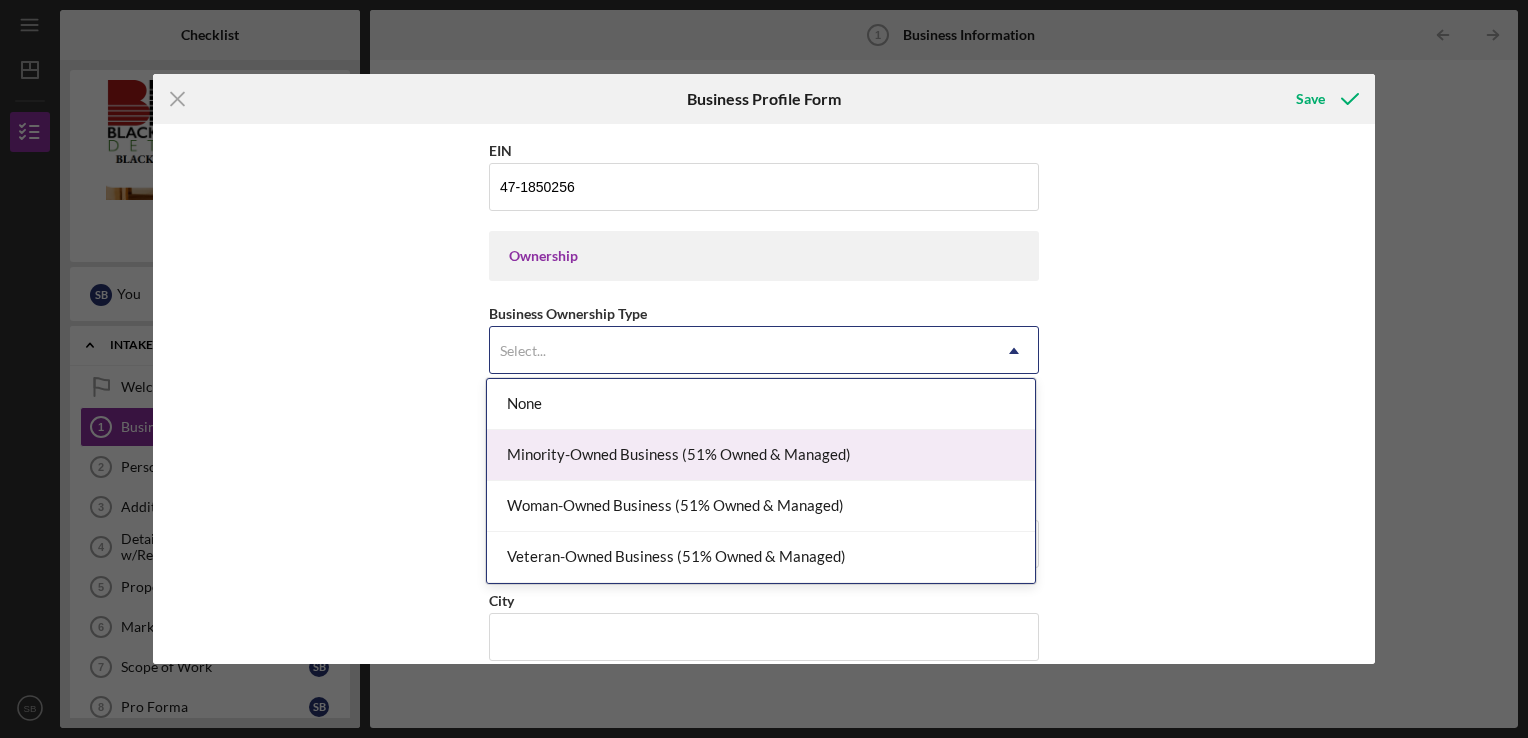 click on "Minority-Owned Business (51% Owned & Managed)" at bounding box center [761, 455] 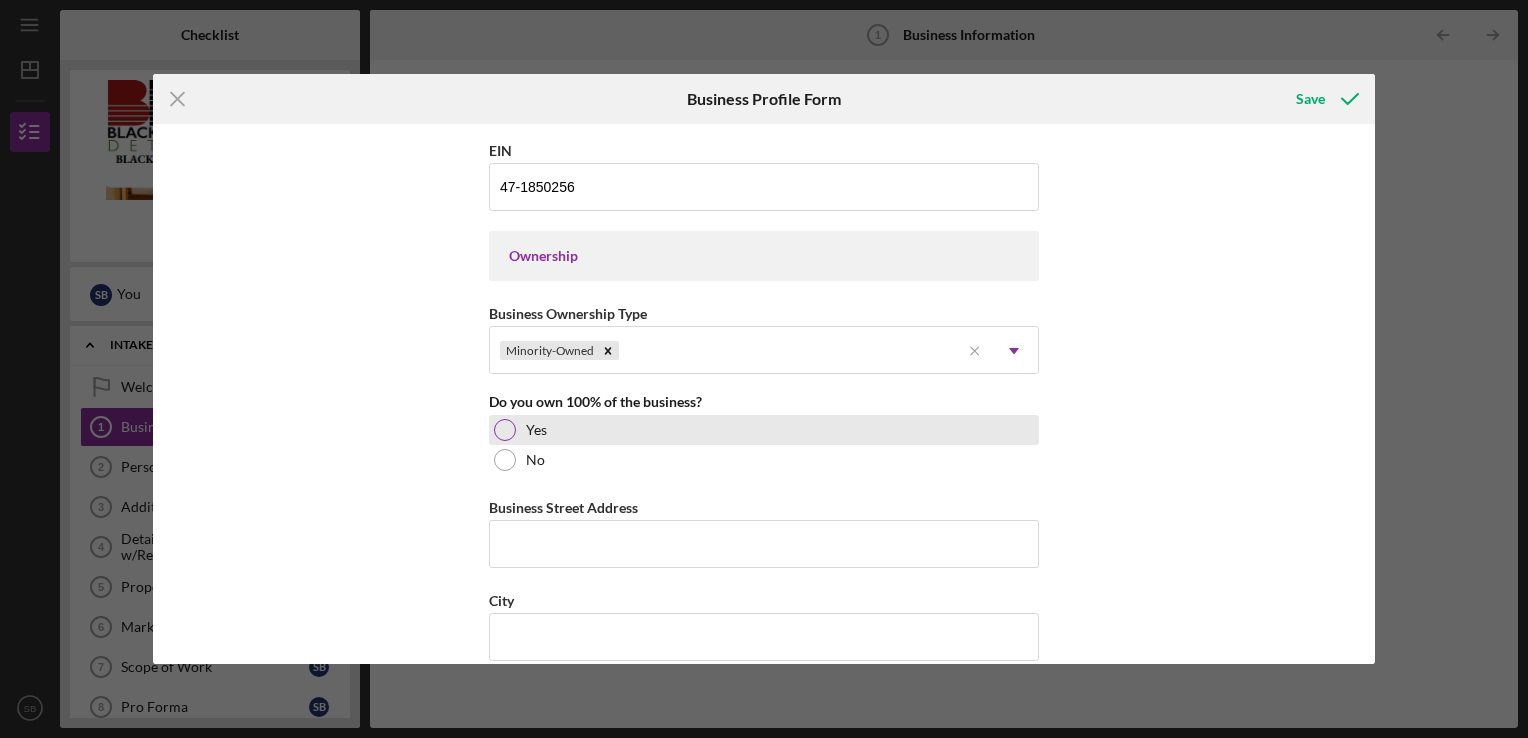click at bounding box center [505, 430] 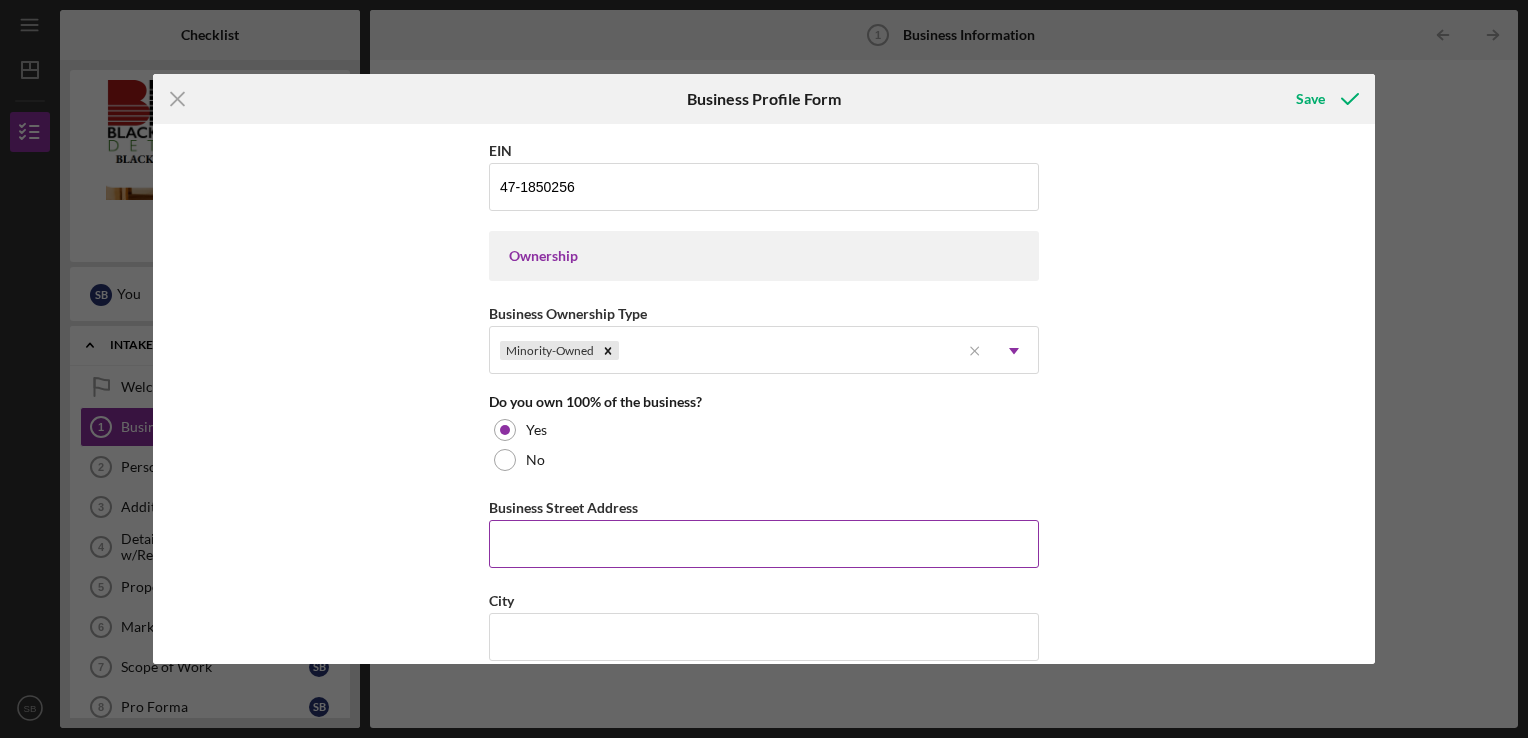 click on "Business Street Address" at bounding box center (764, 544) 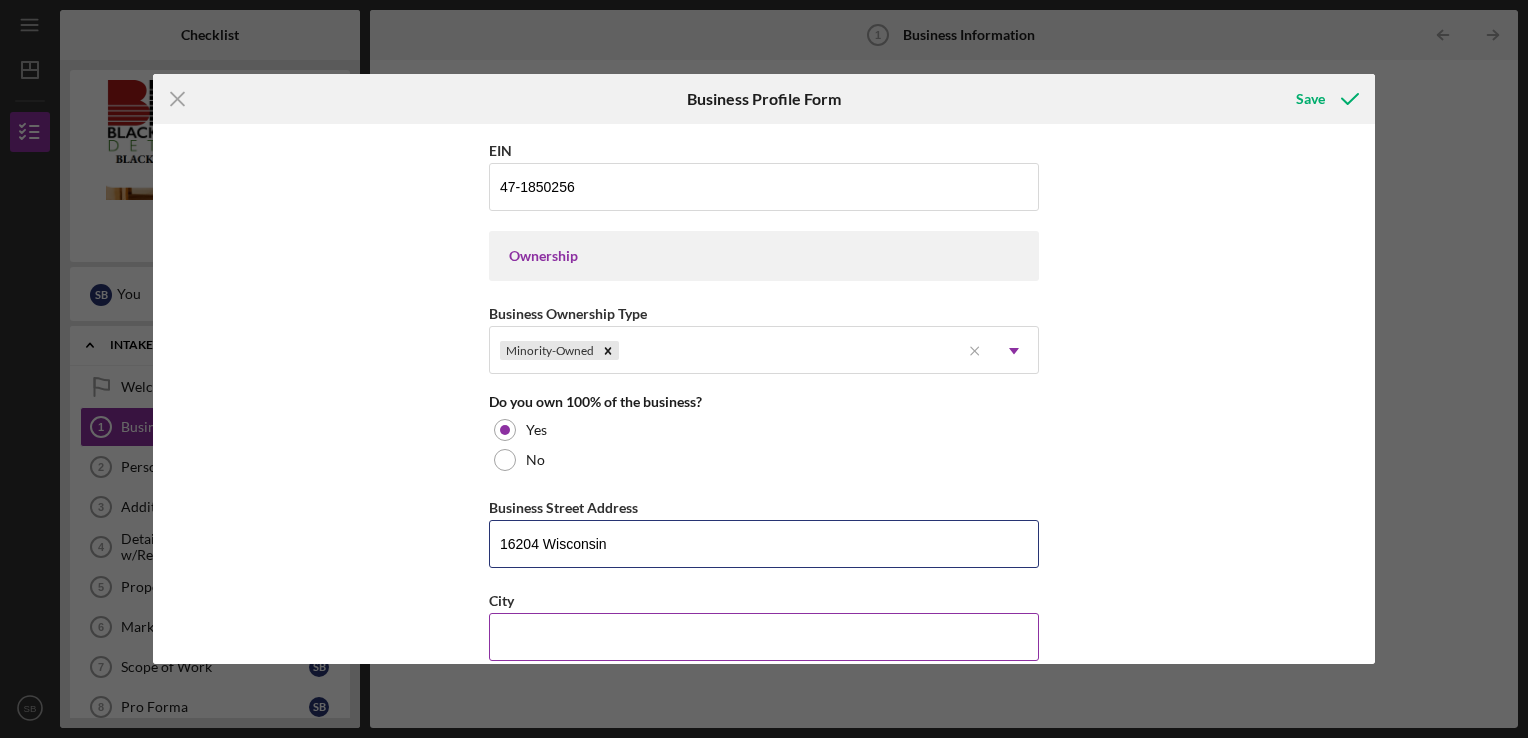 type on "16204 Wisconsin" 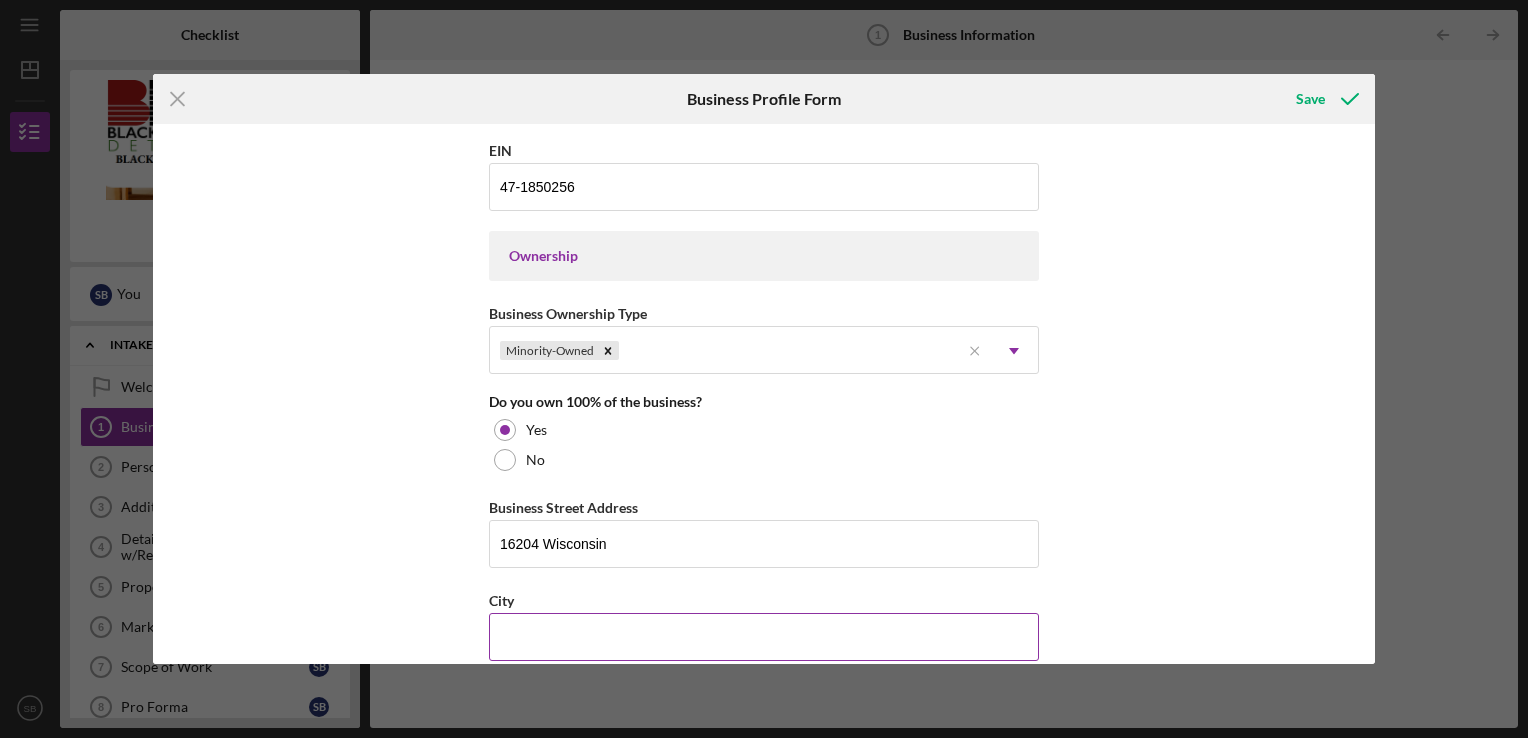 click on "City" at bounding box center (764, 637) 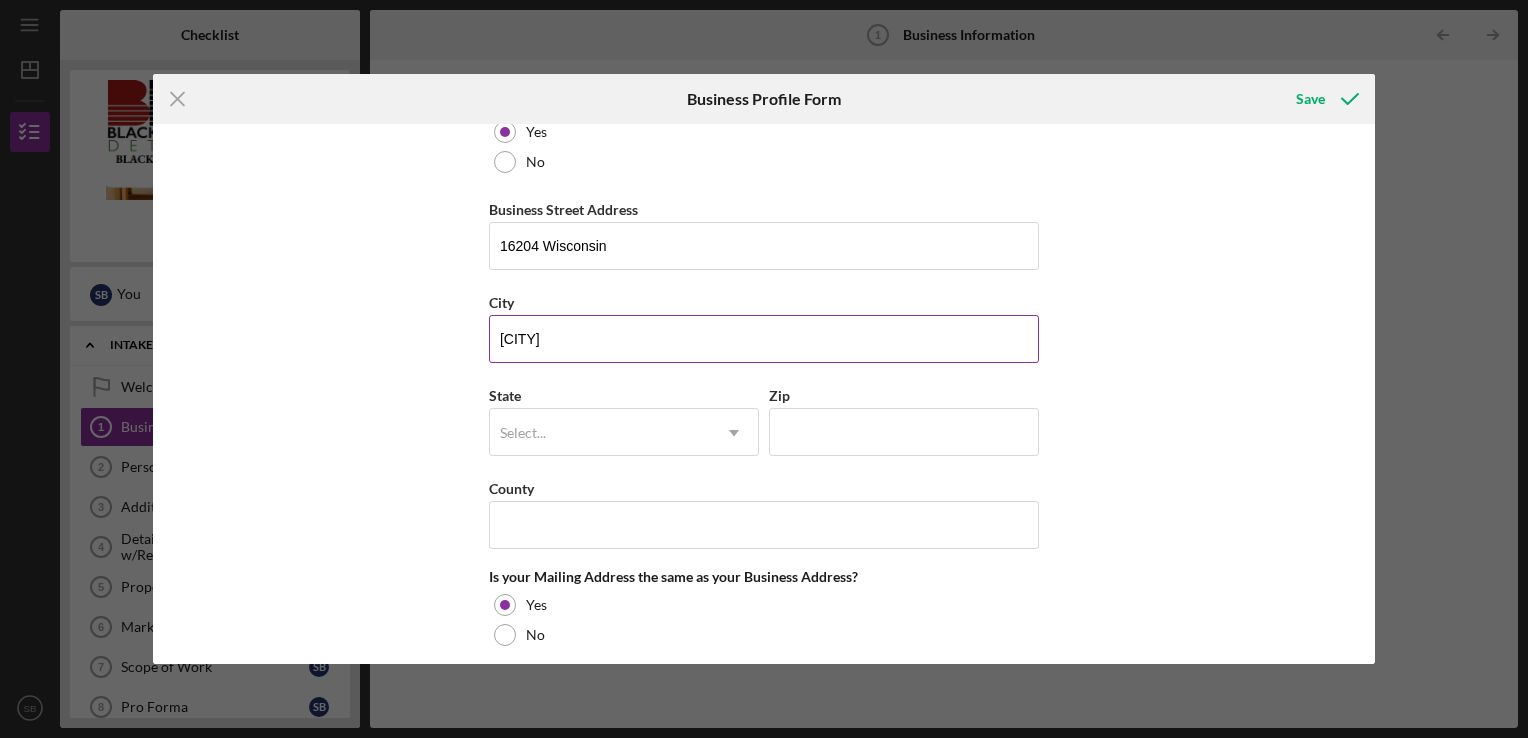 scroll, scrollTop: 1130, scrollLeft: 0, axis: vertical 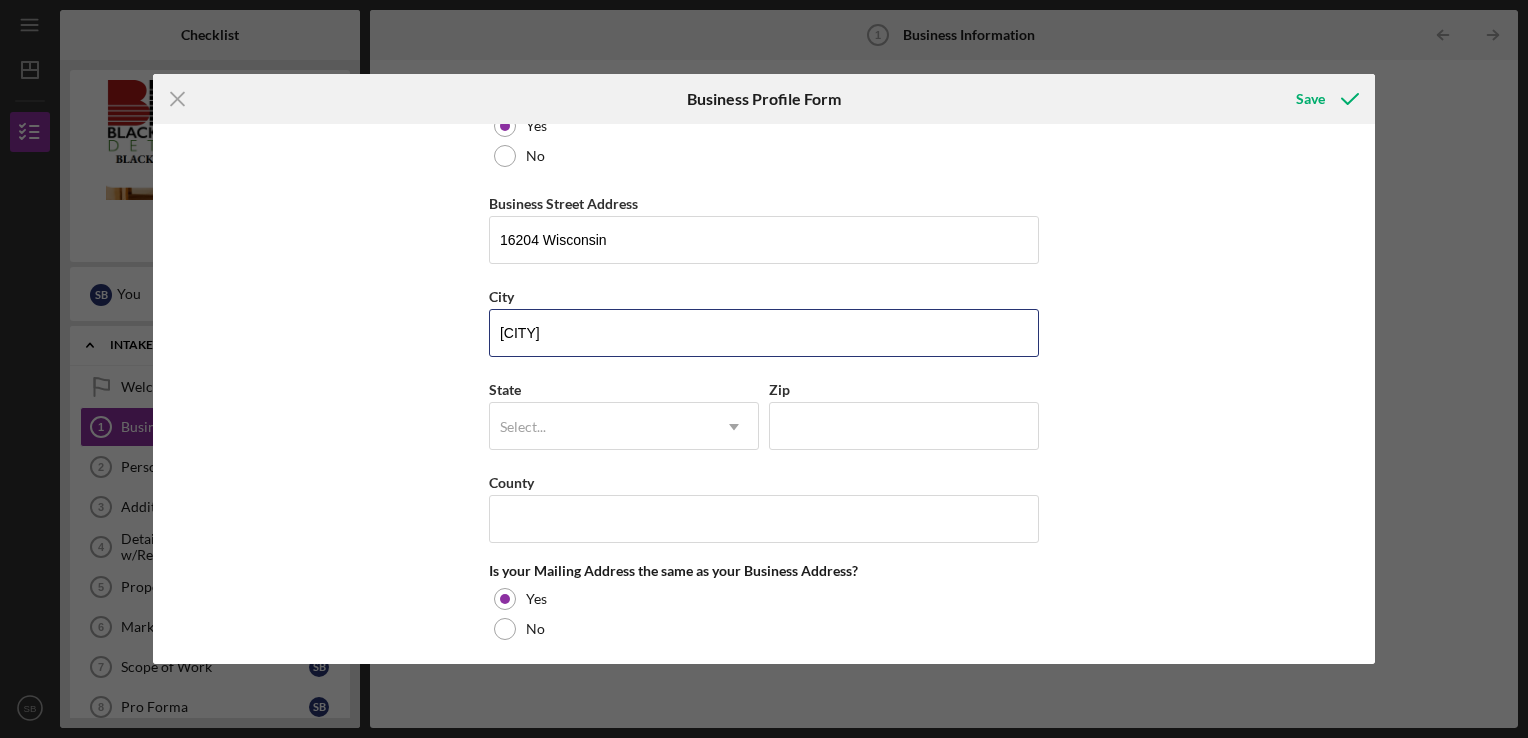 type on "[CITY]" 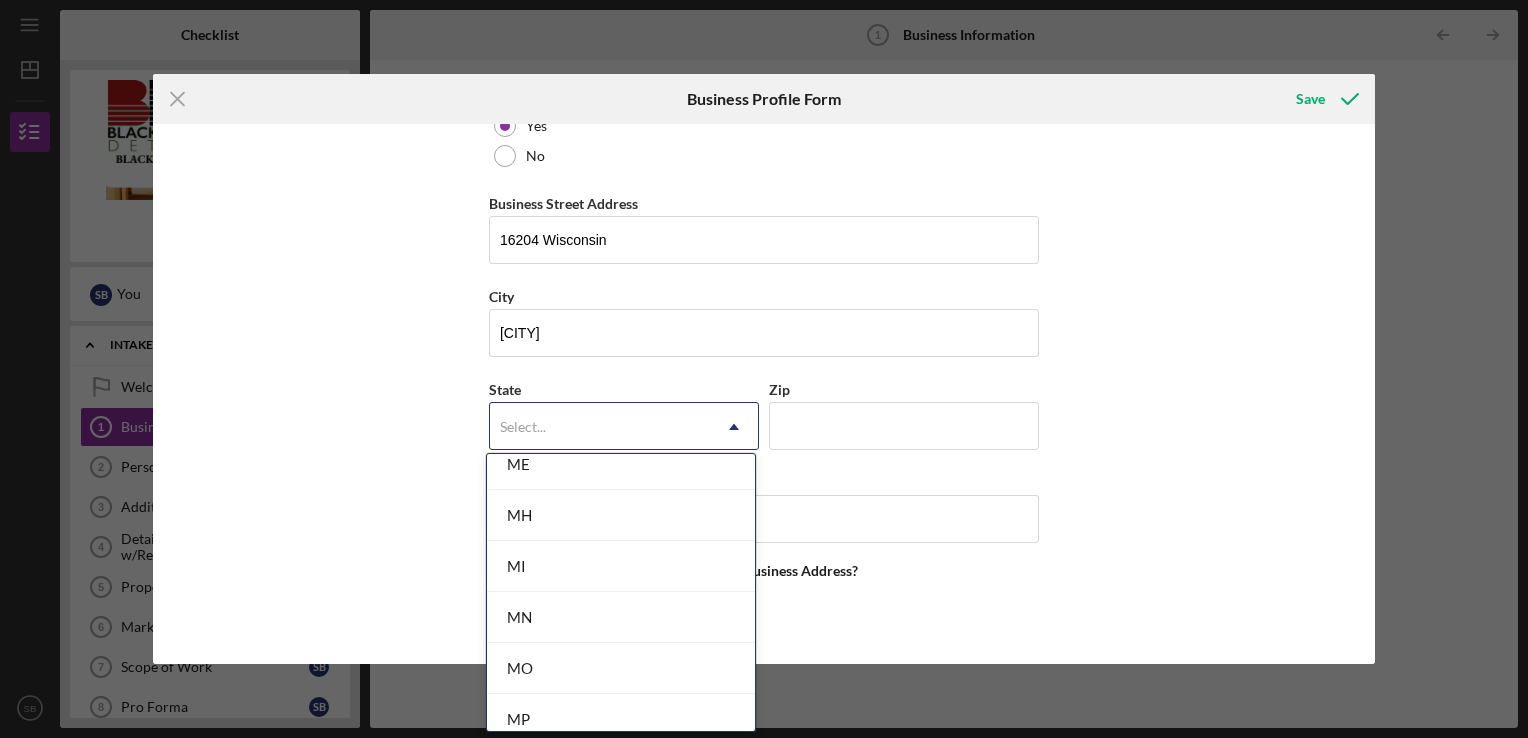 scroll, scrollTop: 1604, scrollLeft: 0, axis: vertical 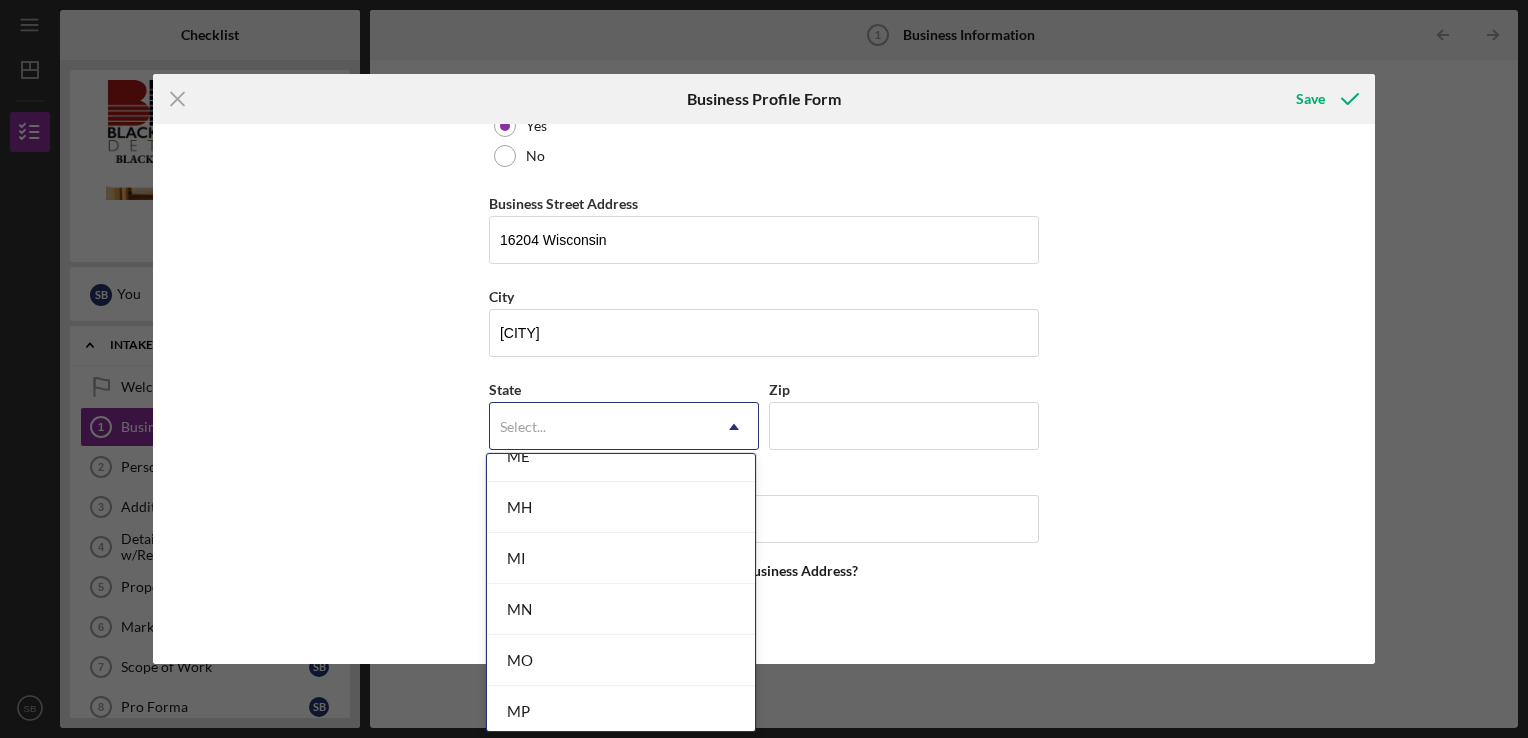 click on "MI" at bounding box center (621, 558) 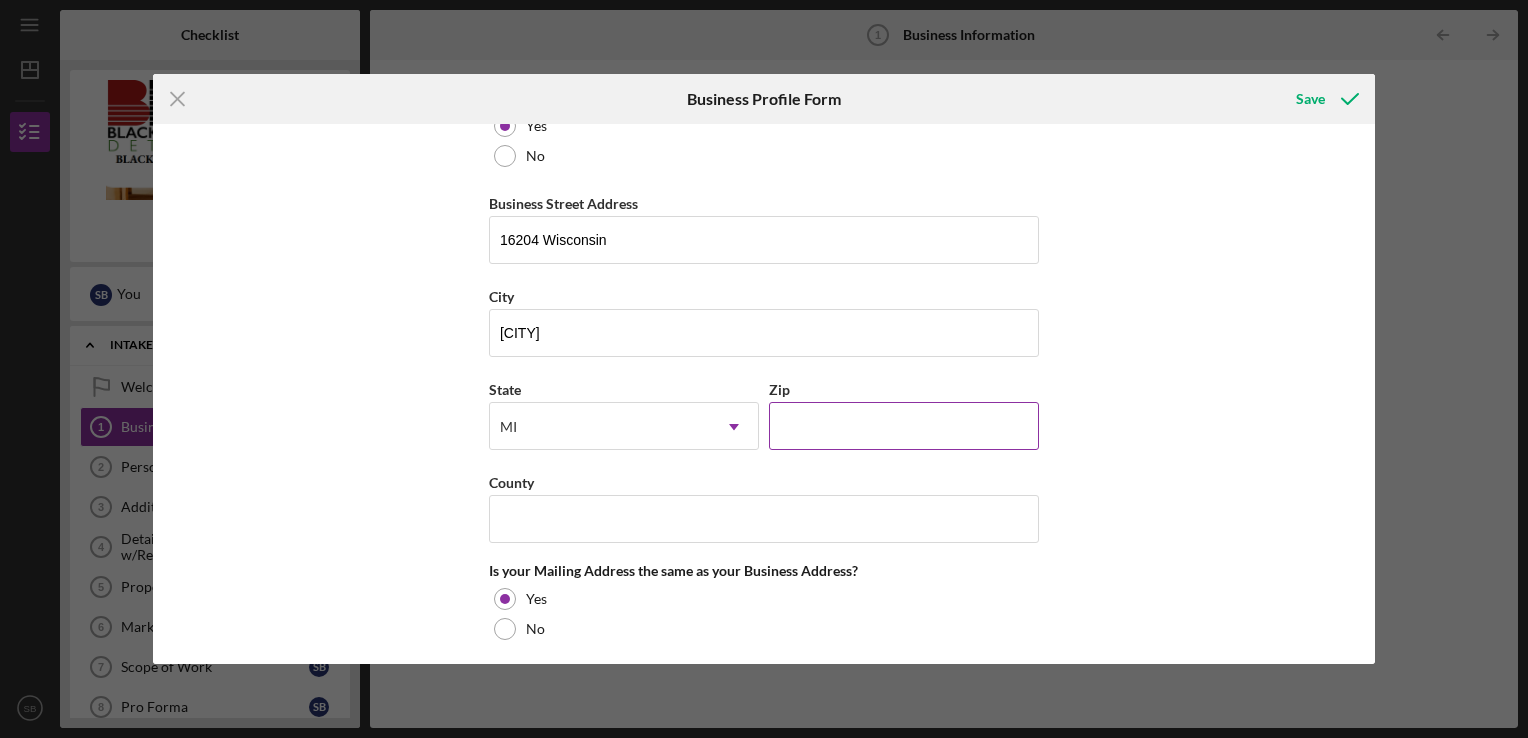 click on "Zip" at bounding box center (904, 426) 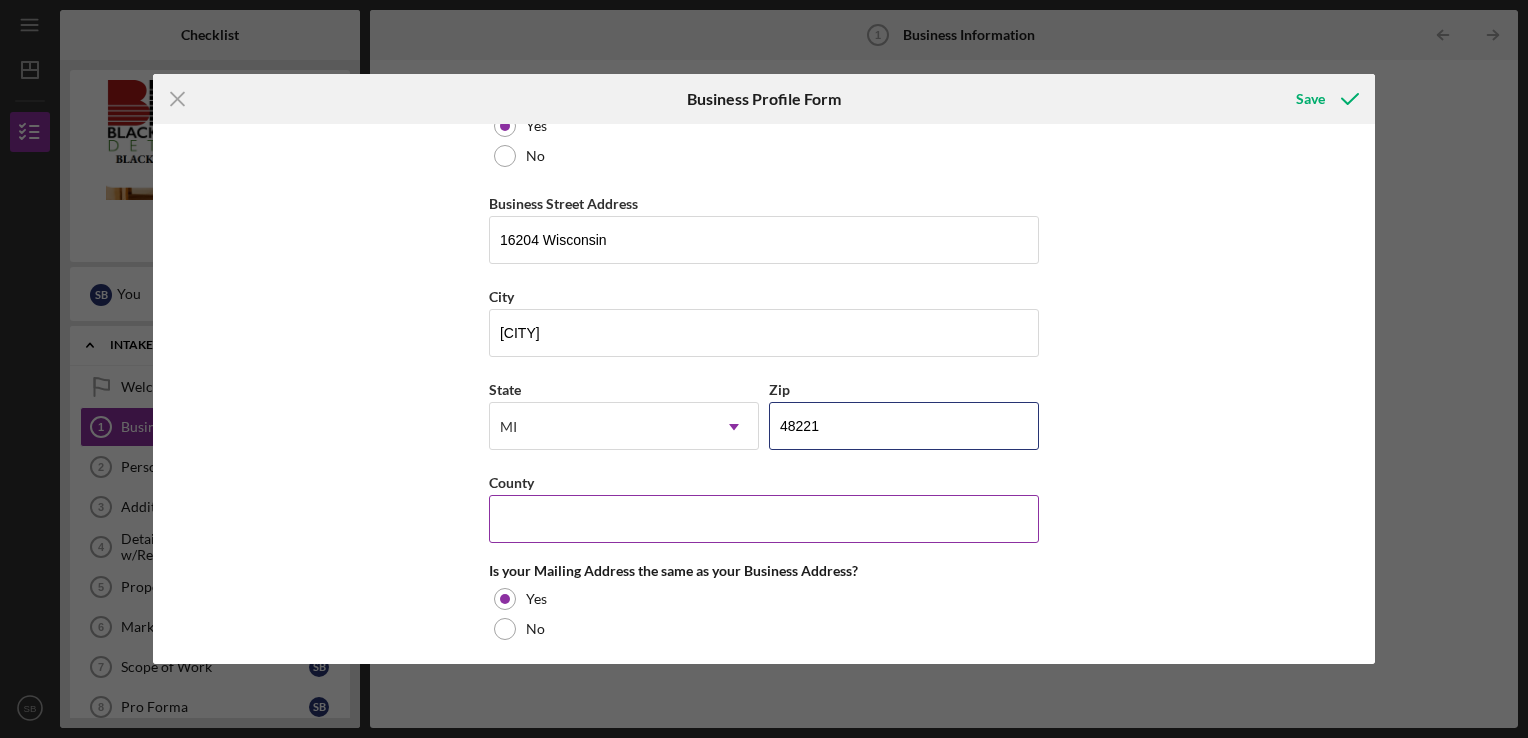type on "48221" 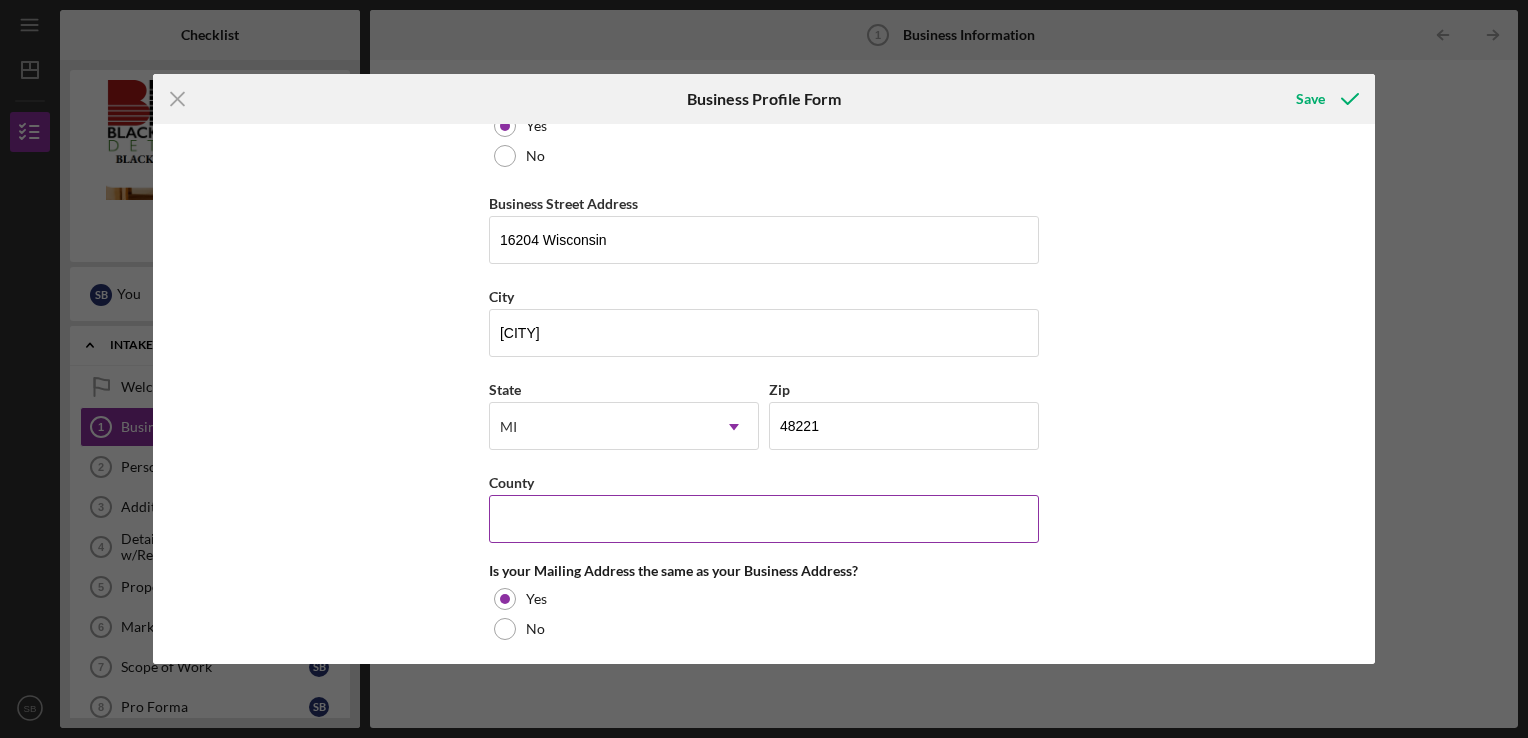 click on "County" at bounding box center [764, 519] 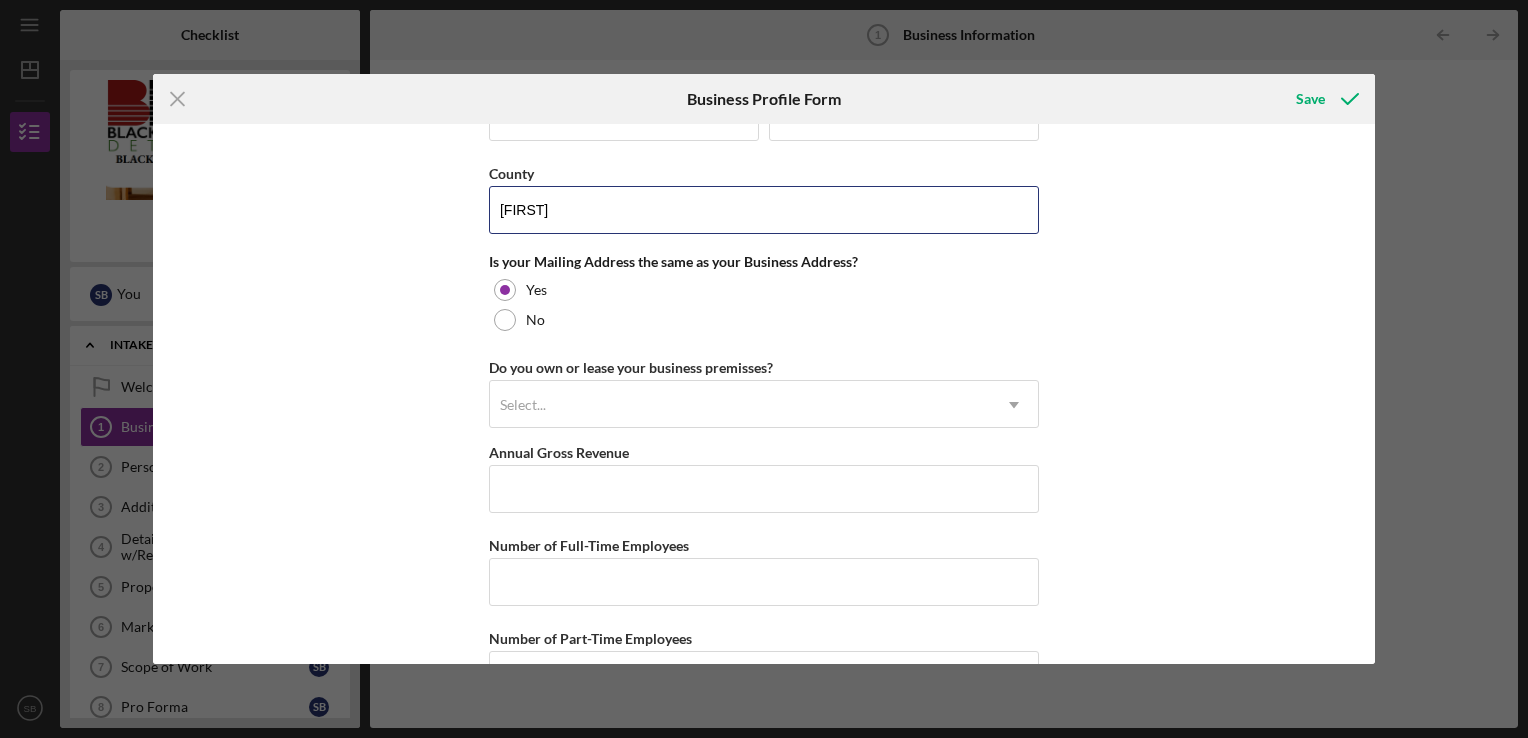 scroll, scrollTop: 1444, scrollLeft: 0, axis: vertical 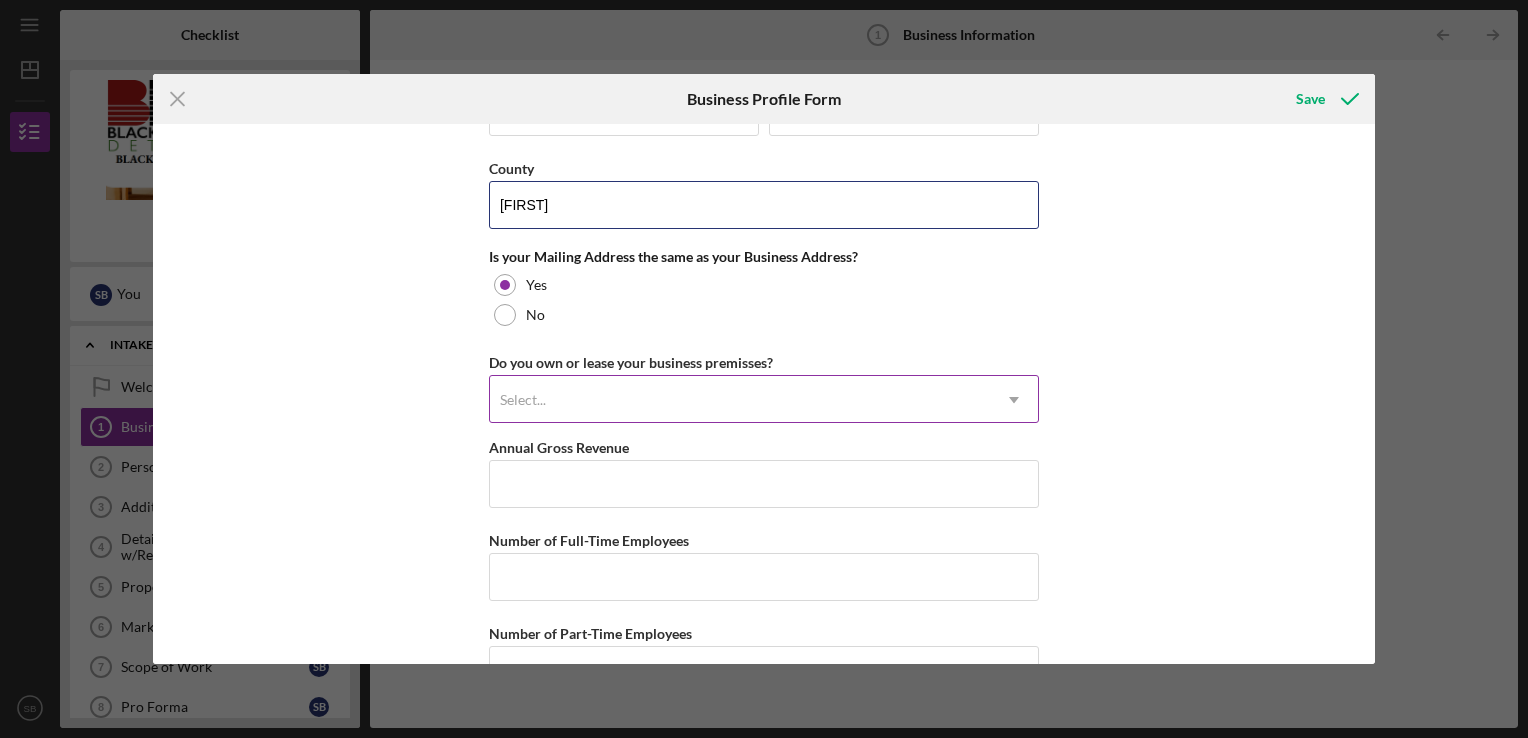 type on "[FIRST]" 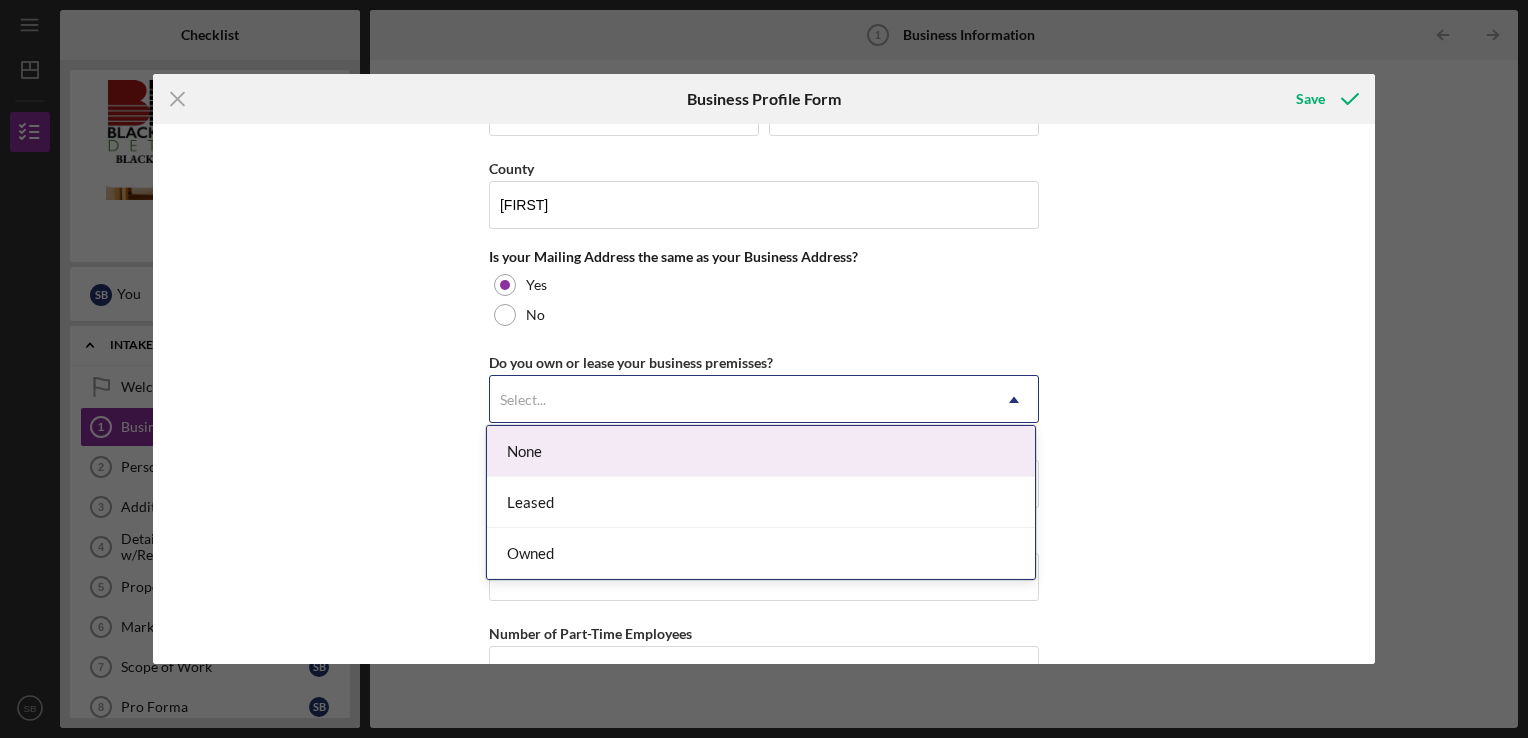 click on "Icon/Dropdown Arrow" 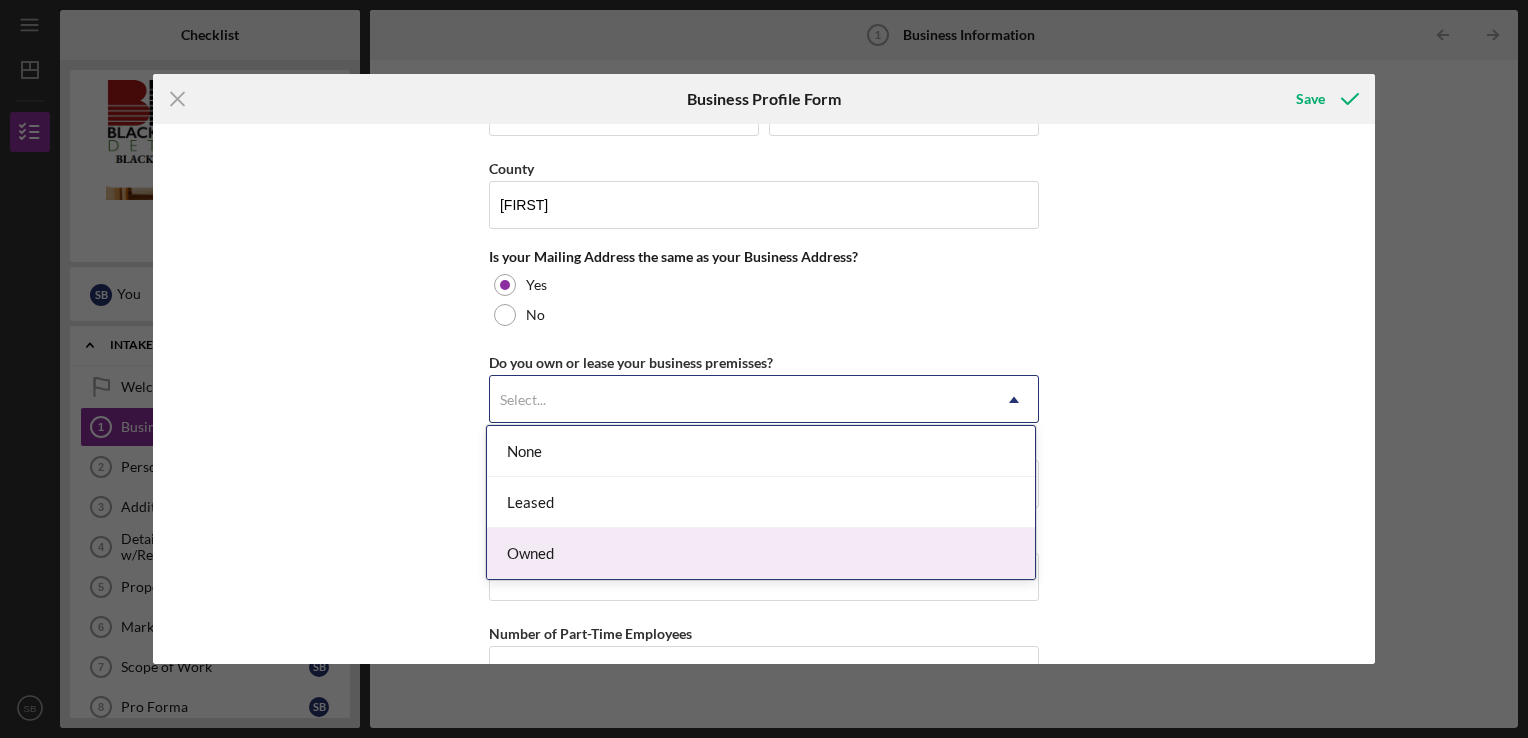 click on "Owned" at bounding box center [761, 553] 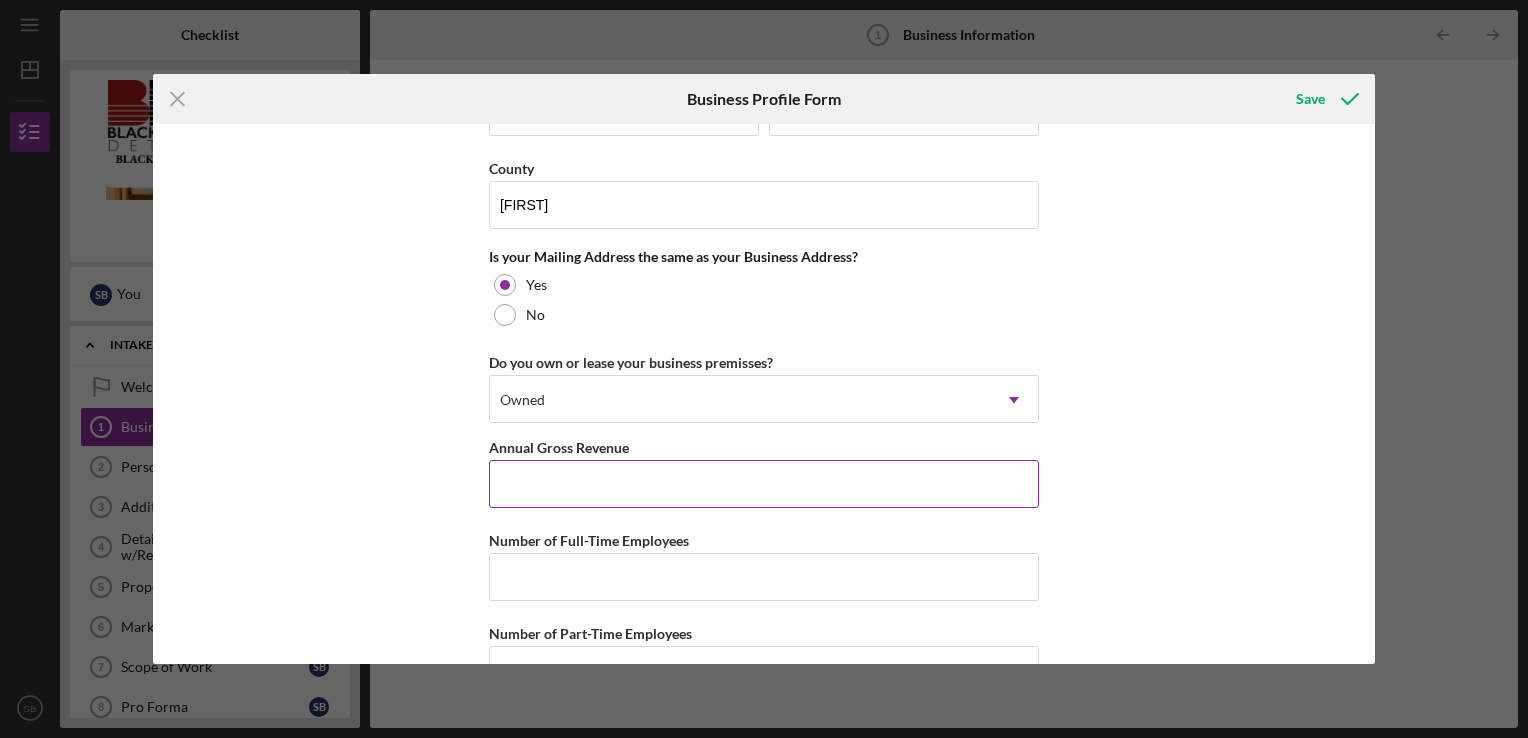 click on "Annual Gross Revenue" at bounding box center [764, 484] 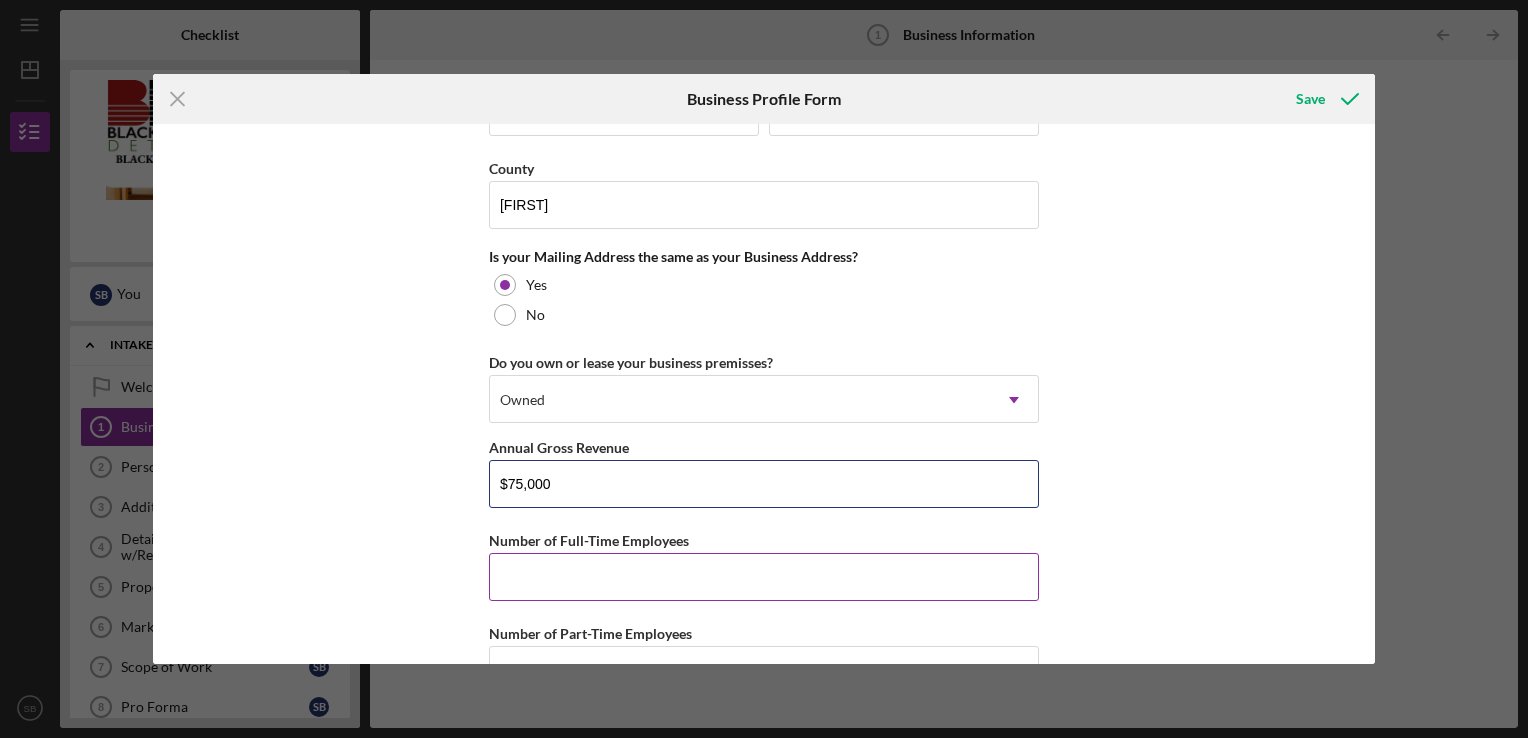 type on "$75,000" 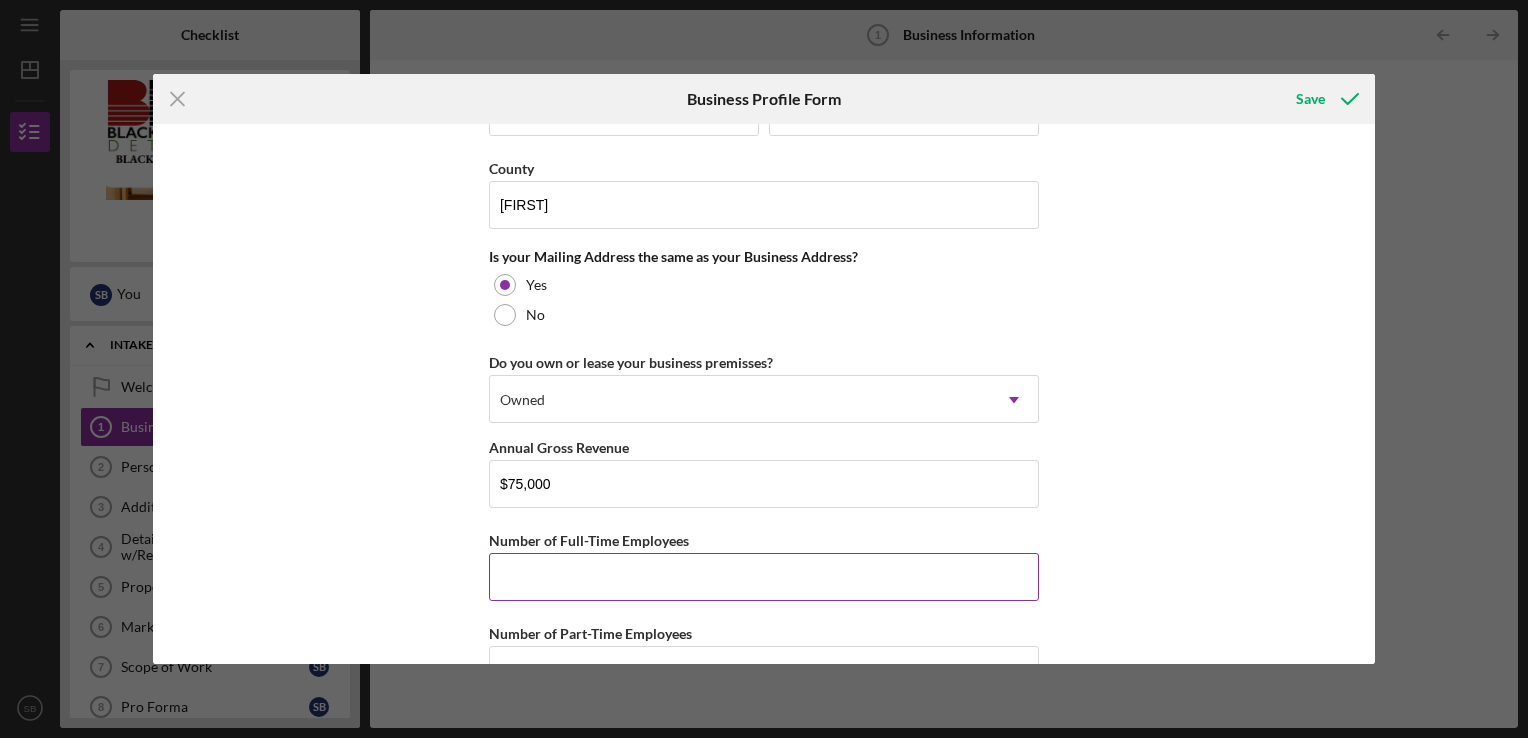click on "Number of Full-Time Employees" at bounding box center [764, 577] 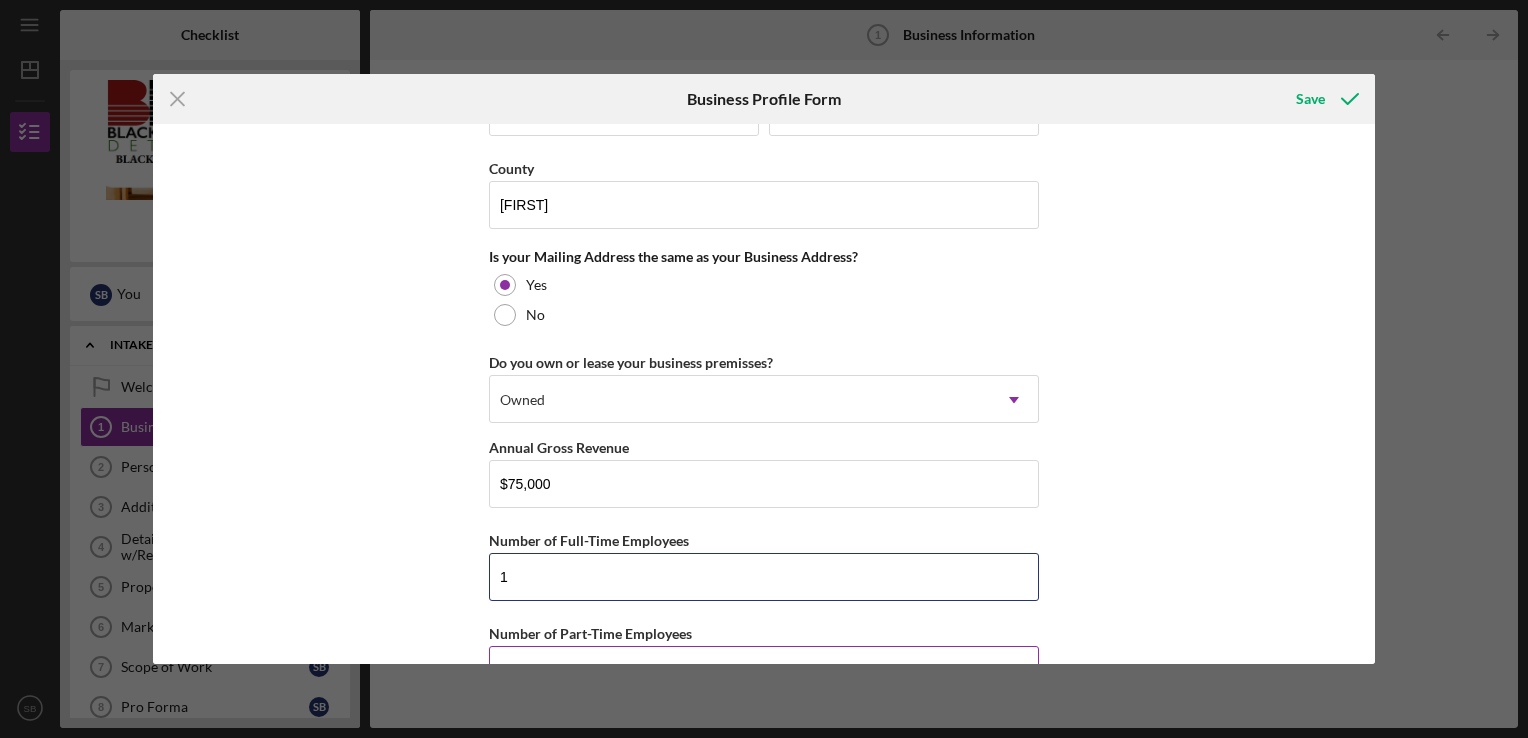type on "1" 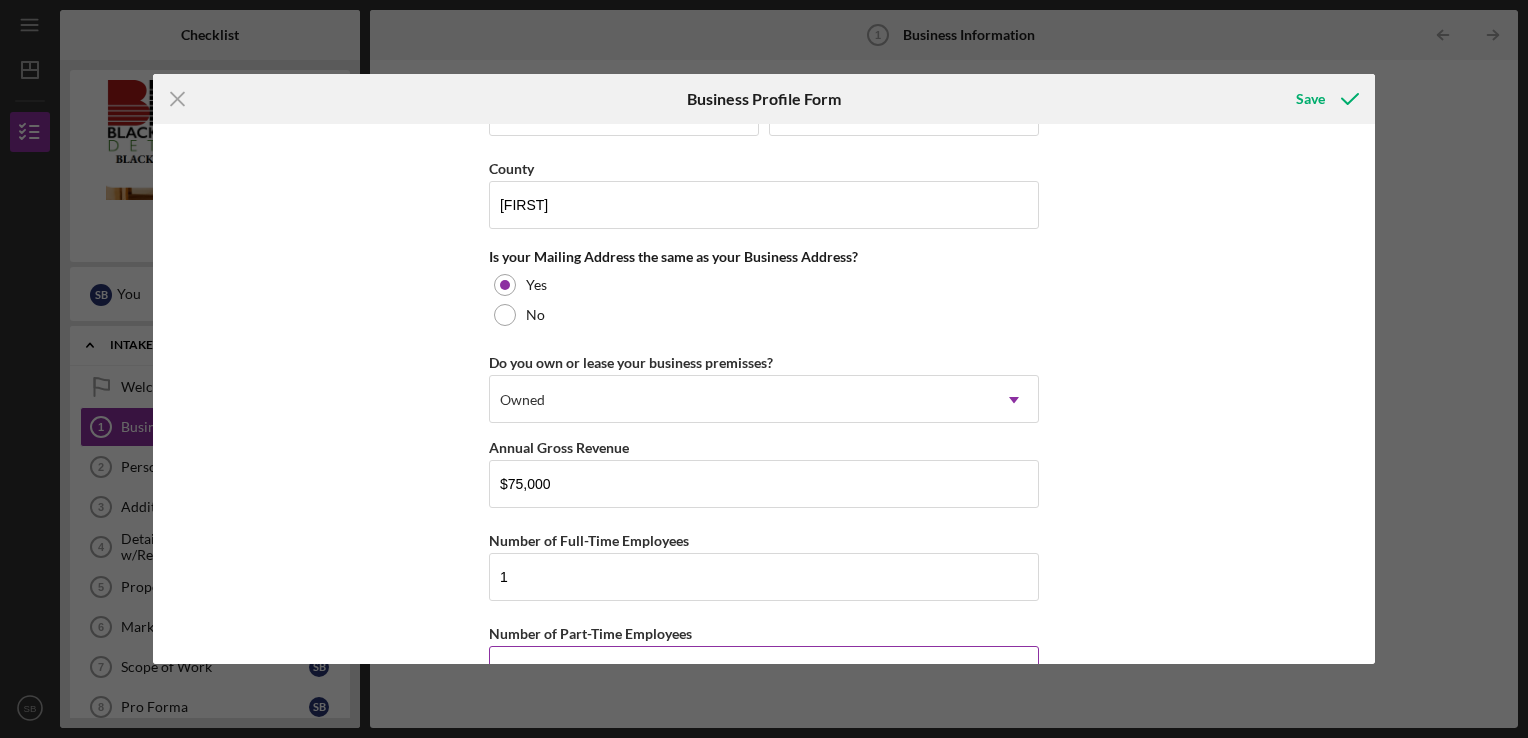 click on "Number of Part-Time Employees" at bounding box center [764, 670] 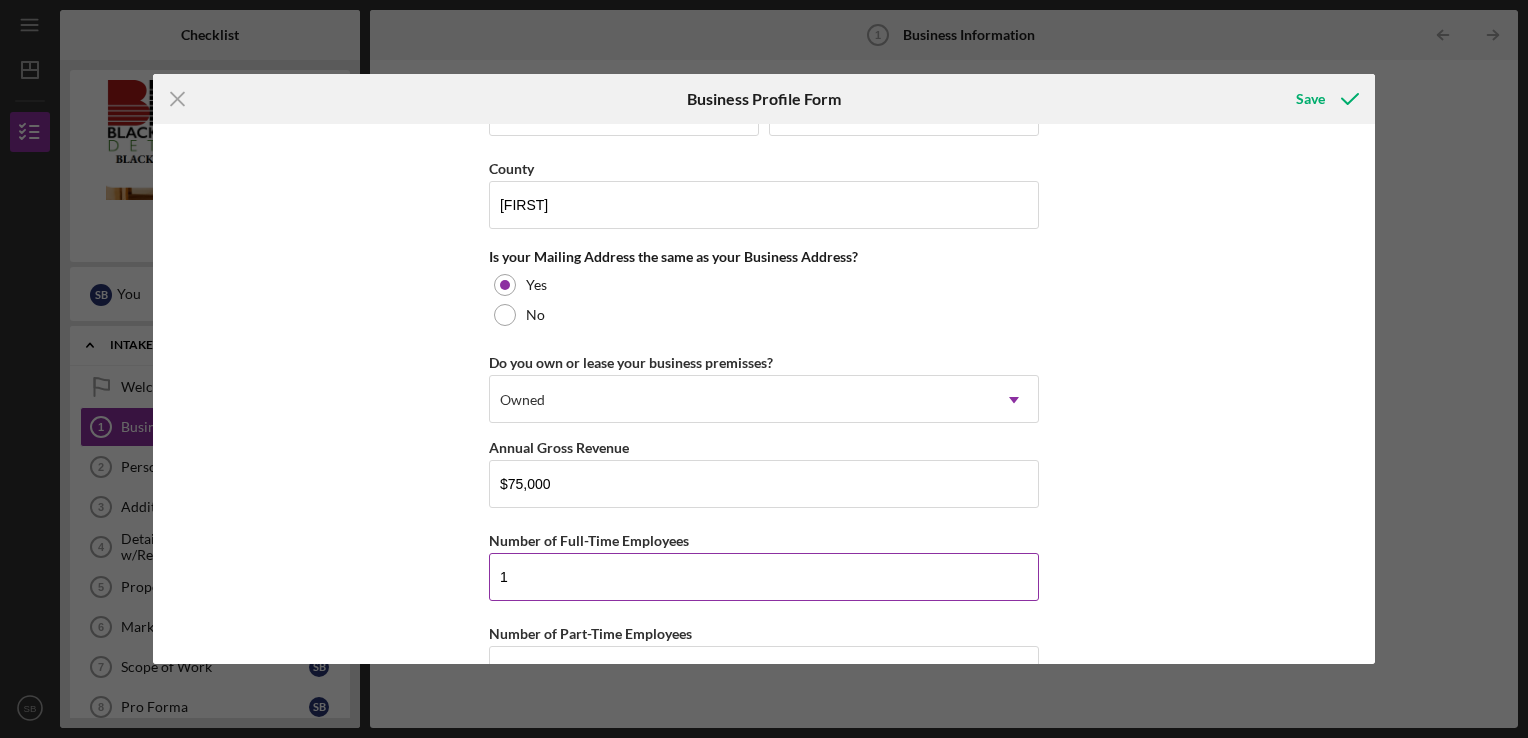 click on "1" at bounding box center [764, 577] 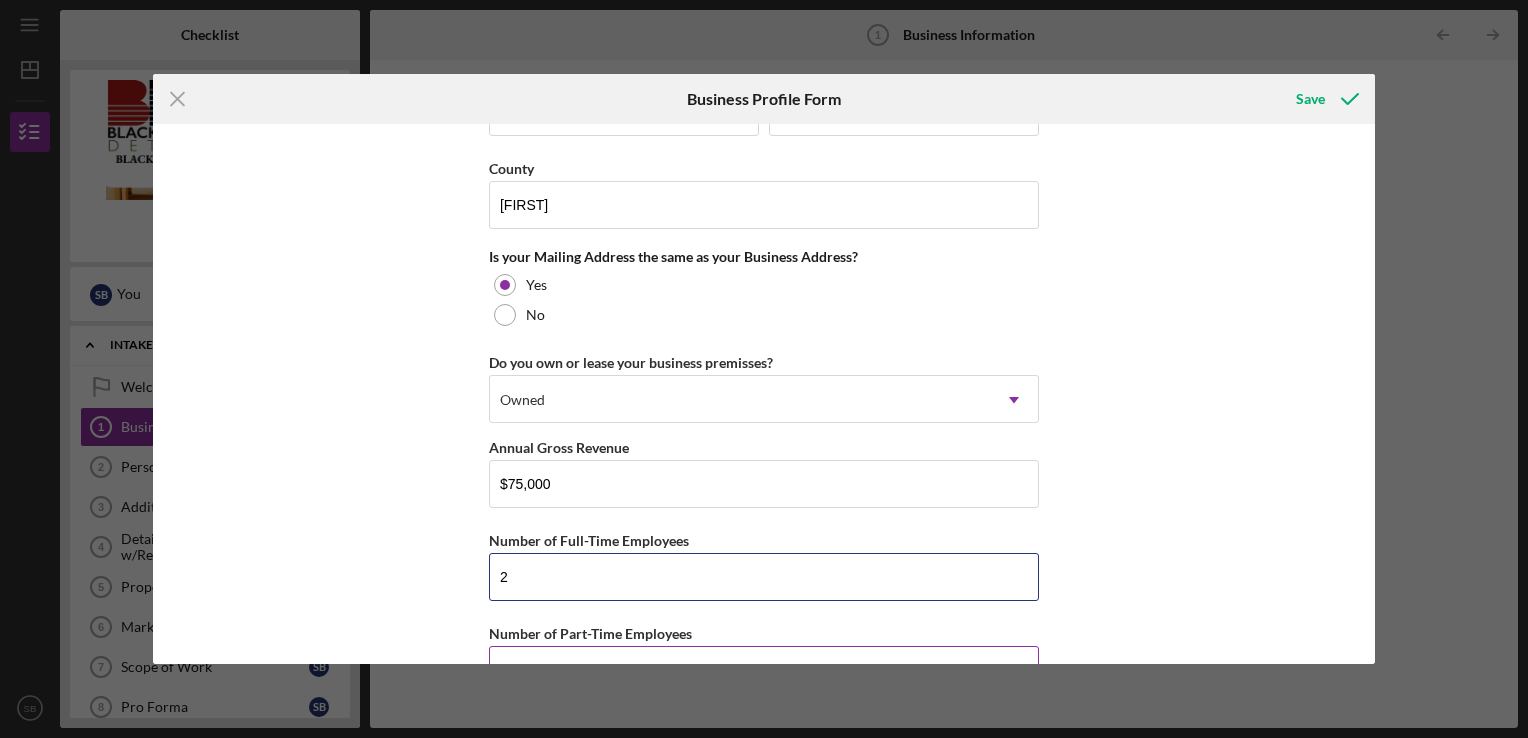 type on "2" 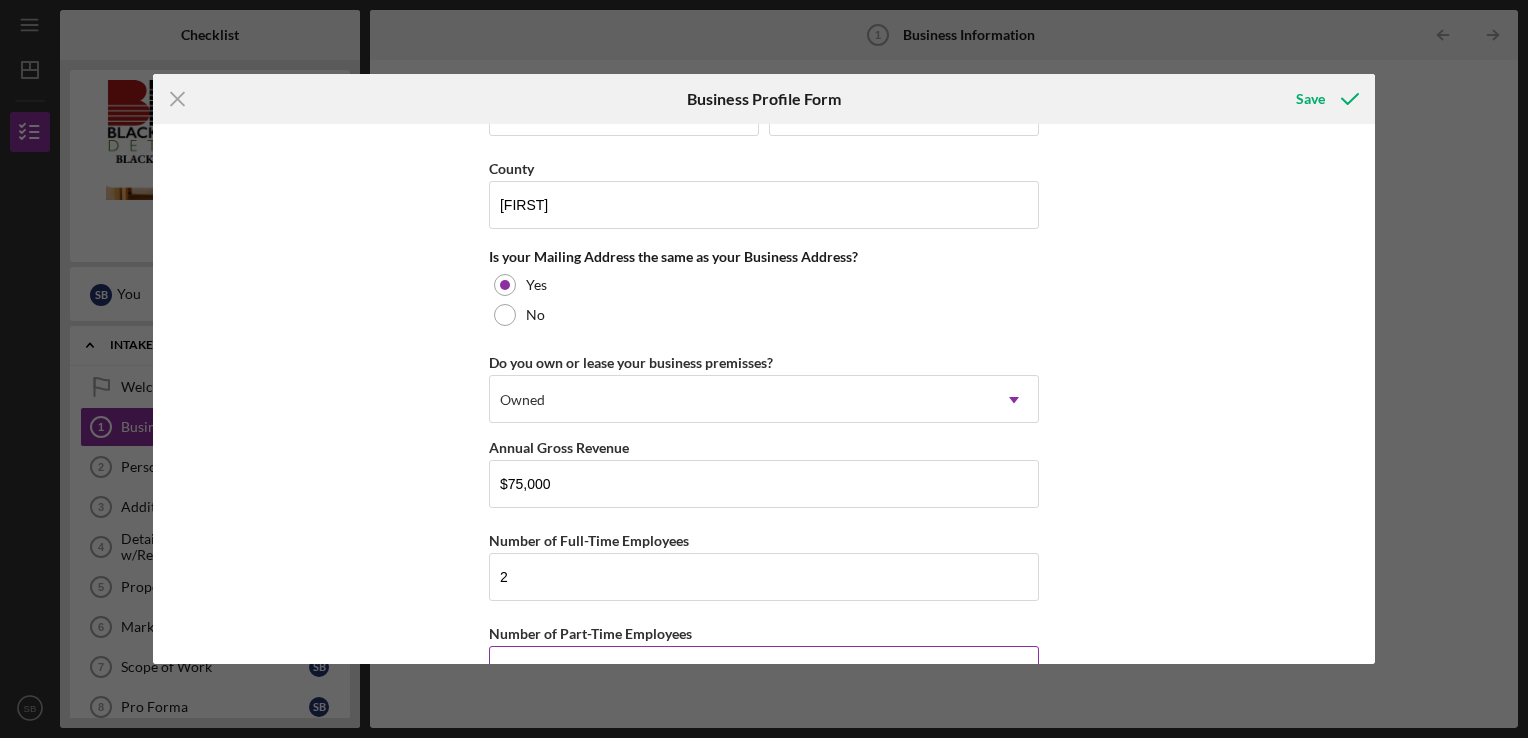 click on "Number of Part-Time Employees" at bounding box center (764, 670) 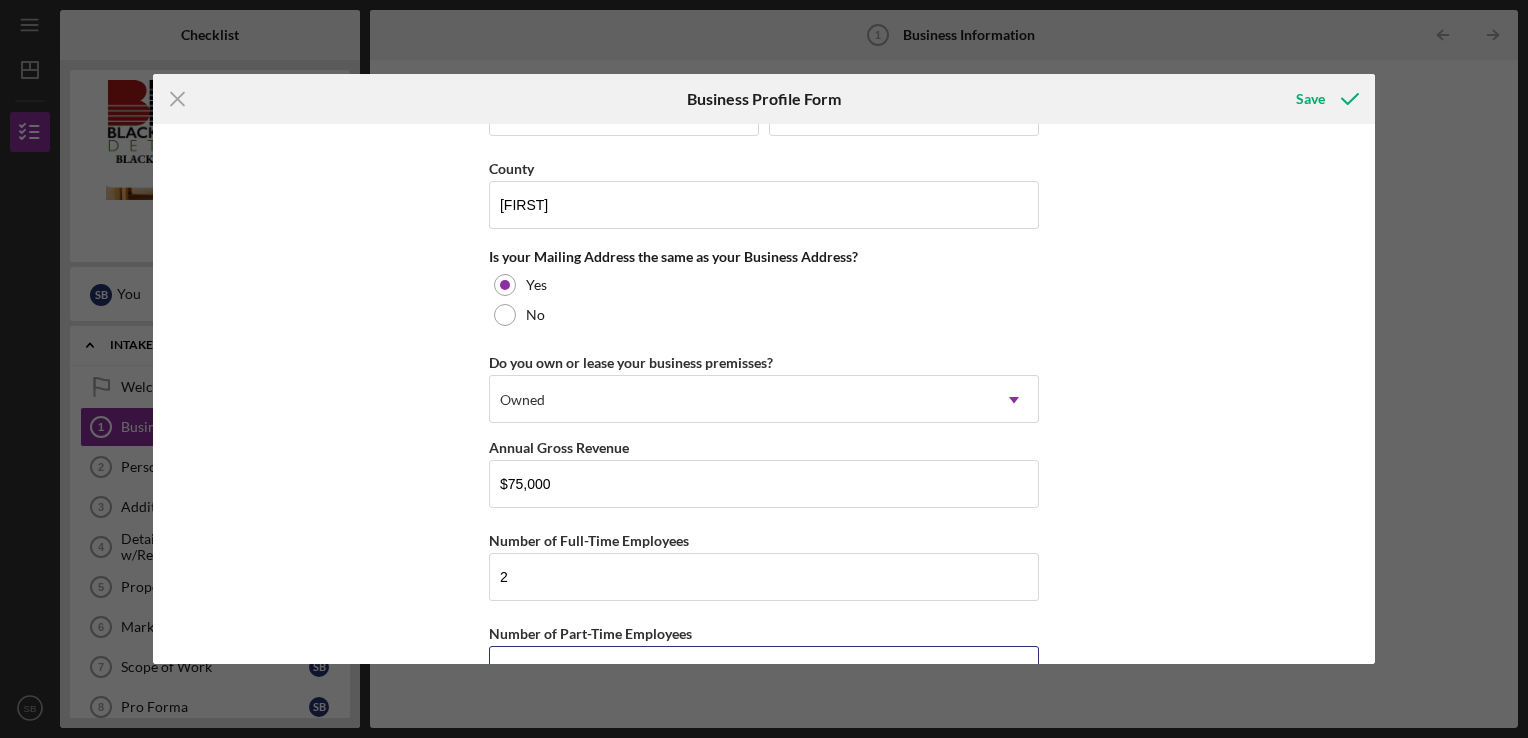 scroll, scrollTop: 1497, scrollLeft: 0, axis: vertical 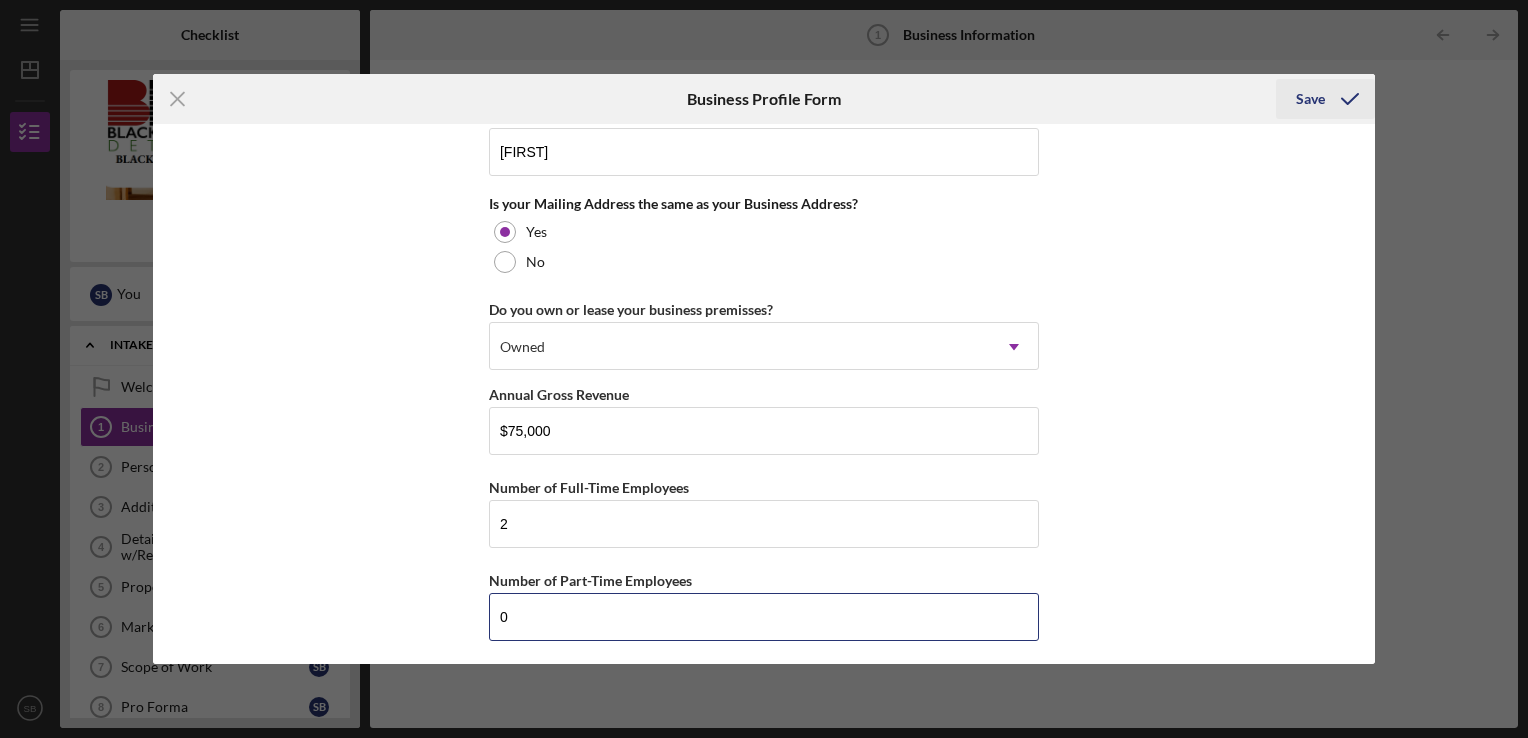 type on "0" 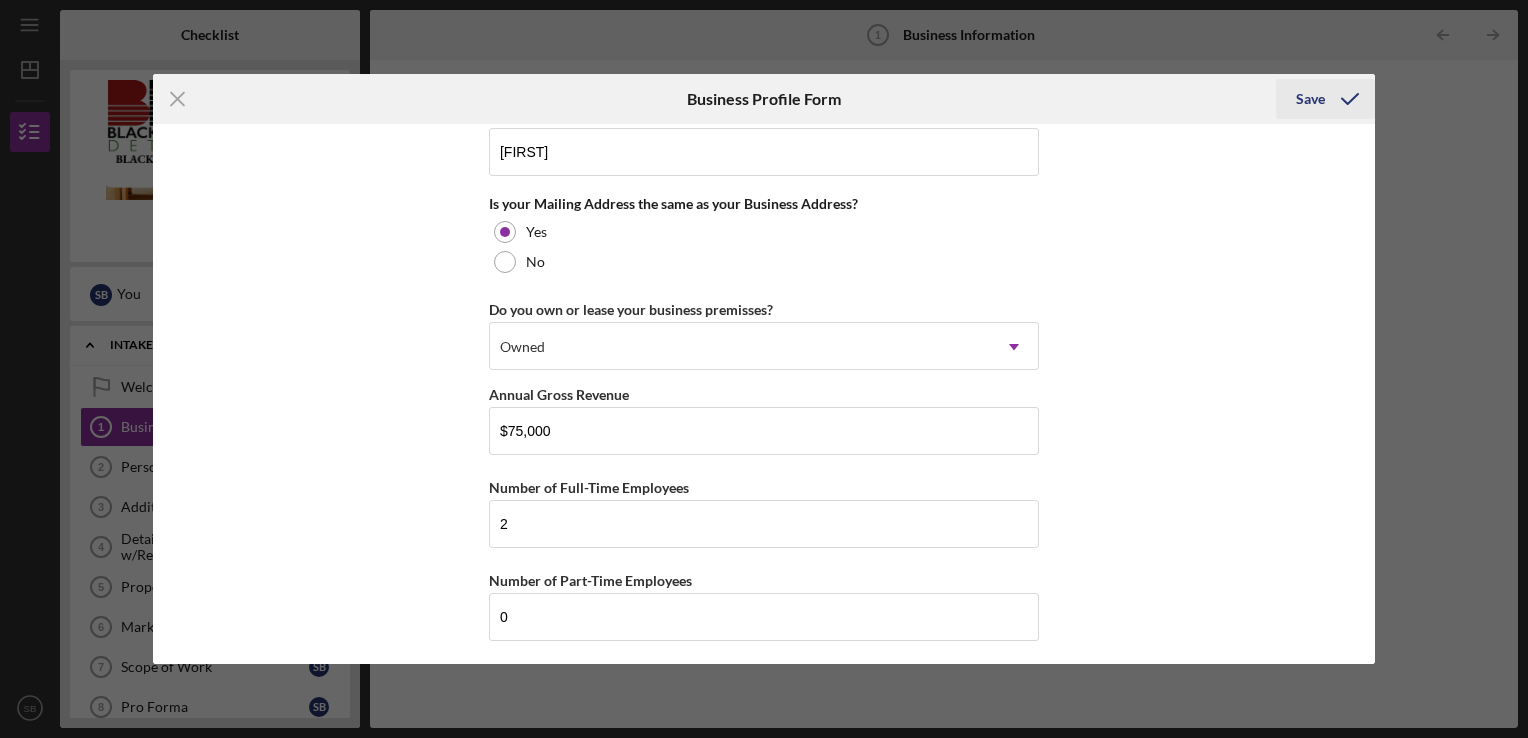 click 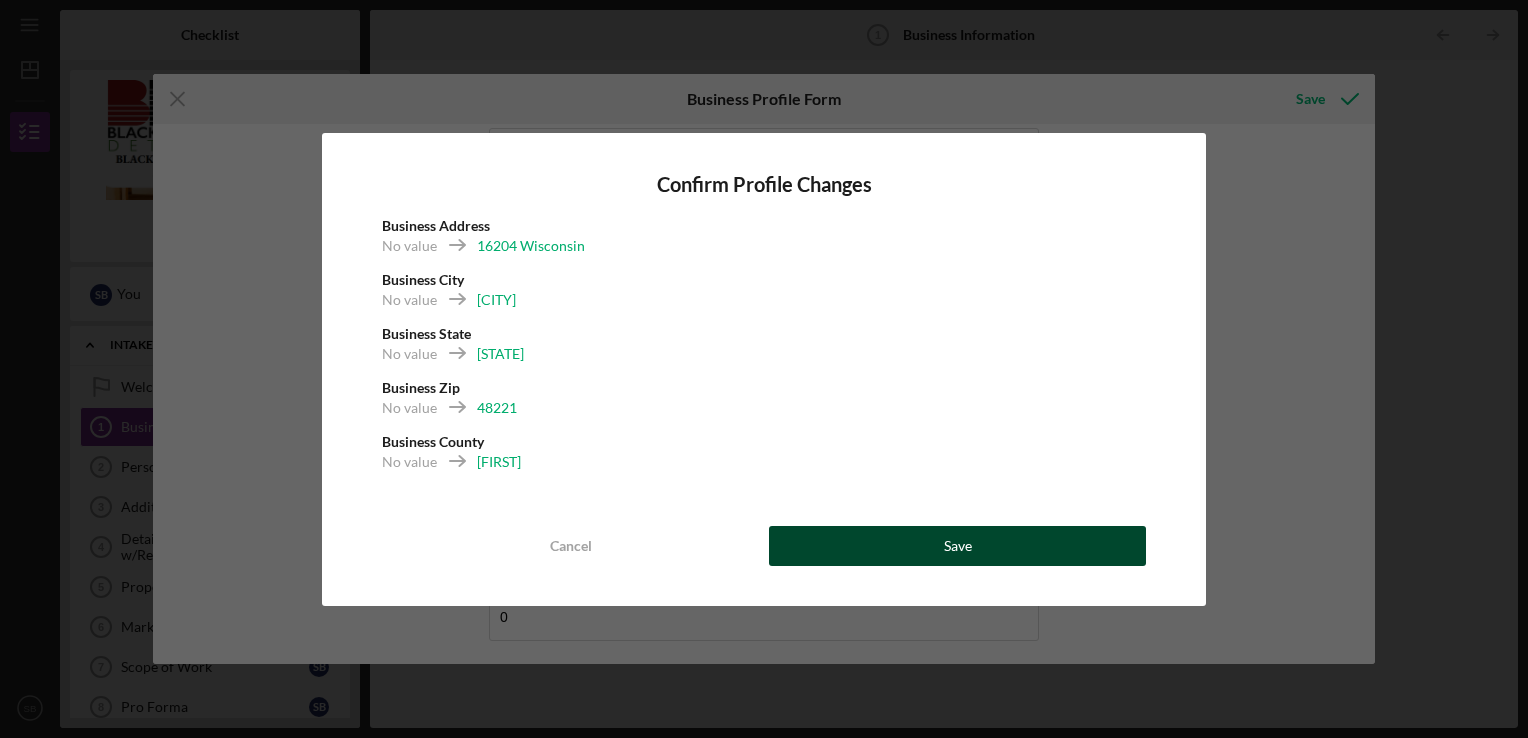click on "Save" at bounding box center (958, 546) 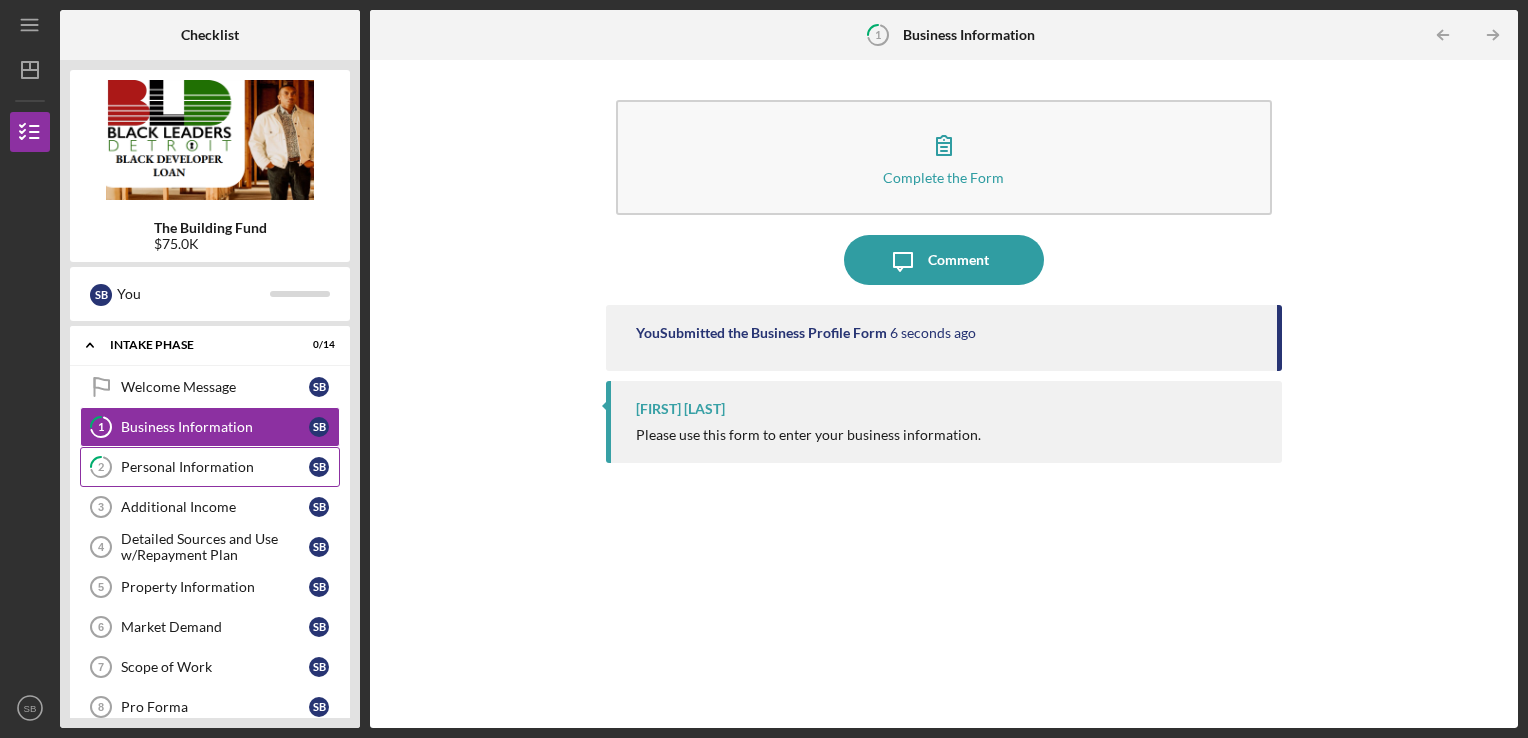 click on "Personal Information" at bounding box center (215, 467) 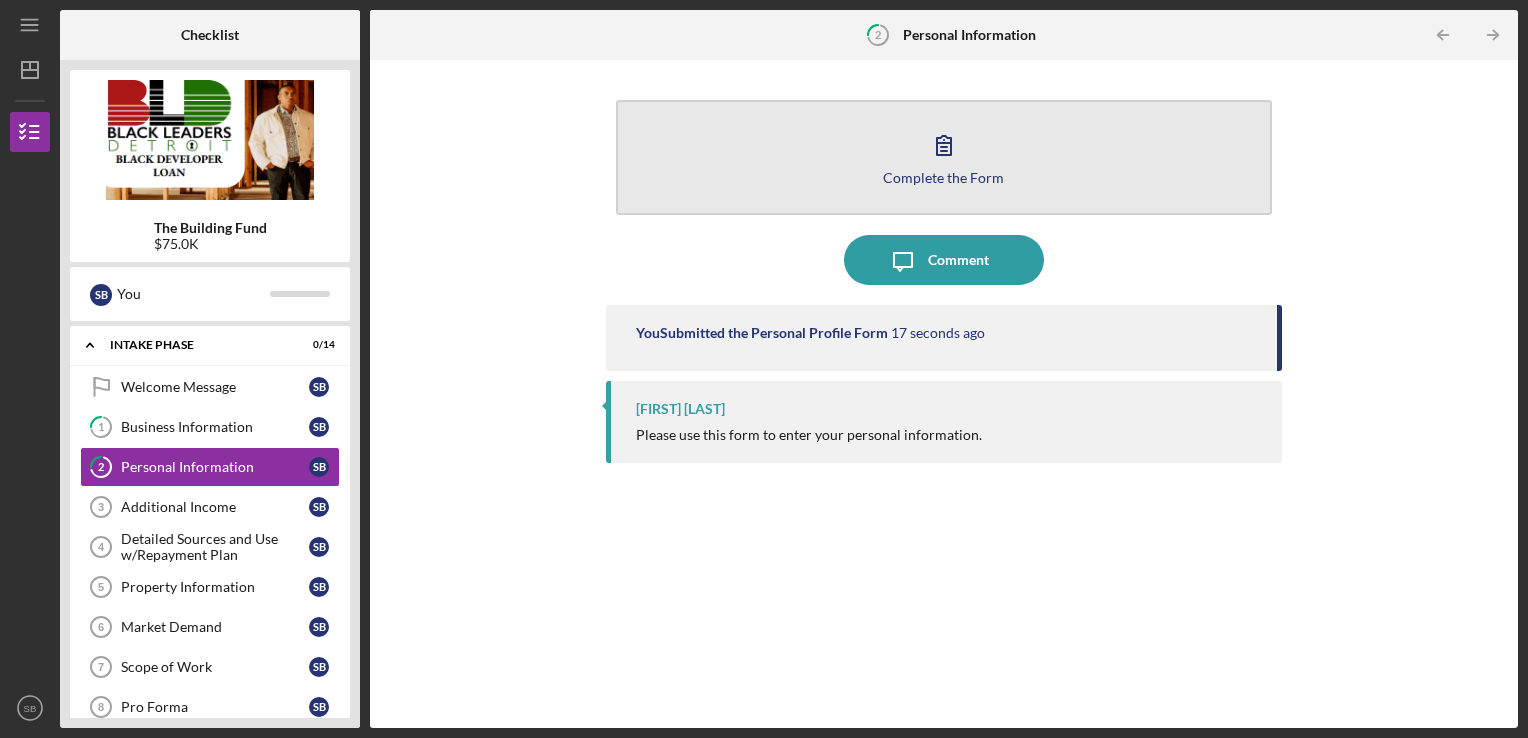 click 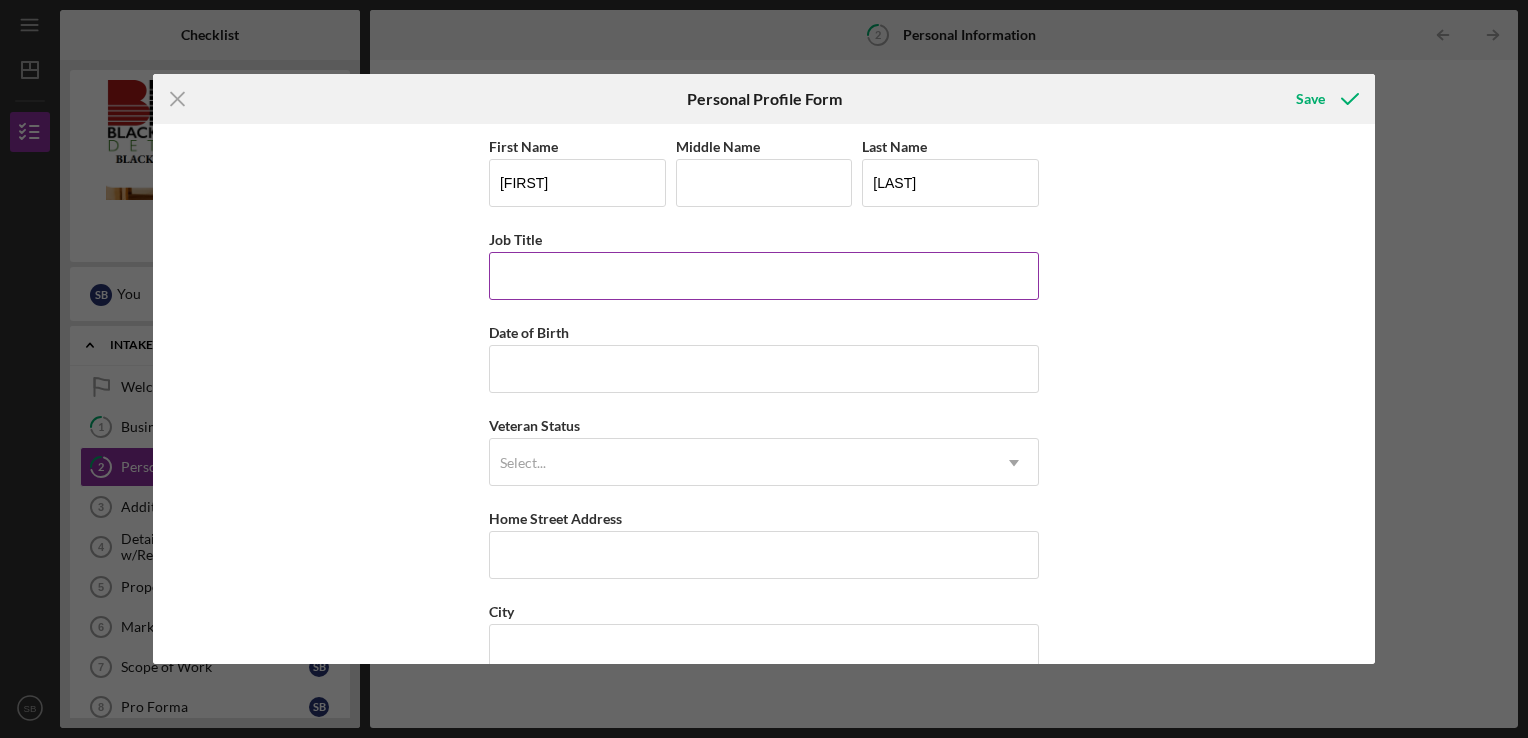 click on "Job Title" at bounding box center [764, 276] 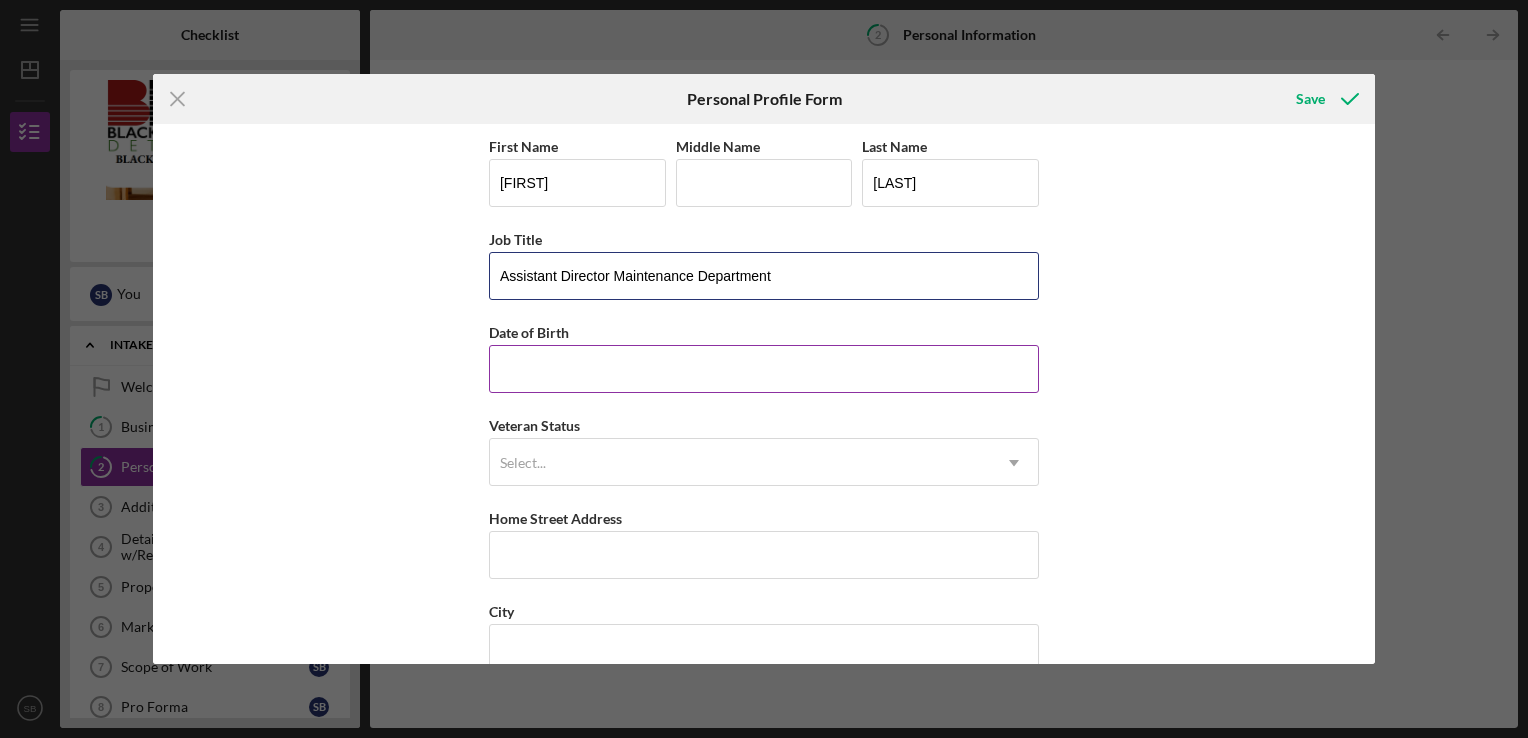 type on "Assistant Director Maintenance Department" 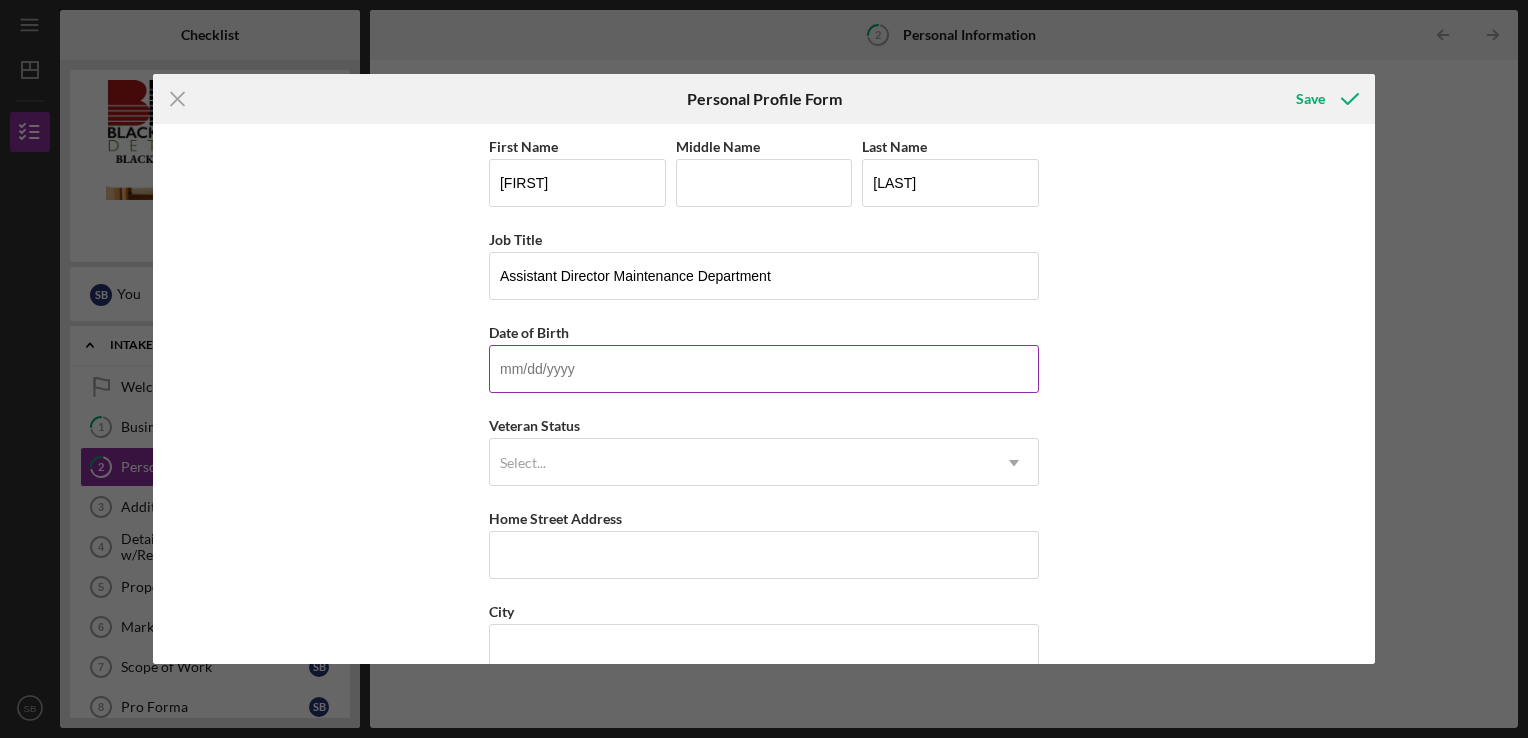 click on "Date of Birth" at bounding box center (764, 369) 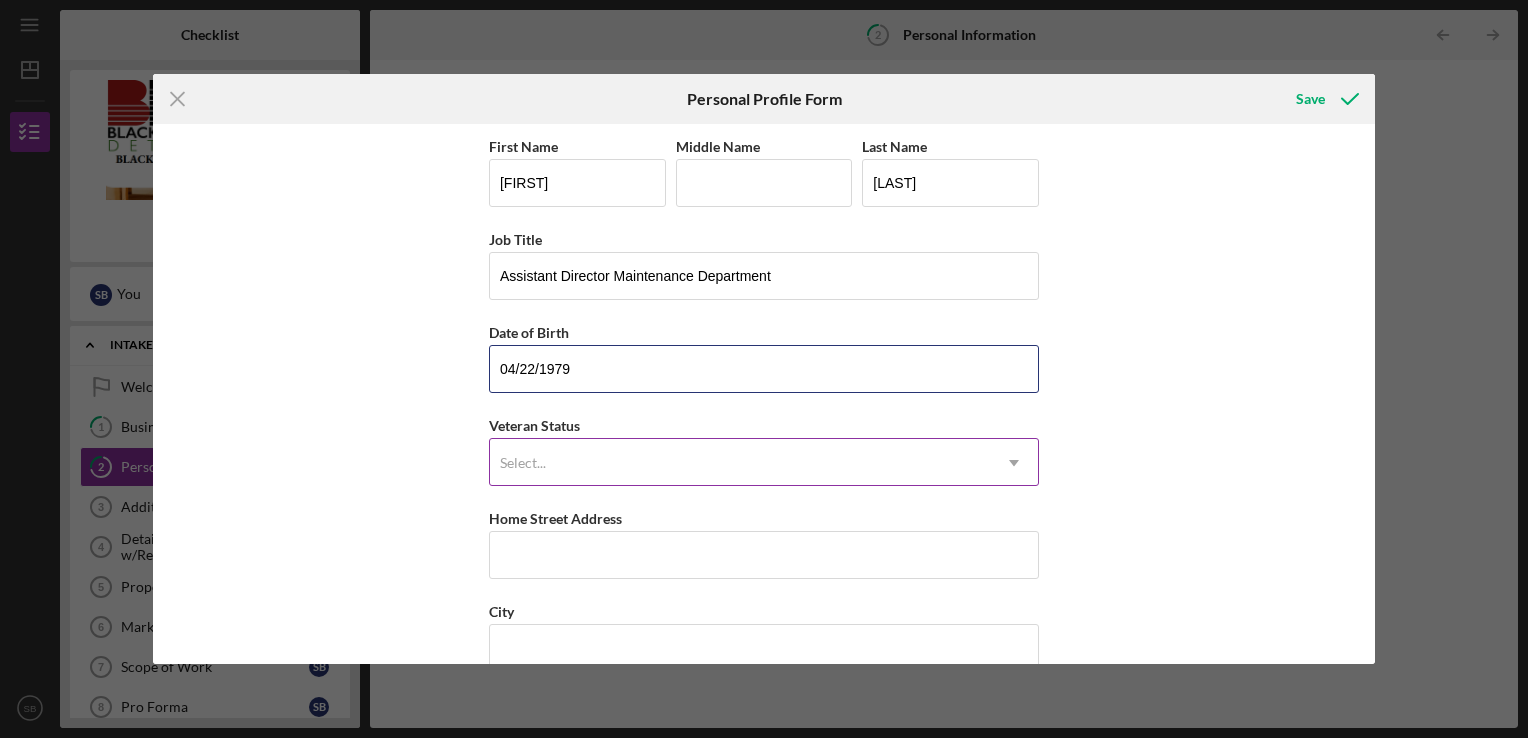 type on "04/22/1979" 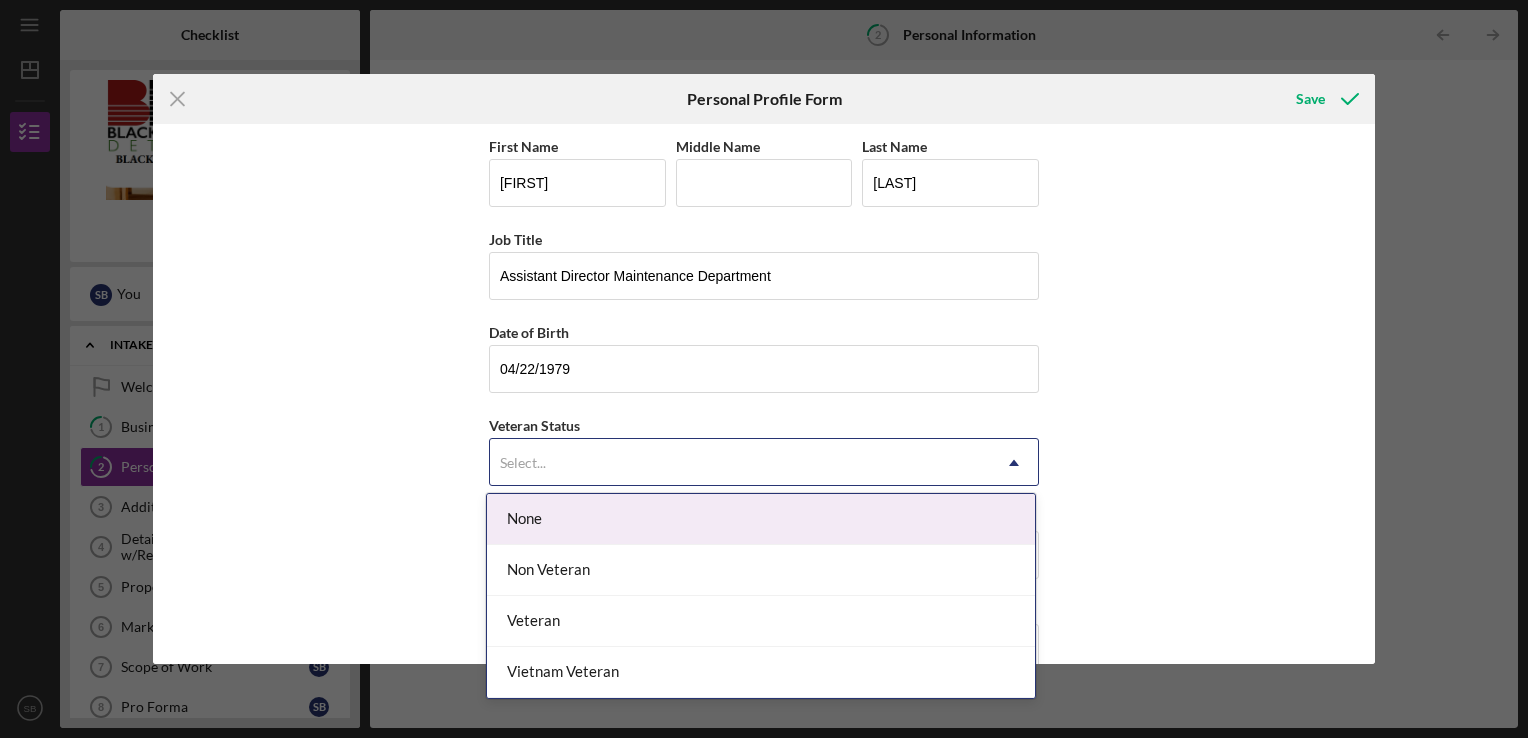 click on "Select..." at bounding box center (740, 463) 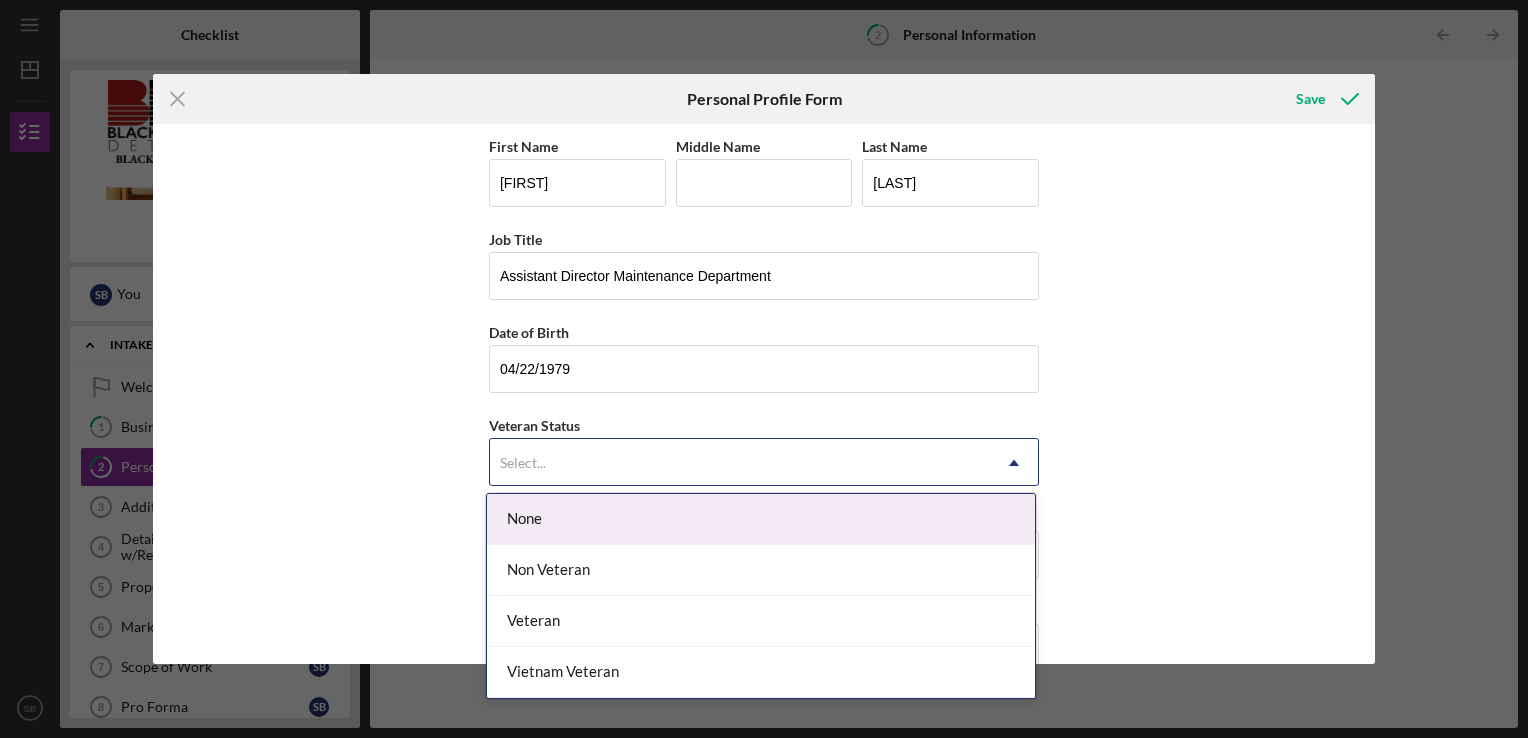 click on "None" at bounding box center [761, 519] 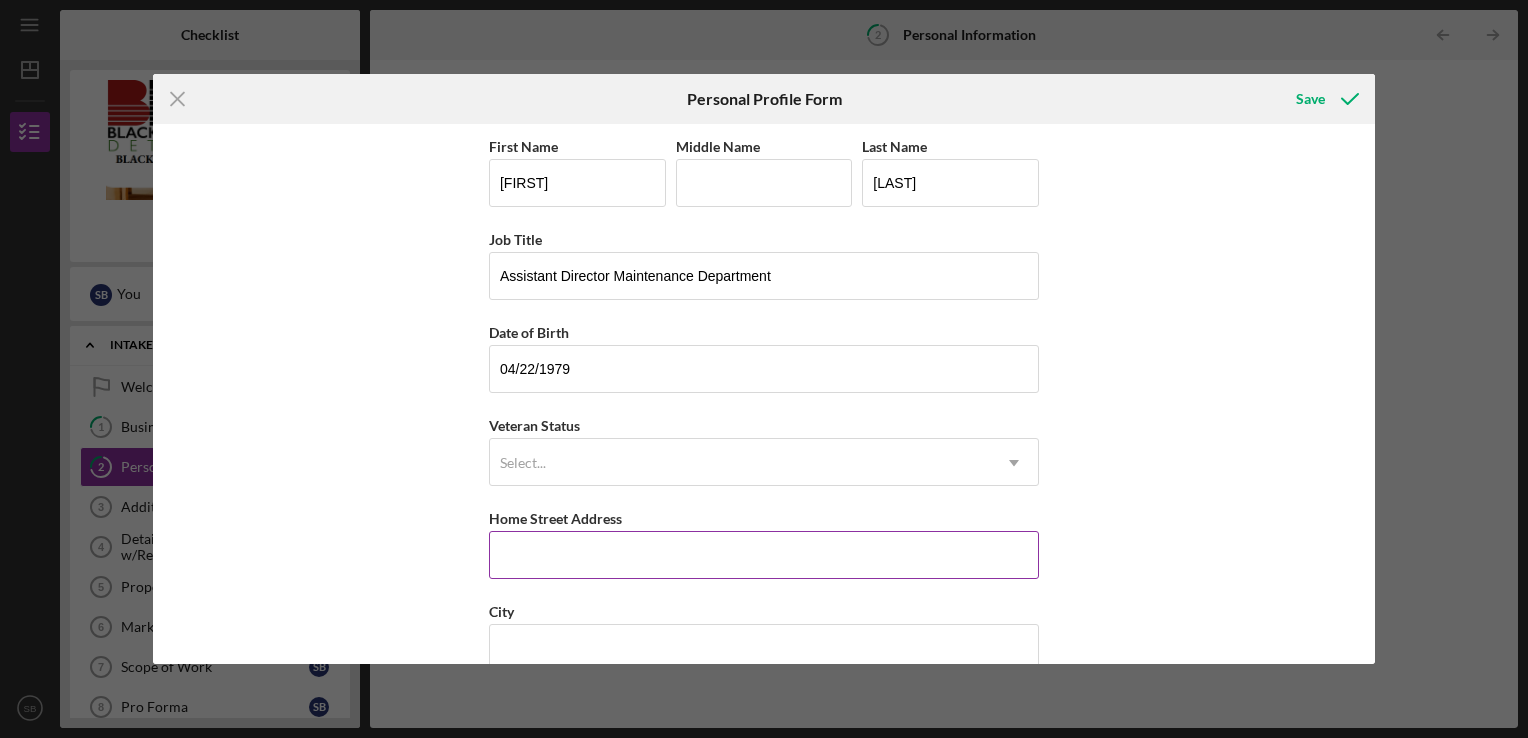 click on "Home Street Address" at bounding box center (764, 555) 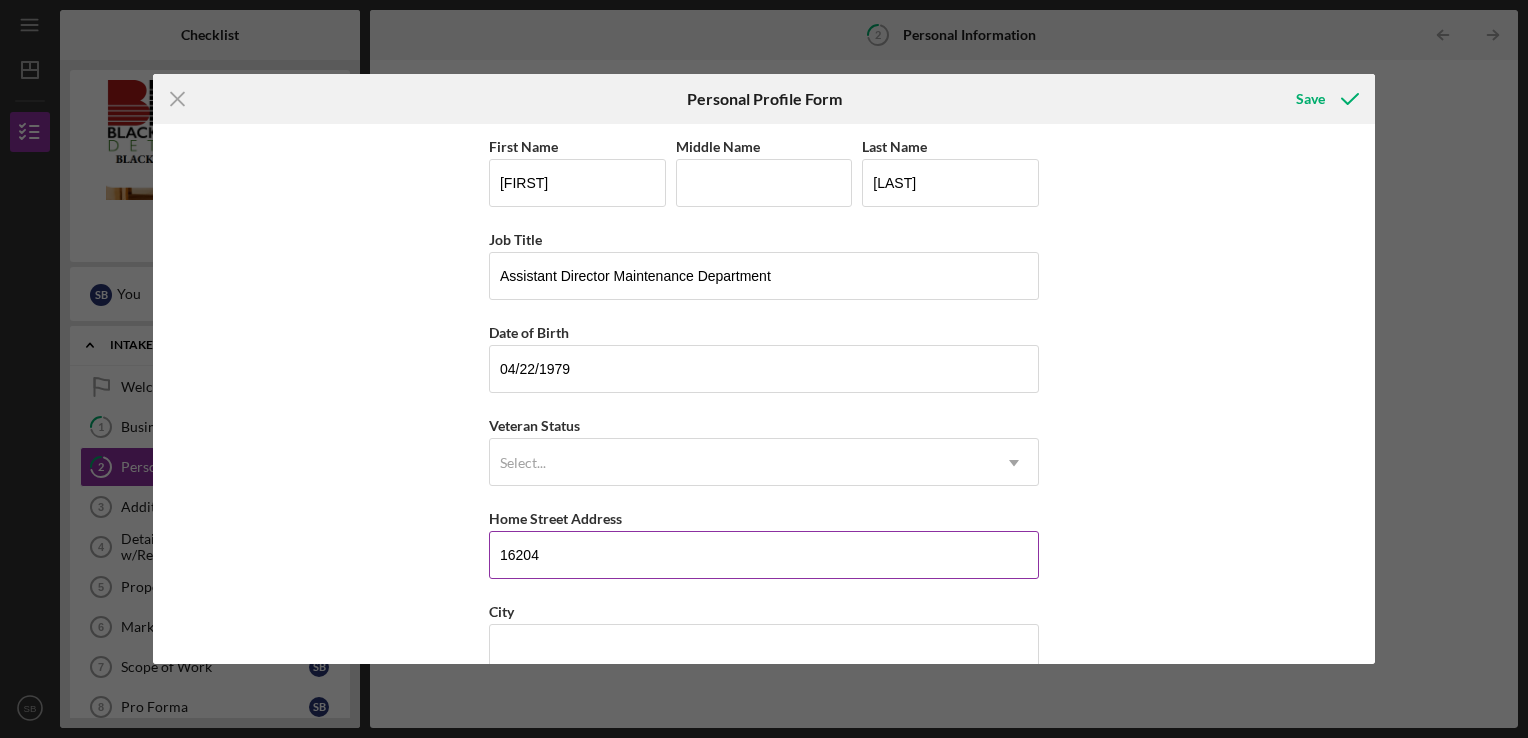 type on "16204 Wisconsin" 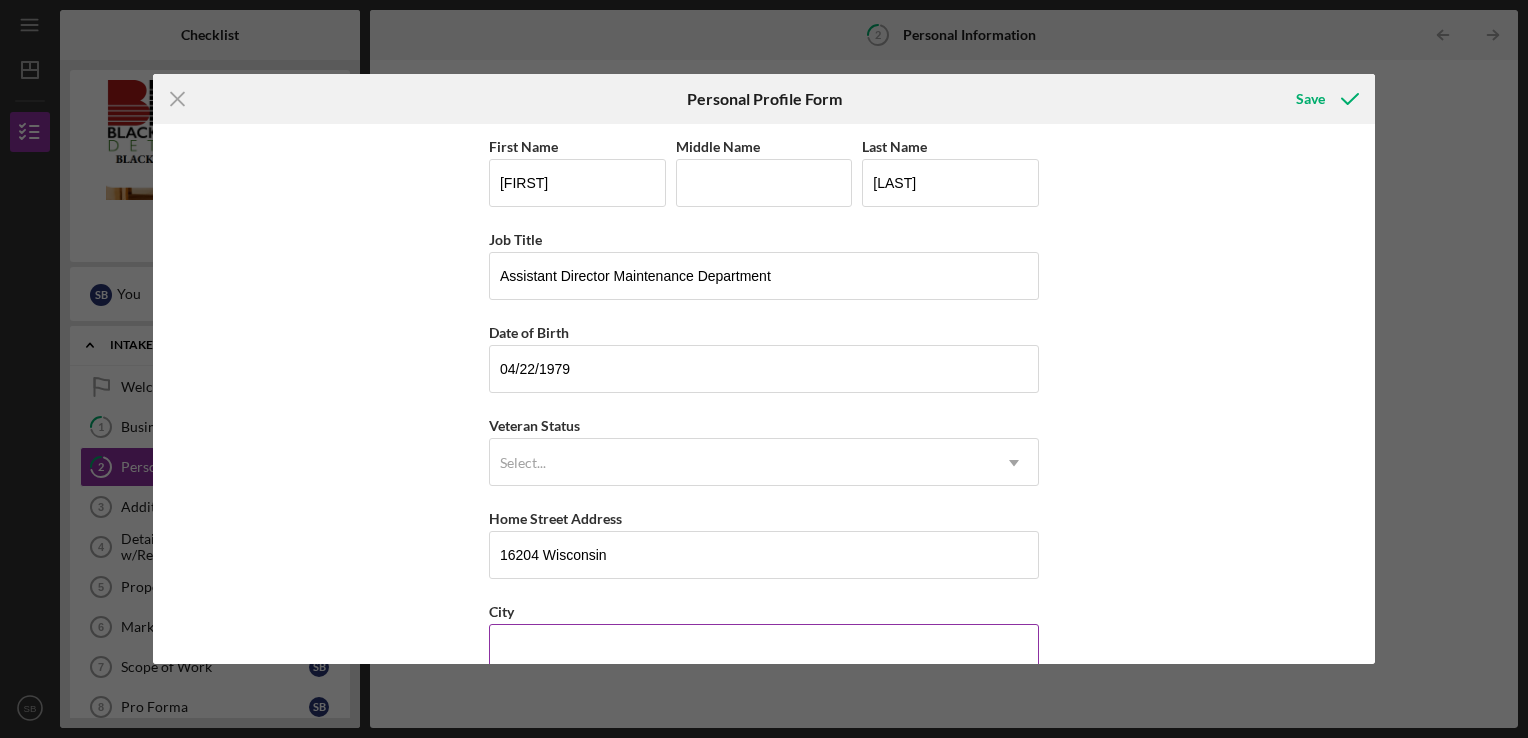 click on "City" at bounding box center (764, 648) 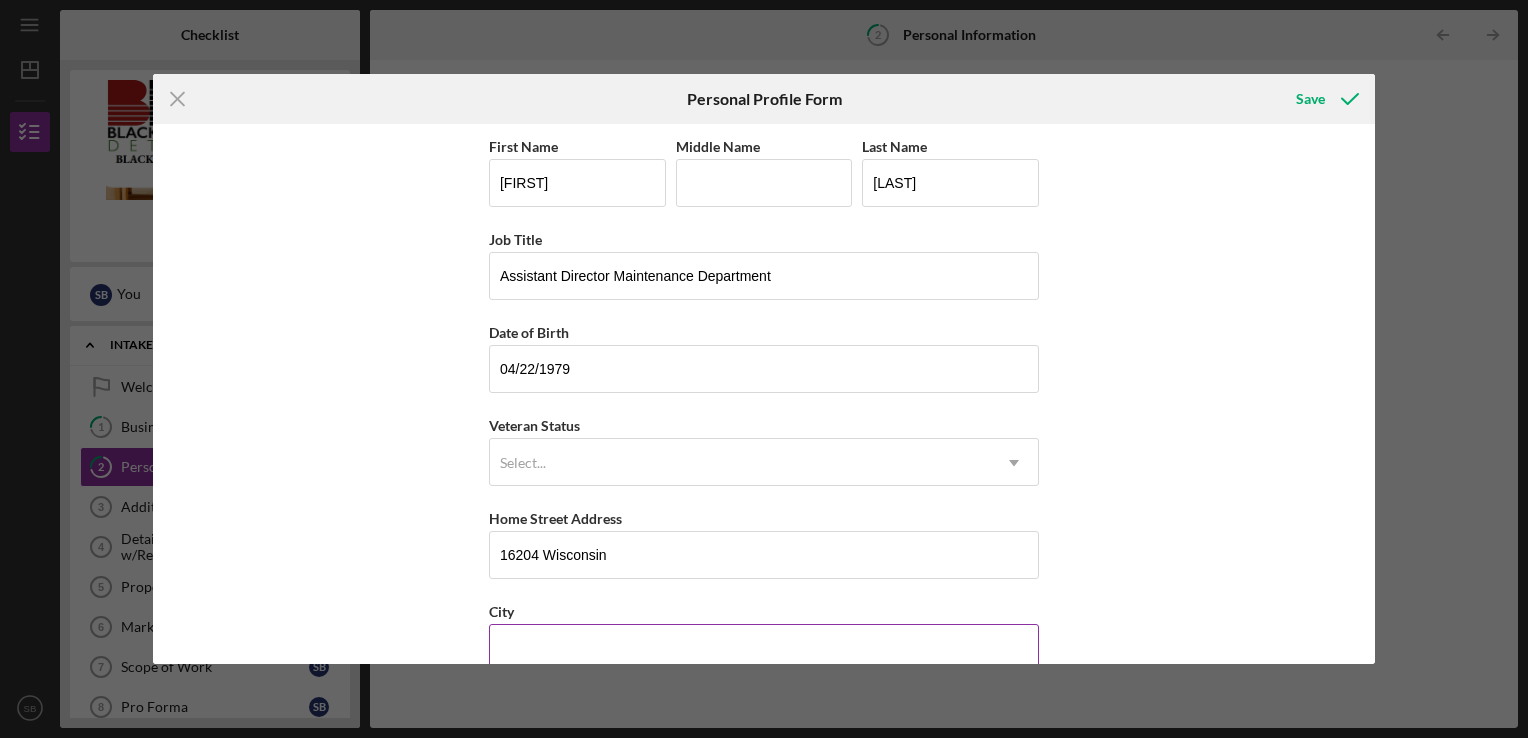 type on "[CITY]" 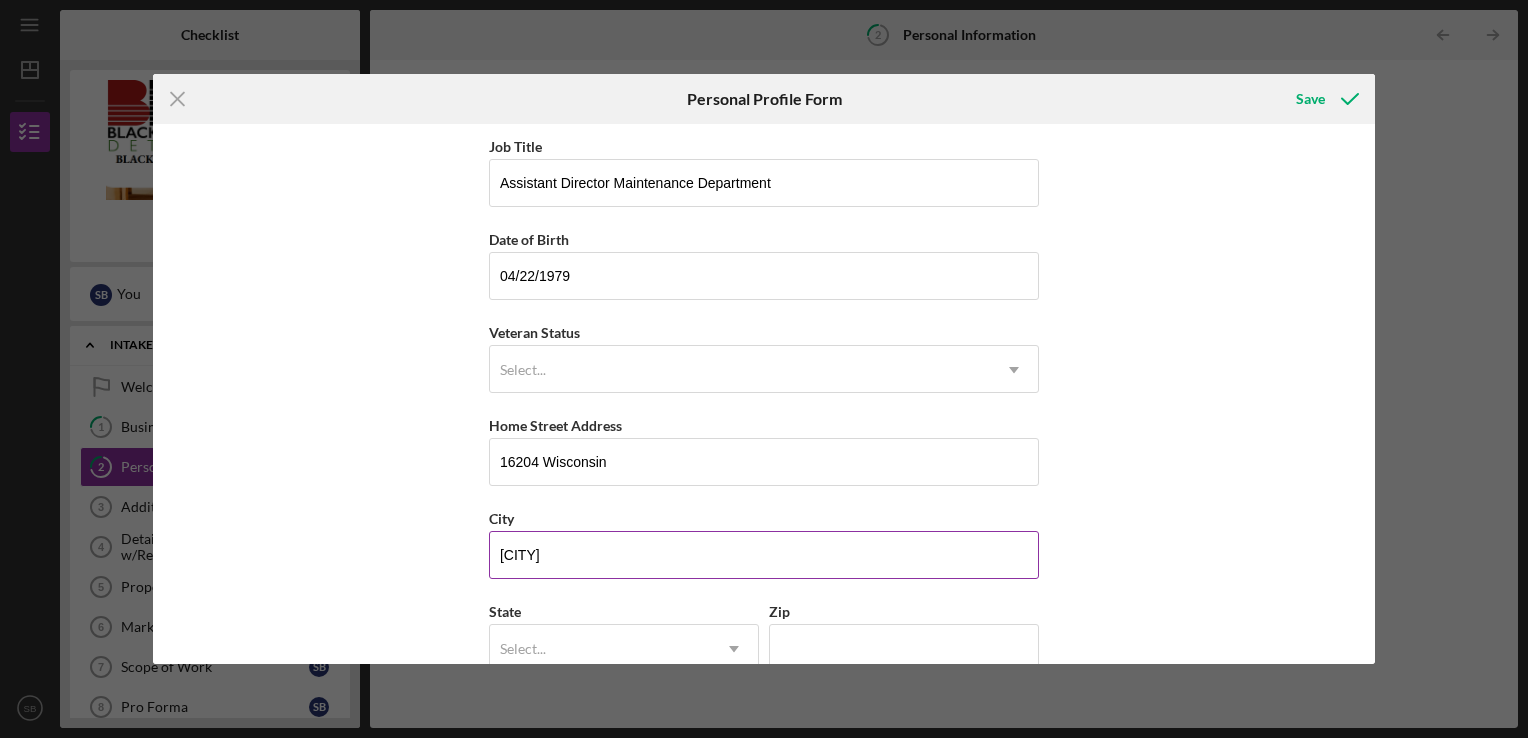 scroll, scrollTop: 220, scrollLeft: 0, axis: vertical 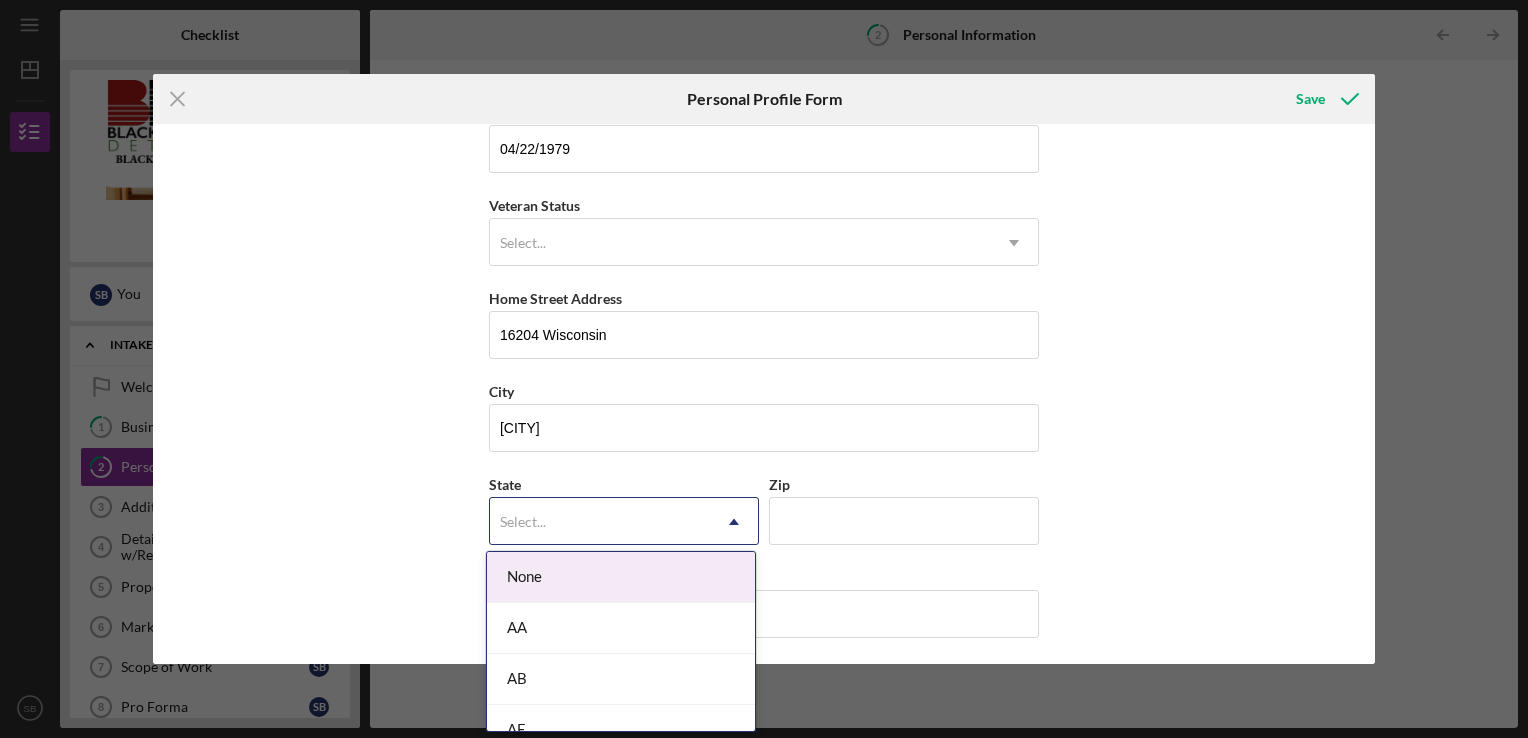 click on "Icon/Dropdown Arrow" 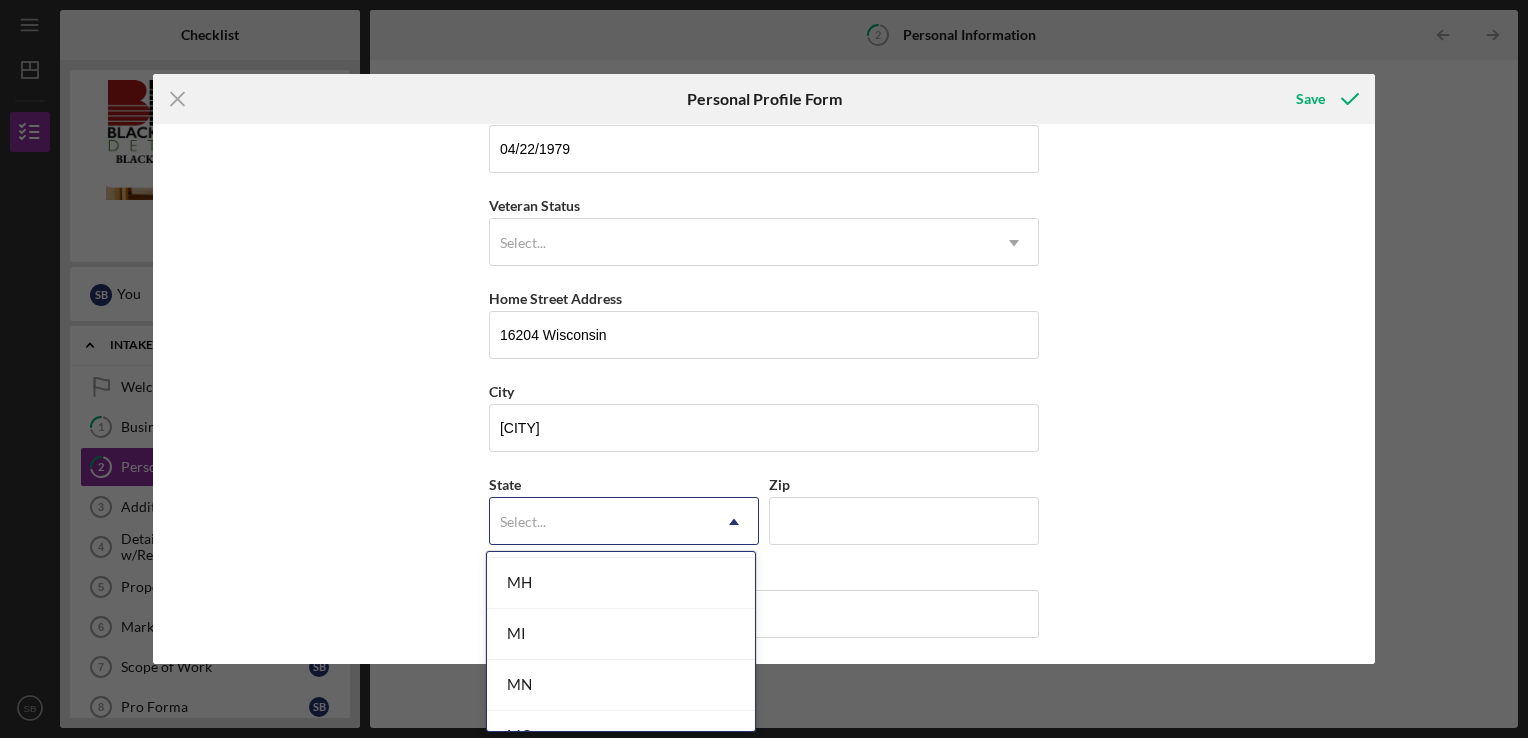 scroll, scrollTop: 1636, scrollLeft: 0, axis: vertical 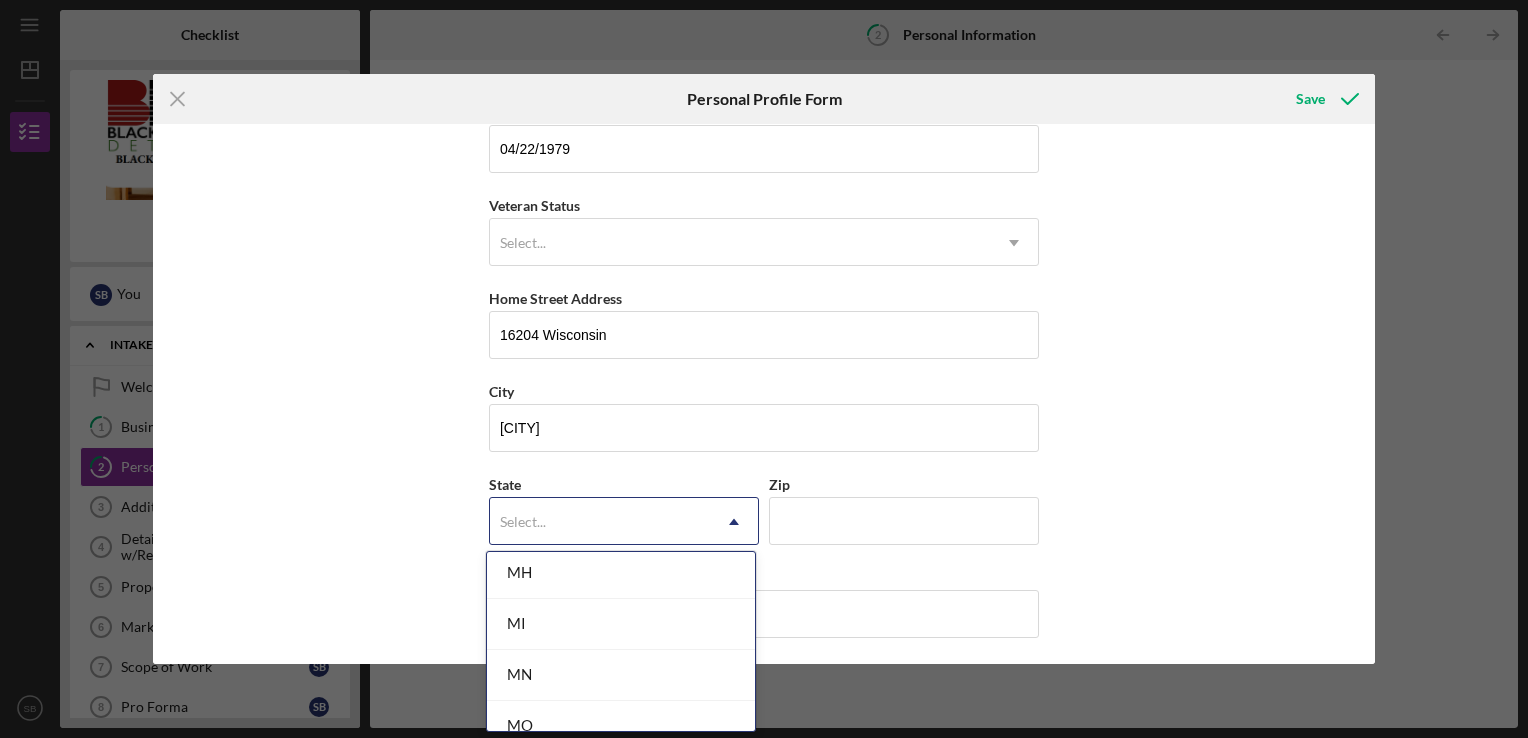 click on "MI" at bounding box center (621, 624) 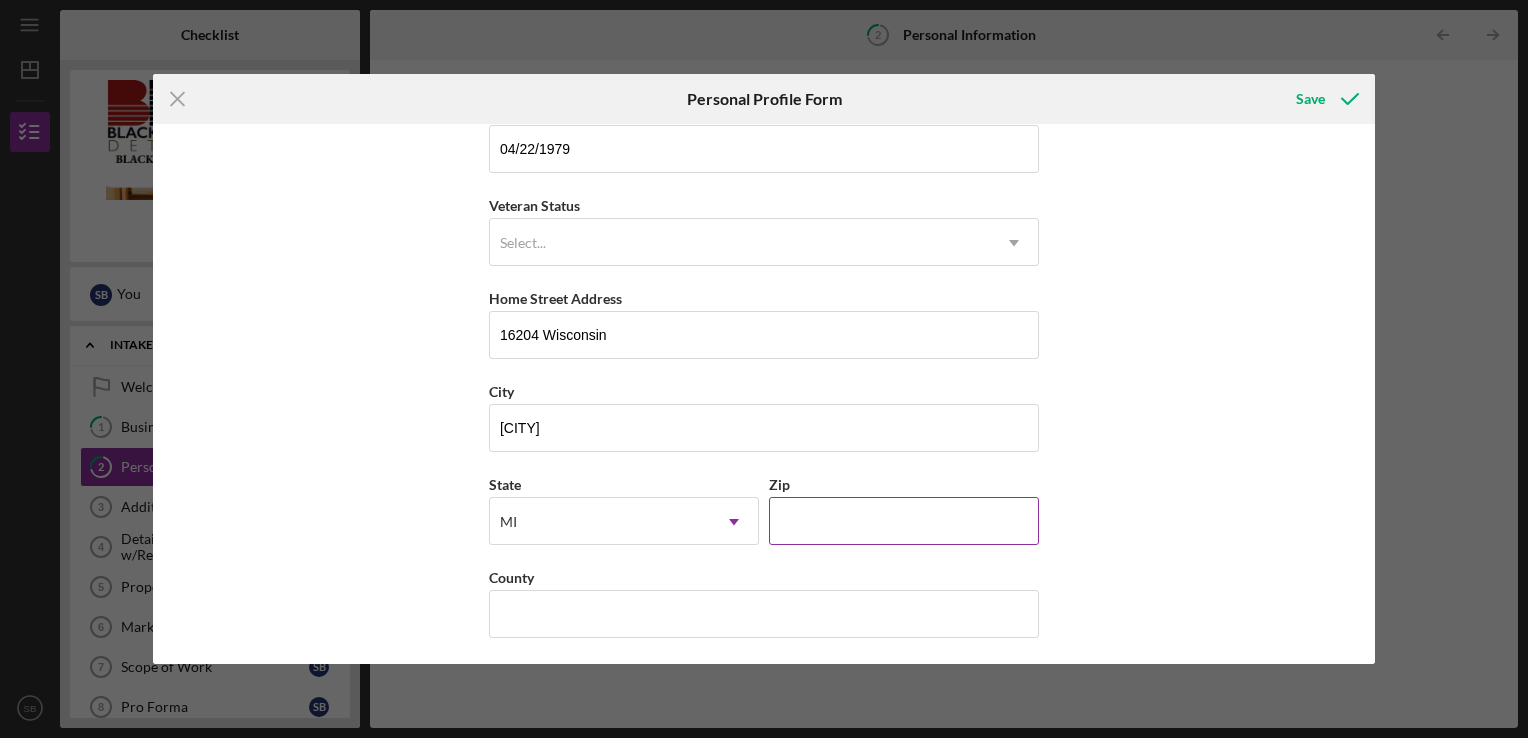 click on "Zip" at bounding box center [904, 521] 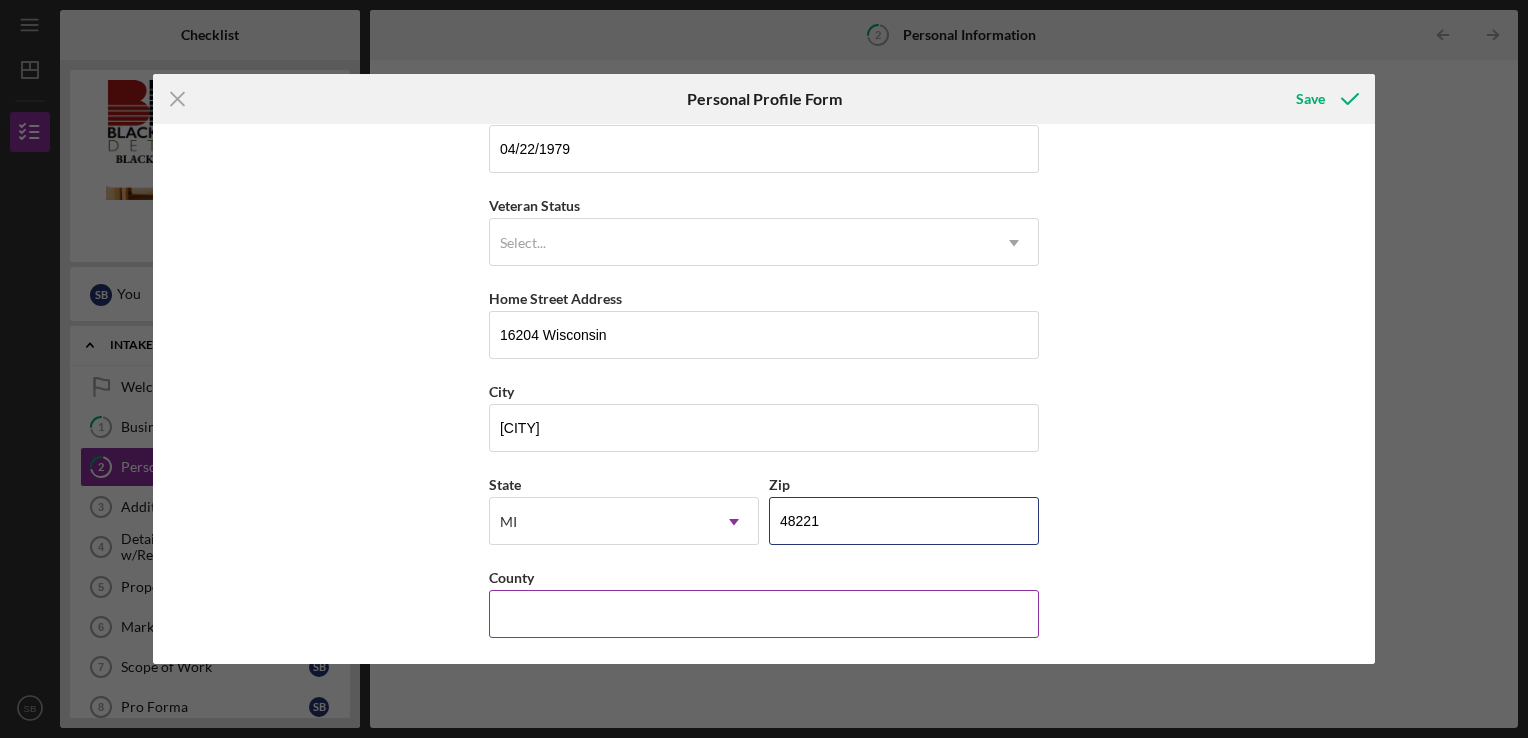 type on "48221" 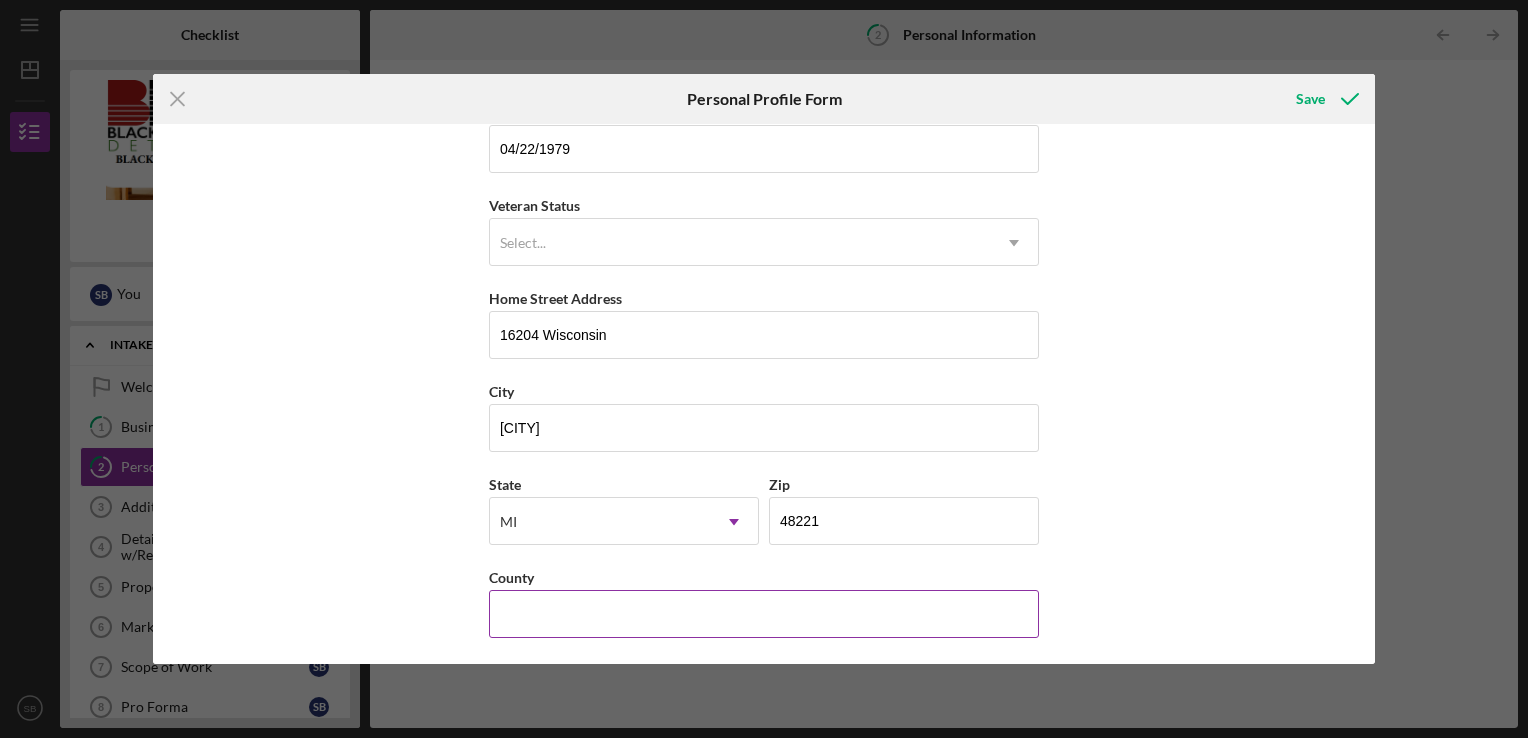 click on "County" at bounding box center [764, 614] 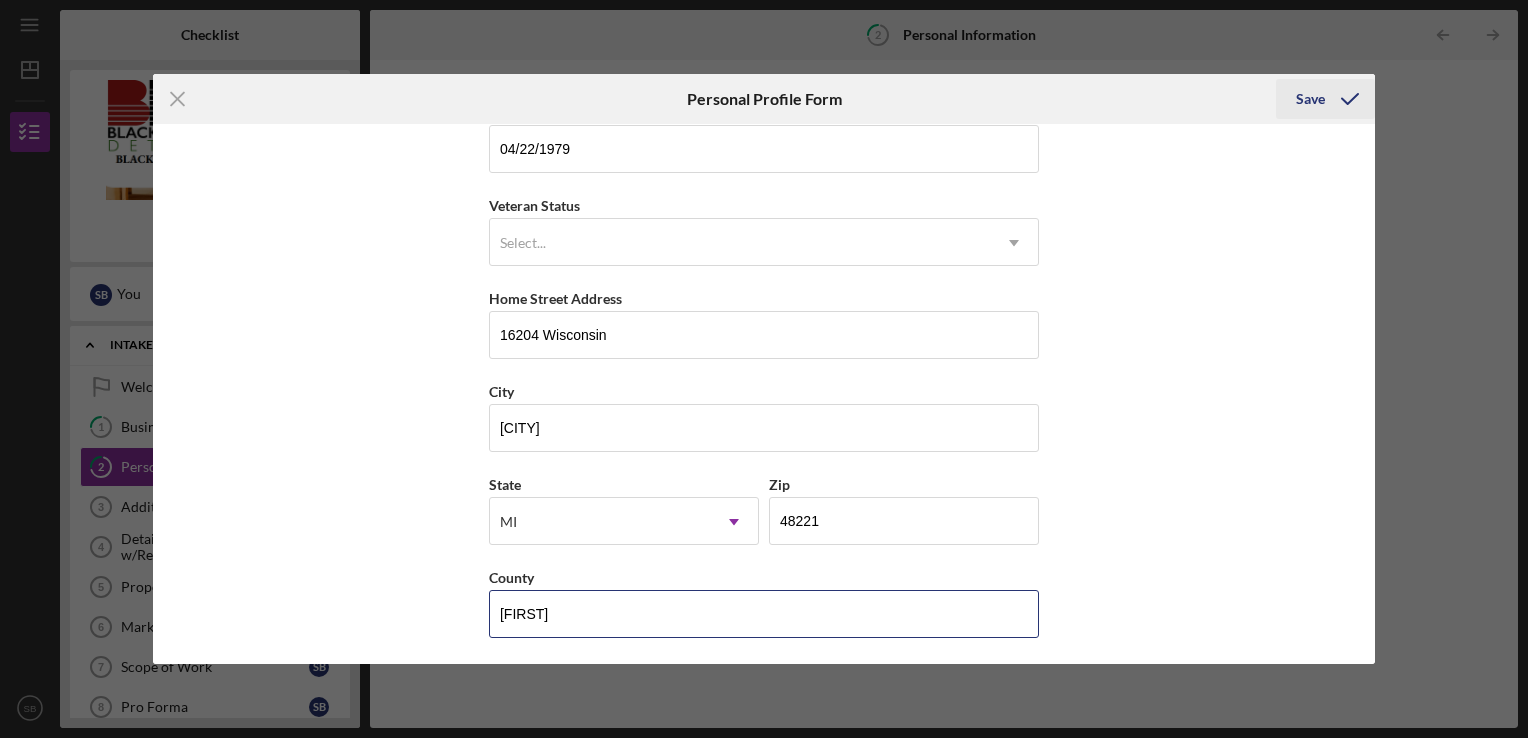 type on "[FIRST]" 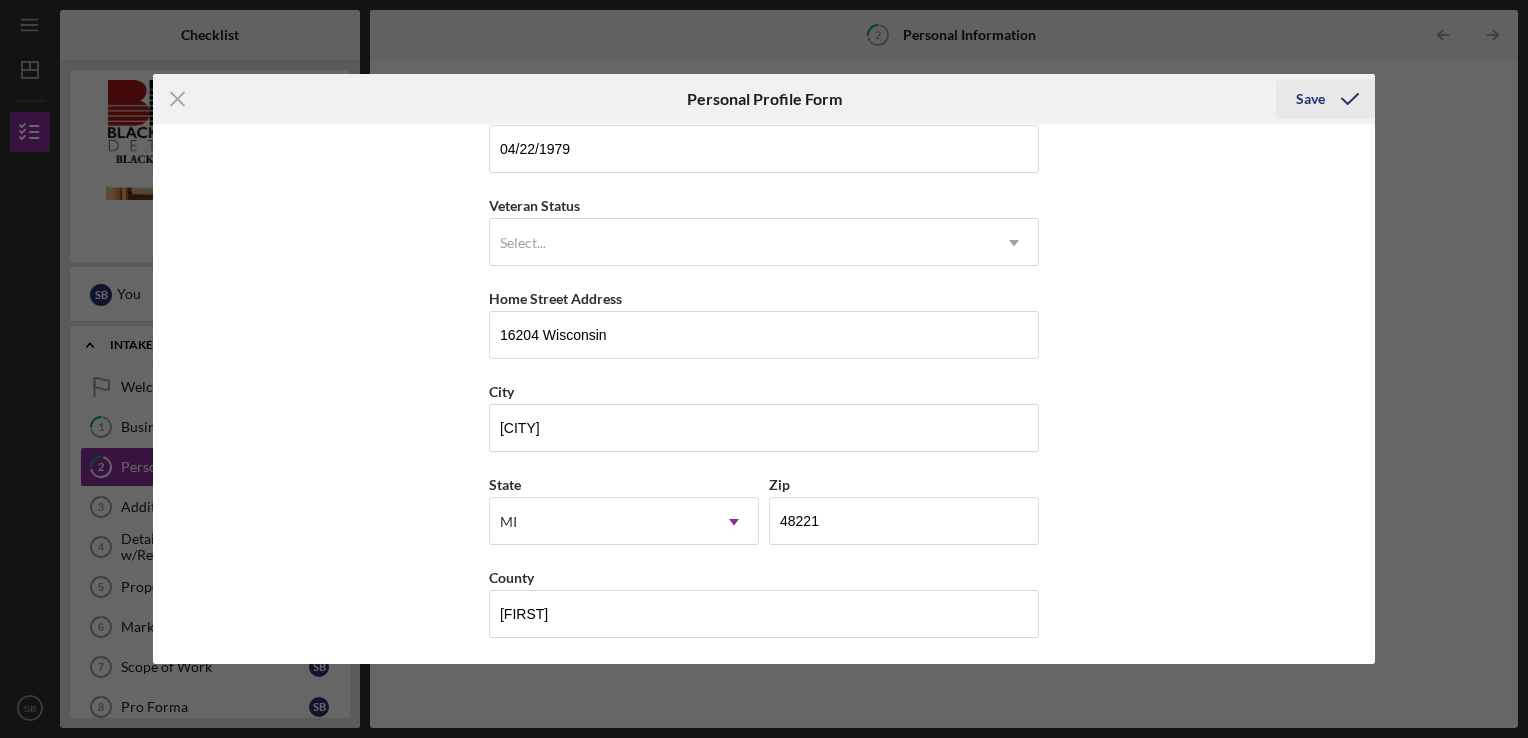 click on "Save" at bounding box center (1310, 99) 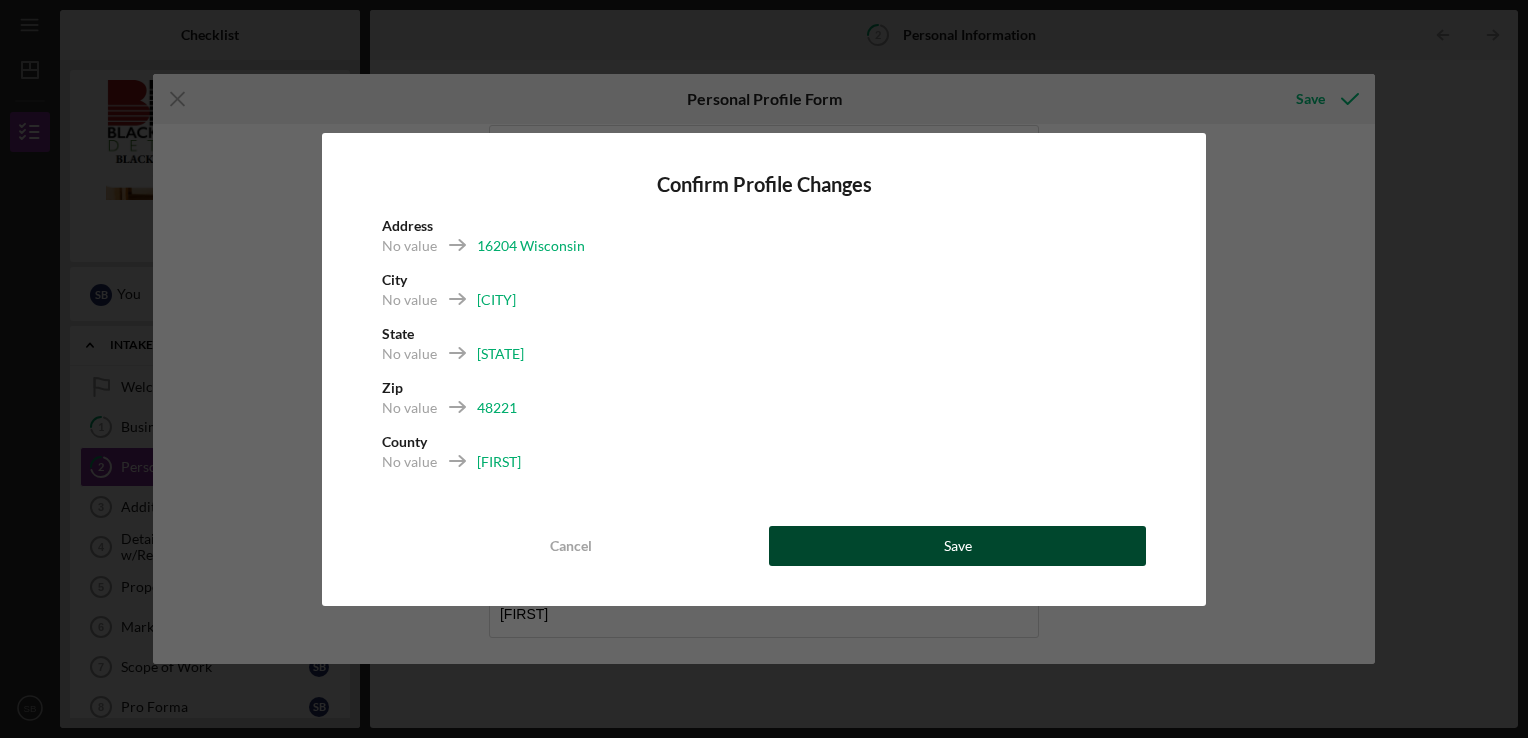 click on "Save" at bounding box center [957, 546] 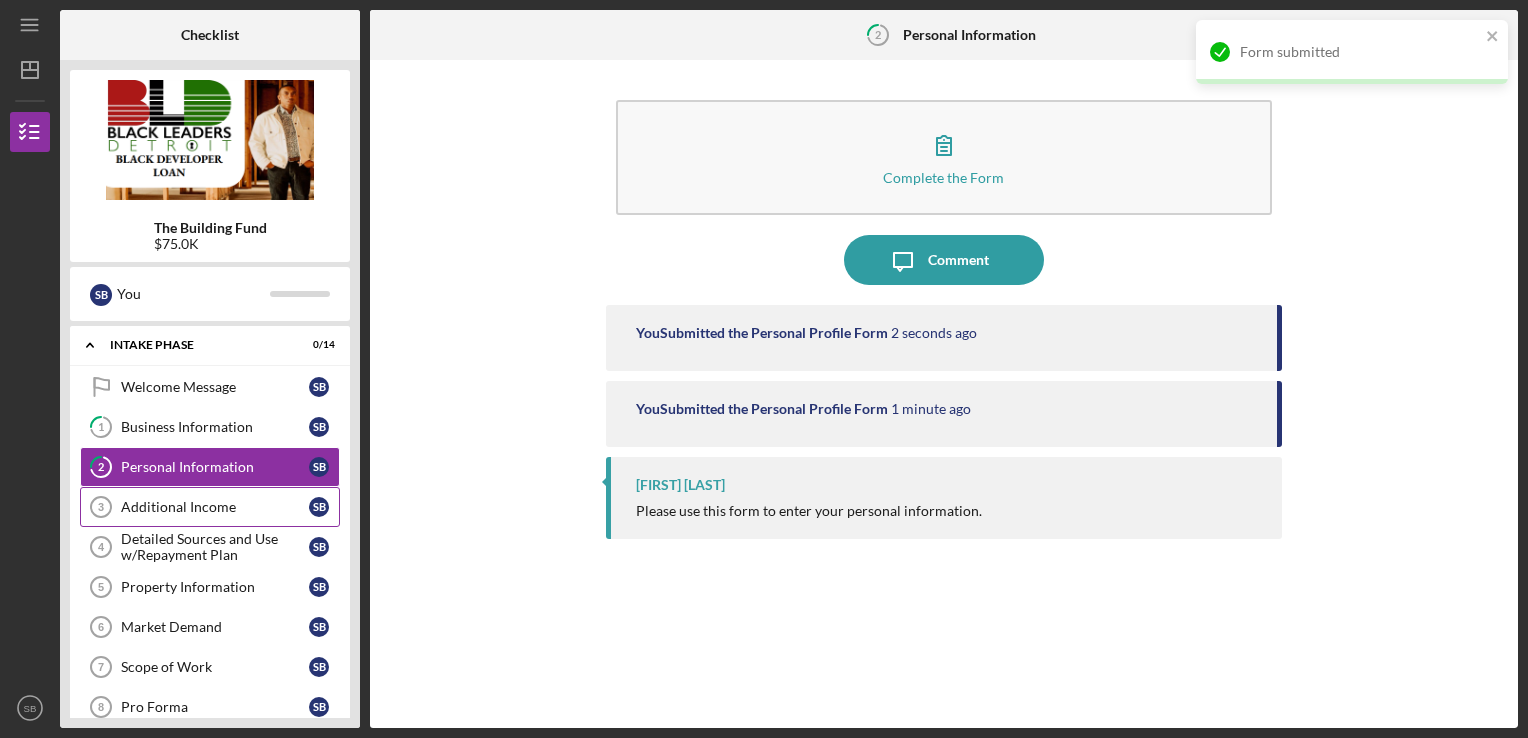 click on "Additional Income" at bounding box center [215, 507] 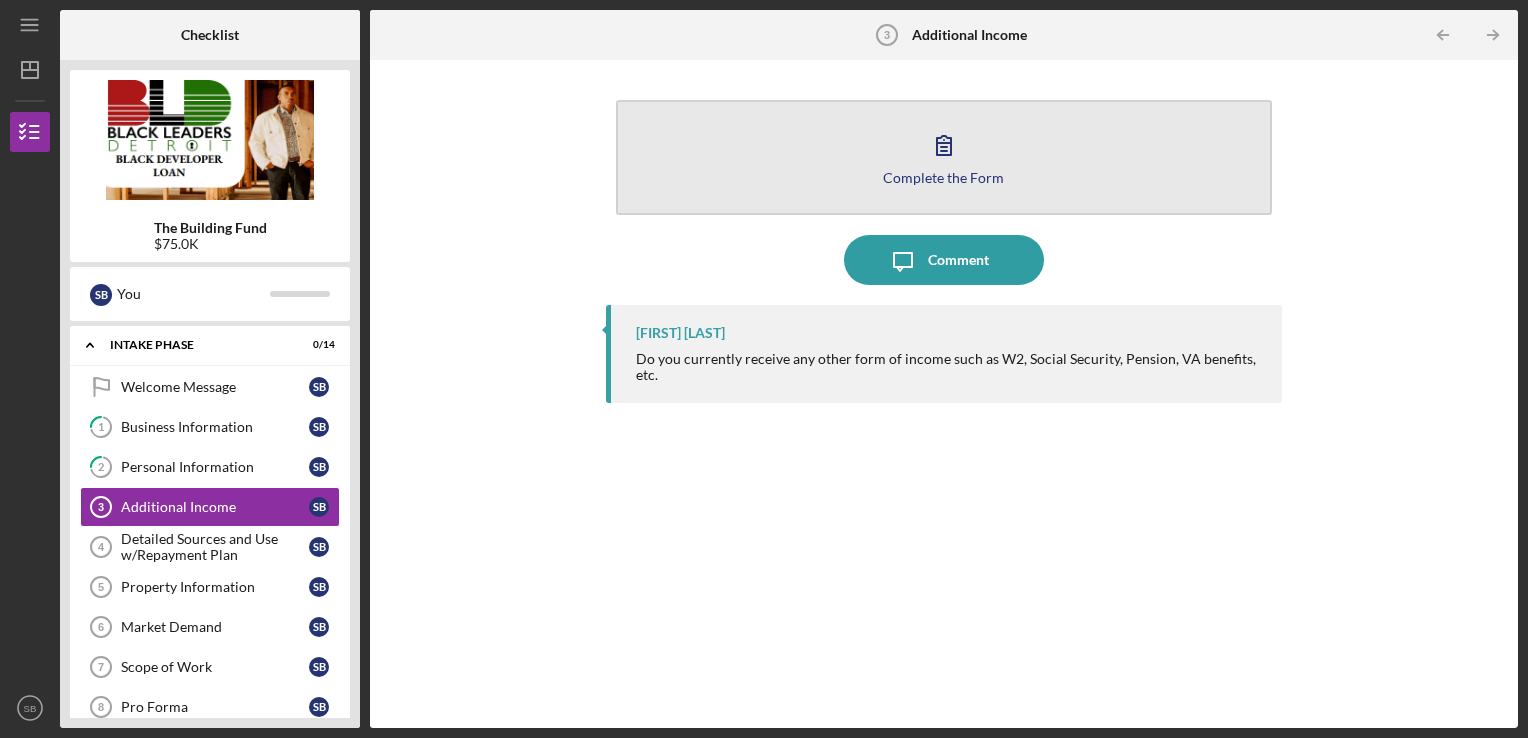 click on "Complete the Form Form" at bounding box center (944, 157) 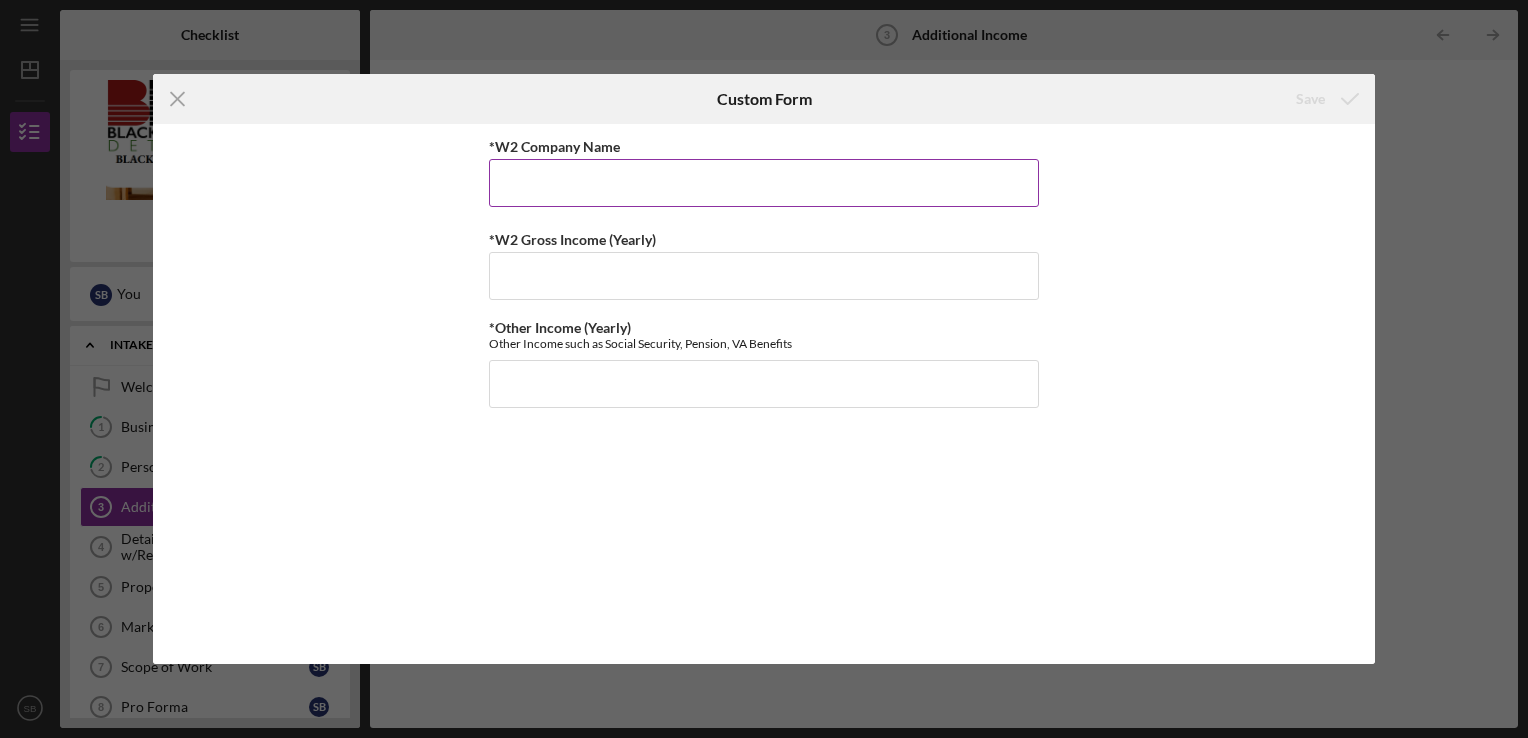 click on "*W2 Company Name" at bounding box center (764, 183) 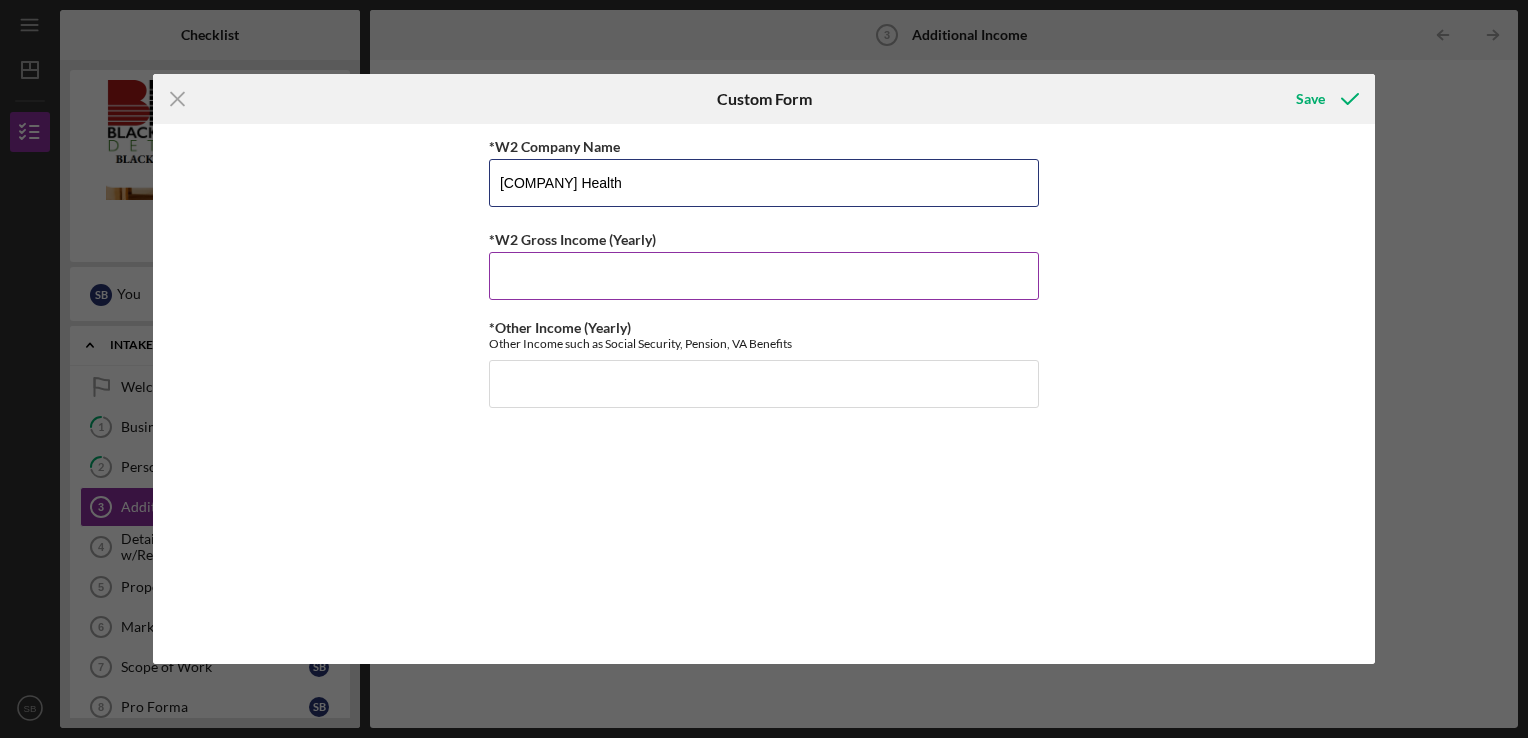 type on "[COMPANY] Health" 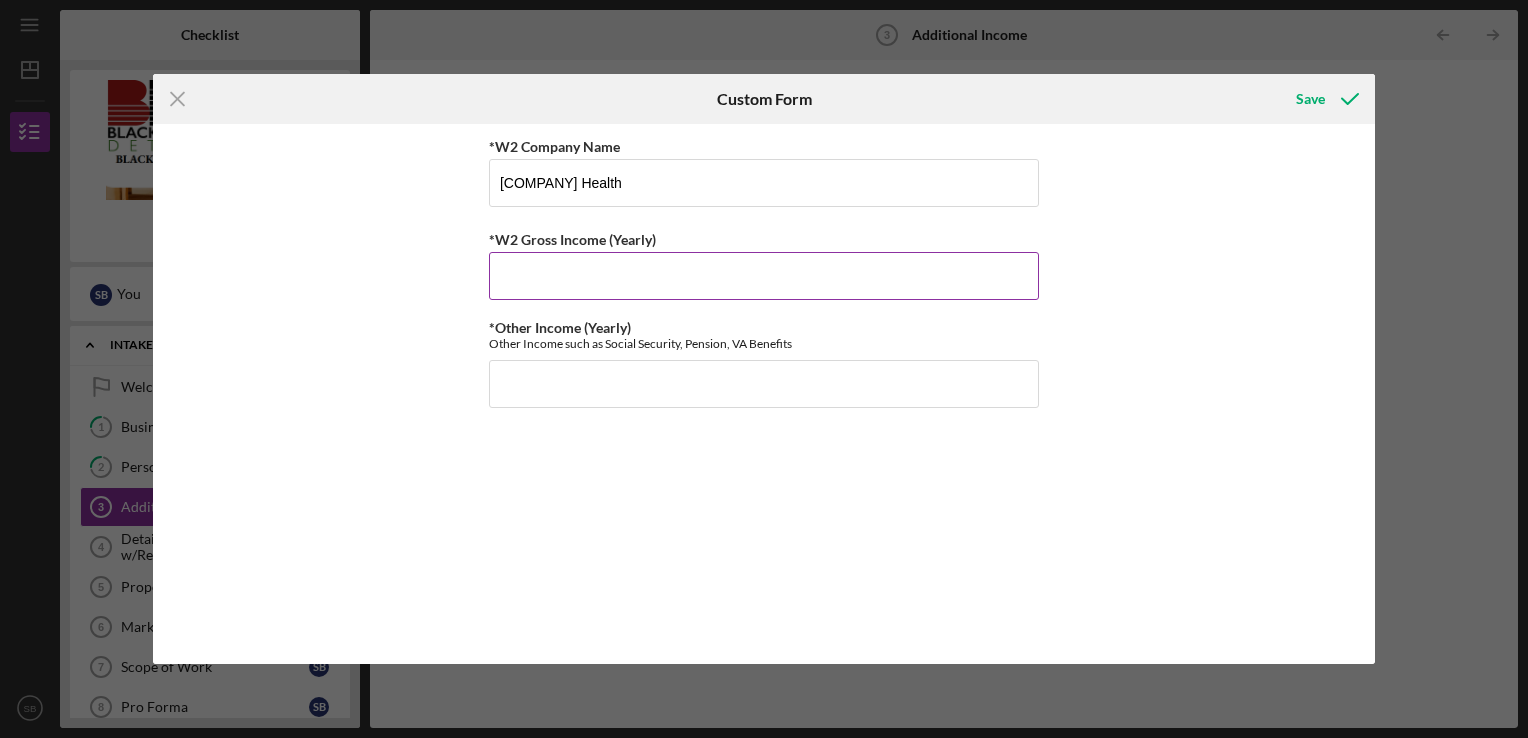 click on "*W2 Gross Income (Yearly)" at bounding box center (764, 276) 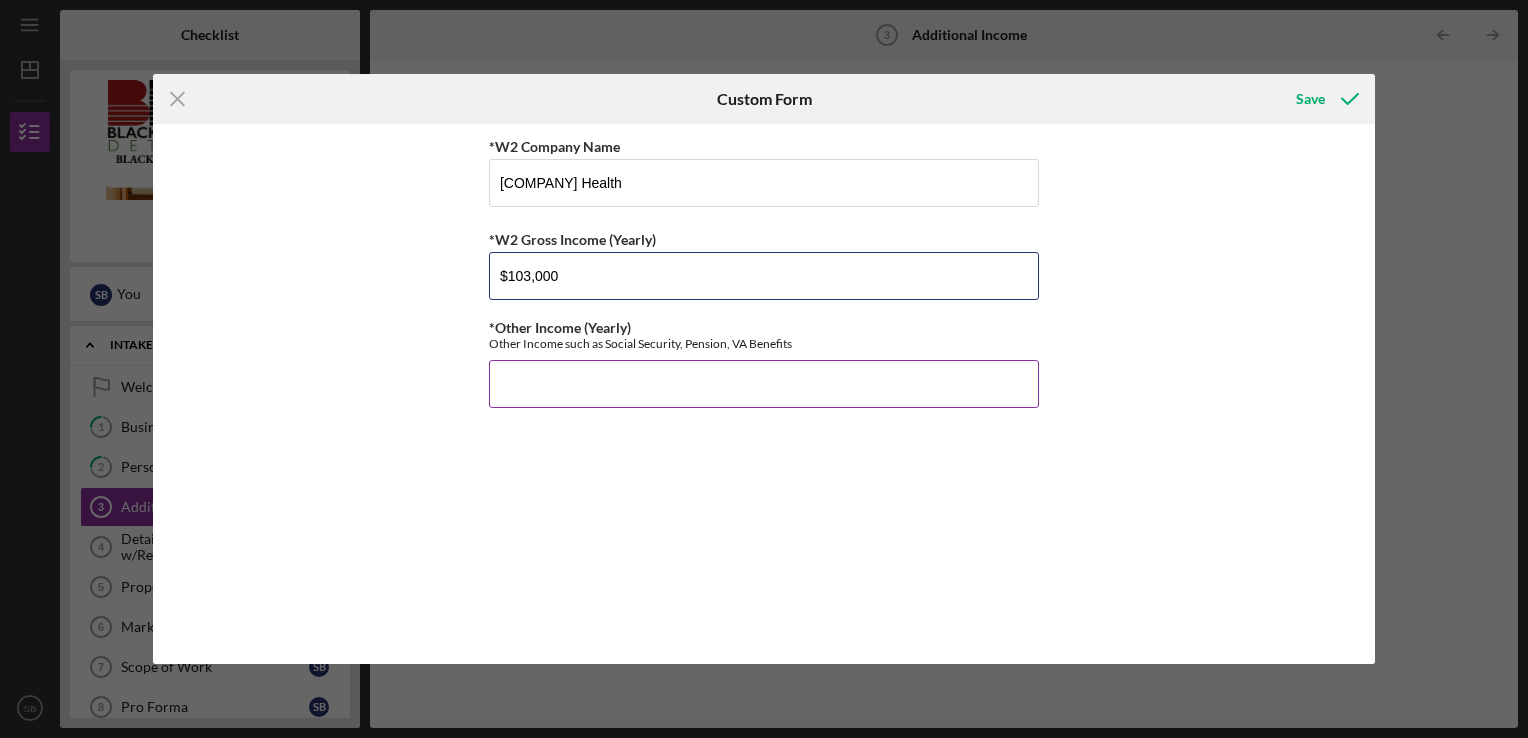type on "$103,000" 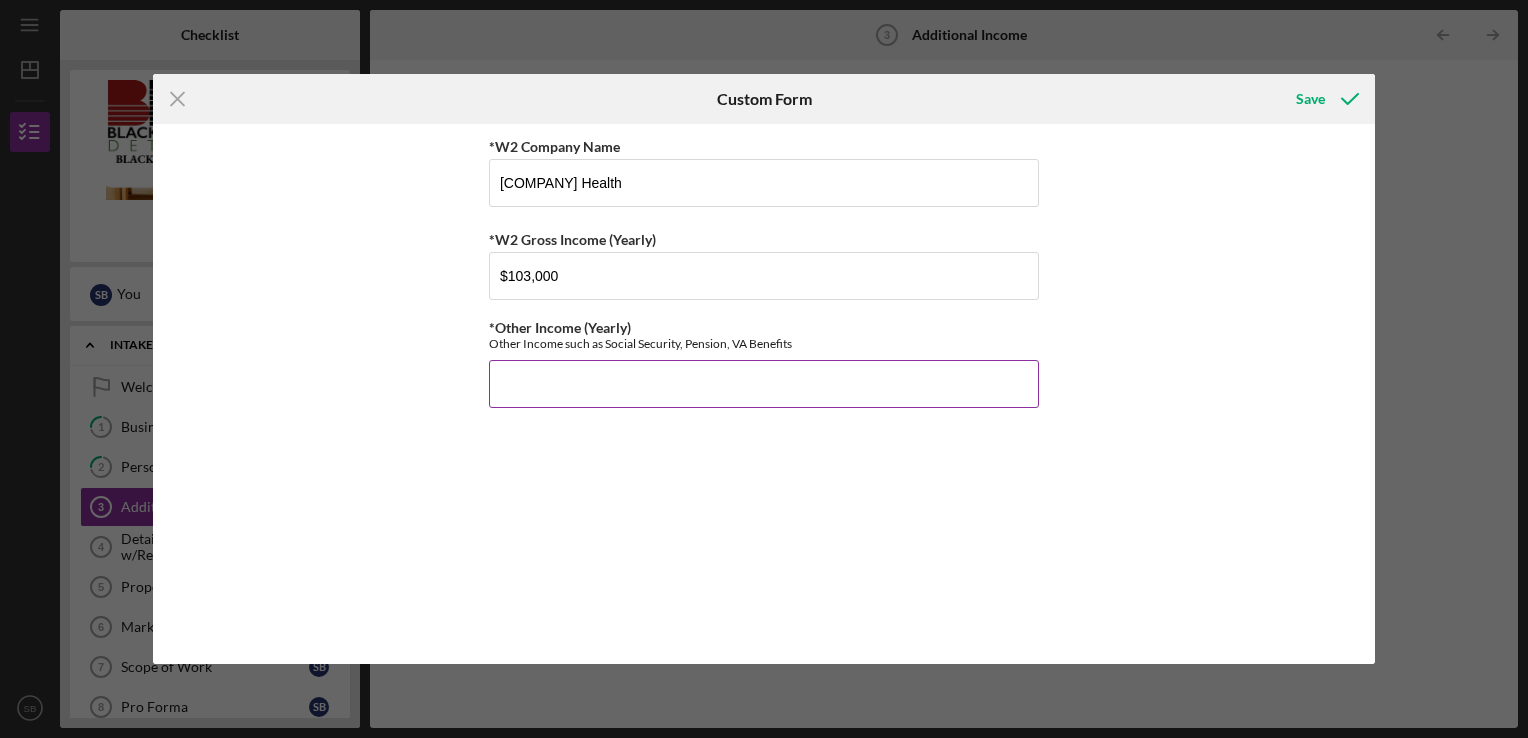 click on "*Other Income (Yearly)" at bounding box center [764, 384] 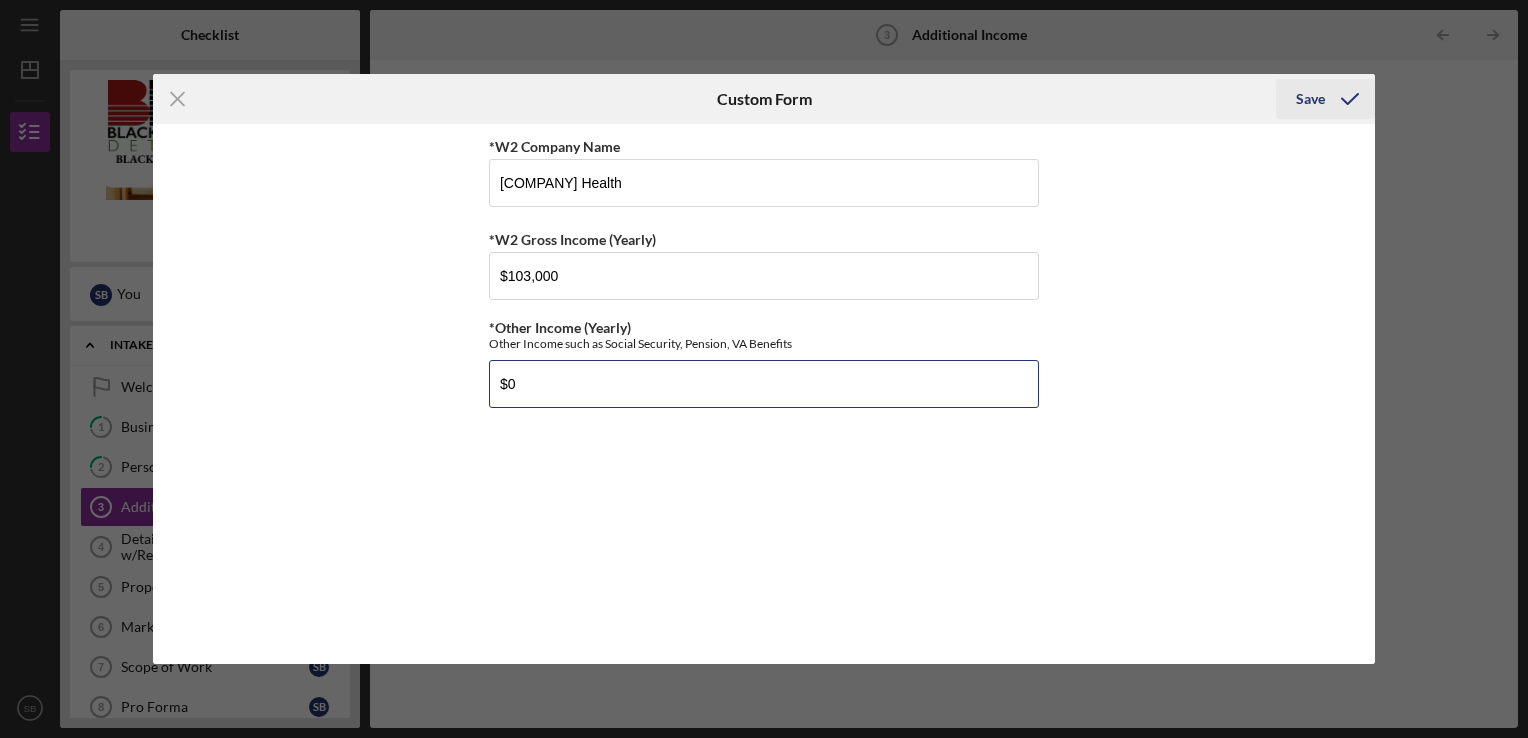 type on "$0" 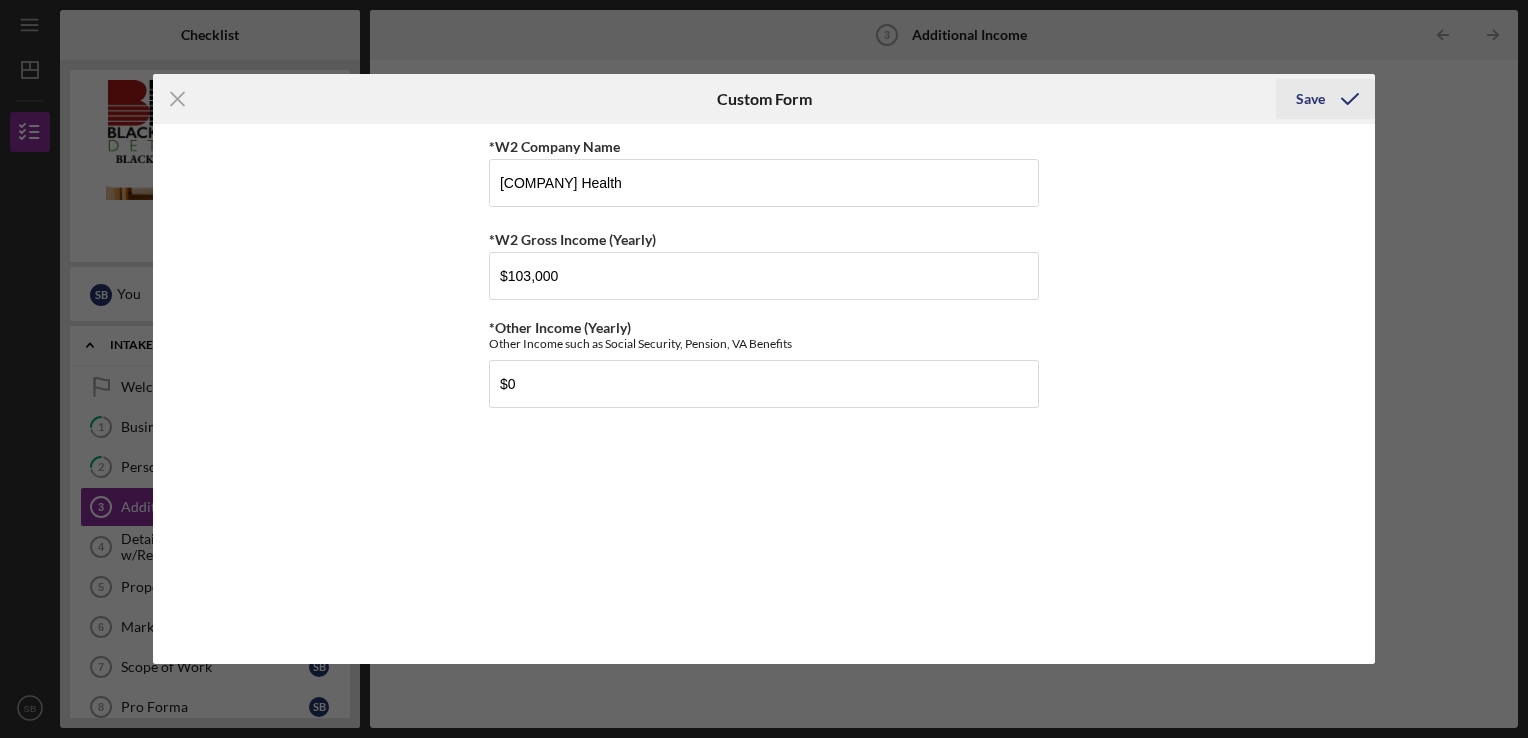 click on "Save" at bounding box center [1310, 99] 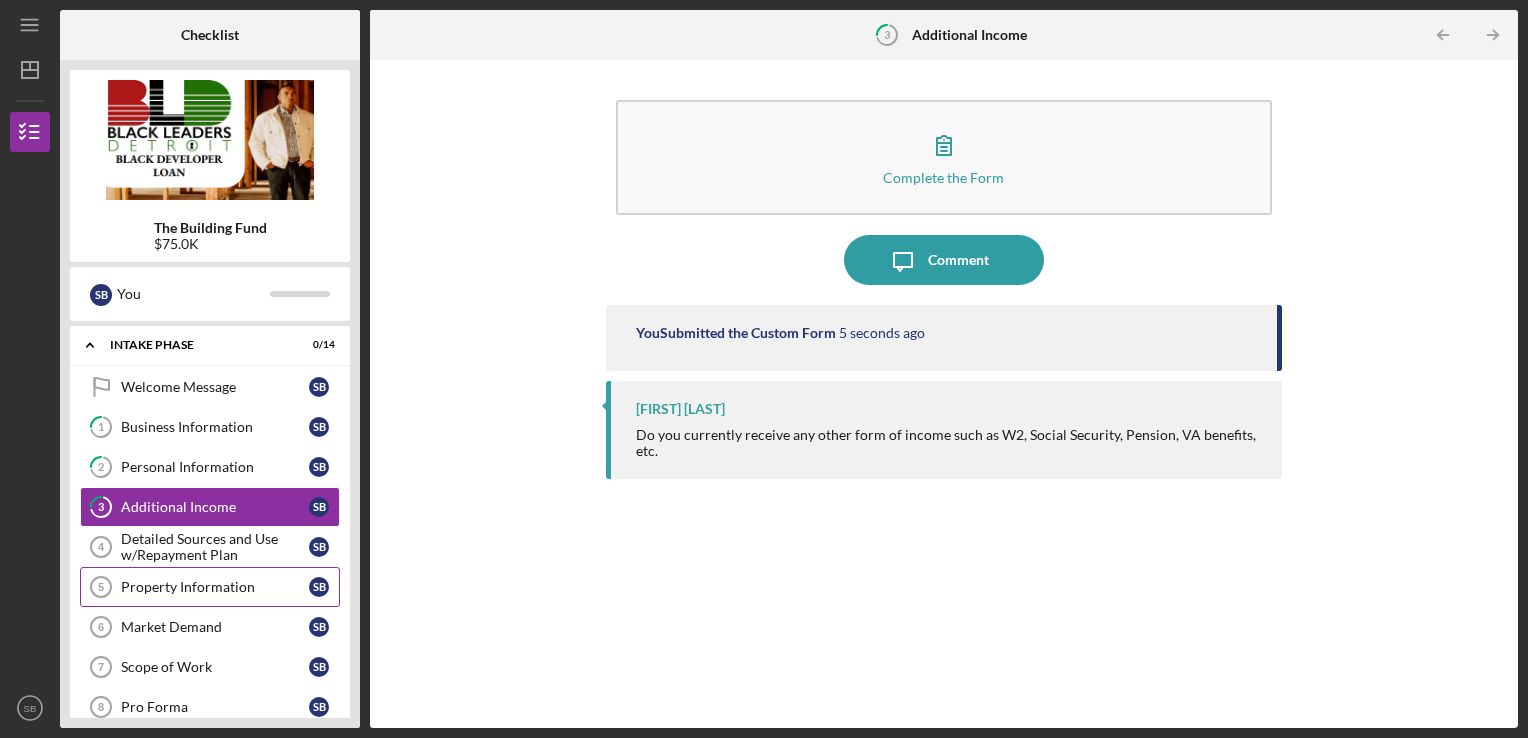 click on "Property Information" at bounding box center (215, 587) 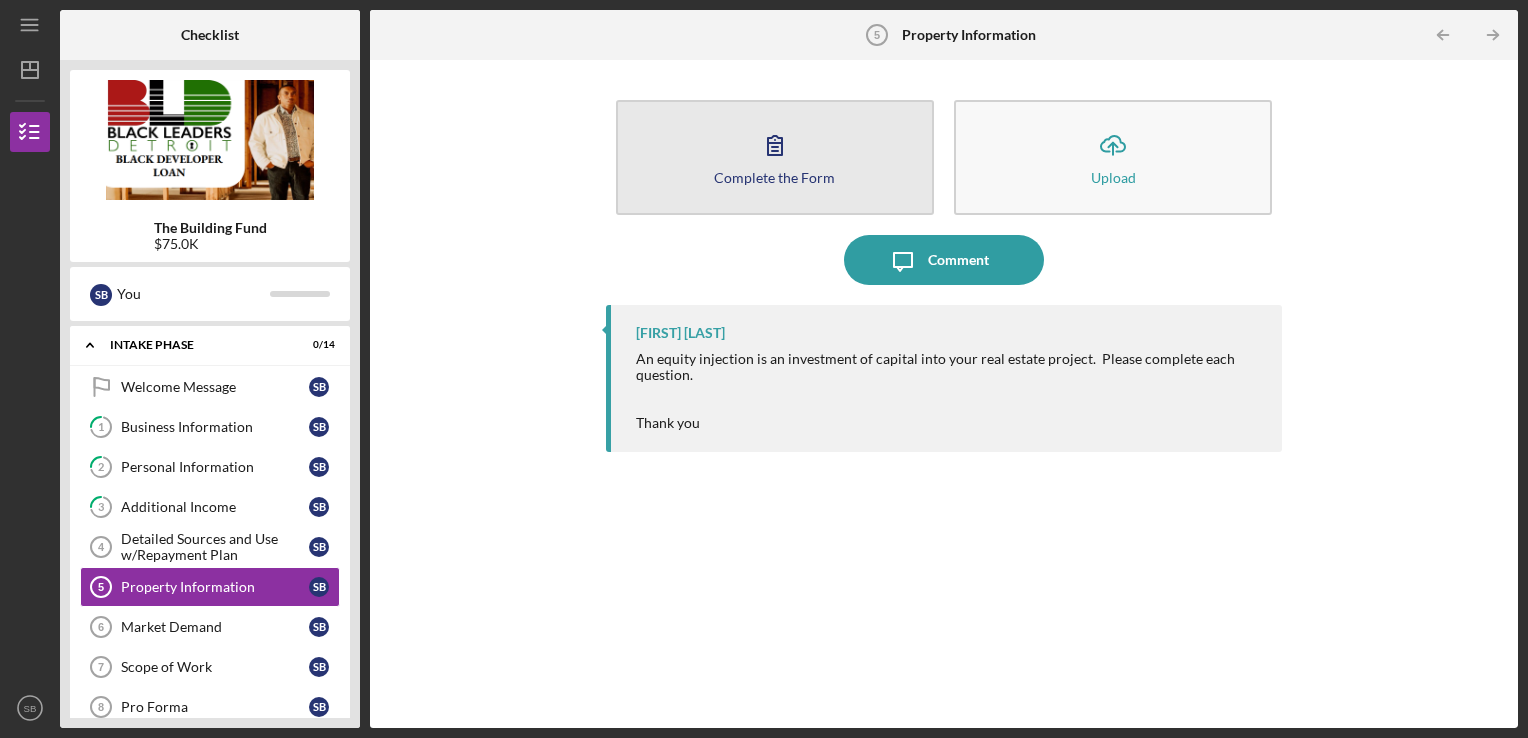 click 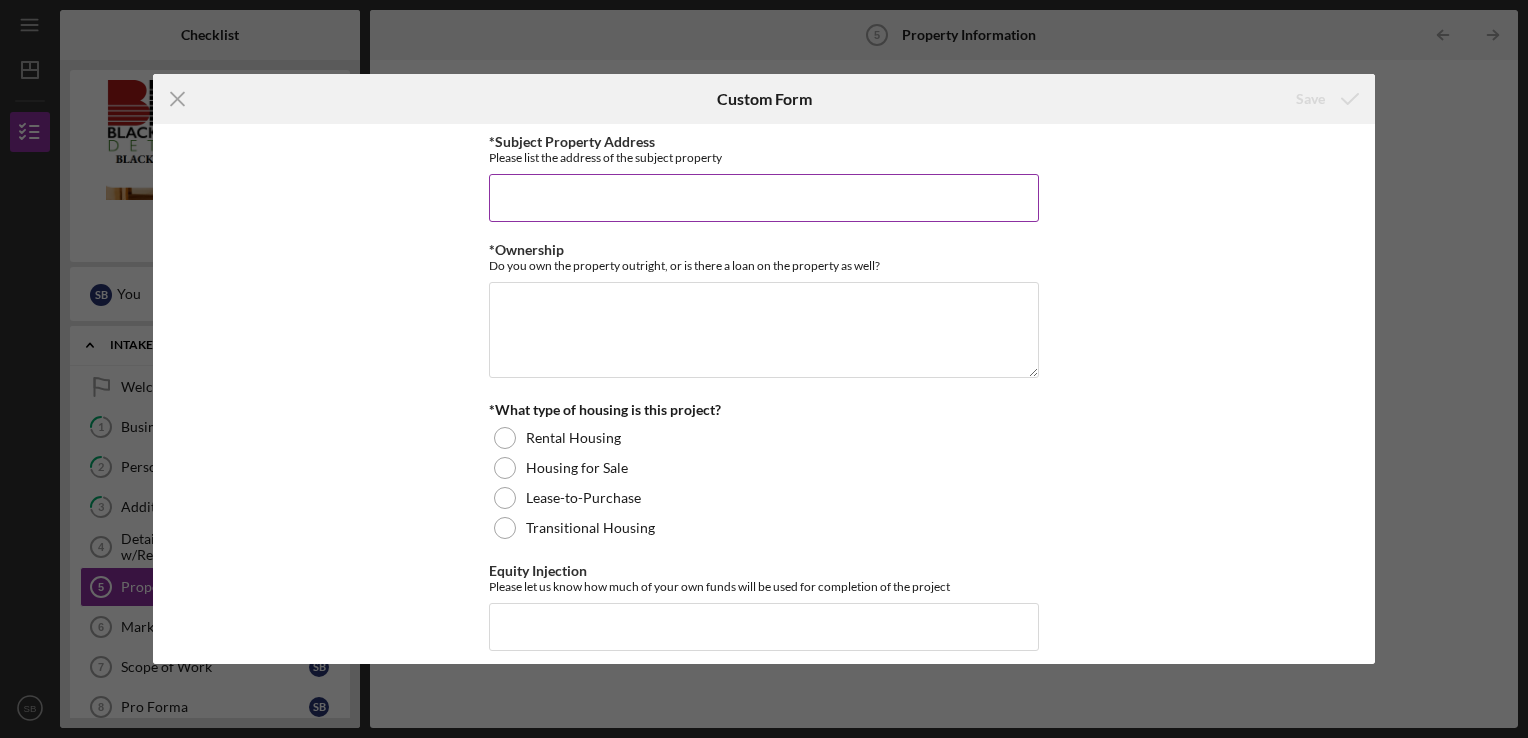 click on "*Subject Property Address" at bounding box center [764, 198] 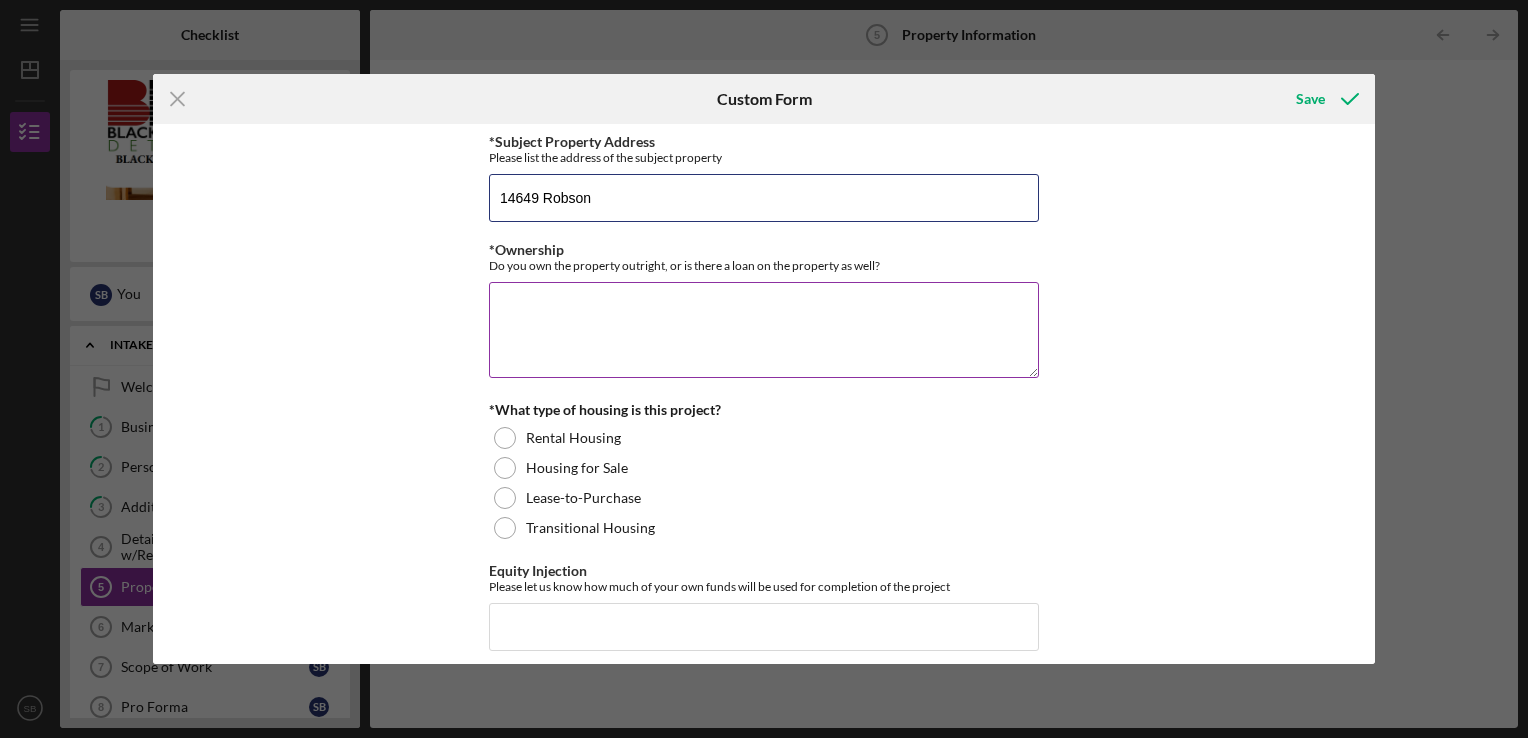 type on "14649 Robson" 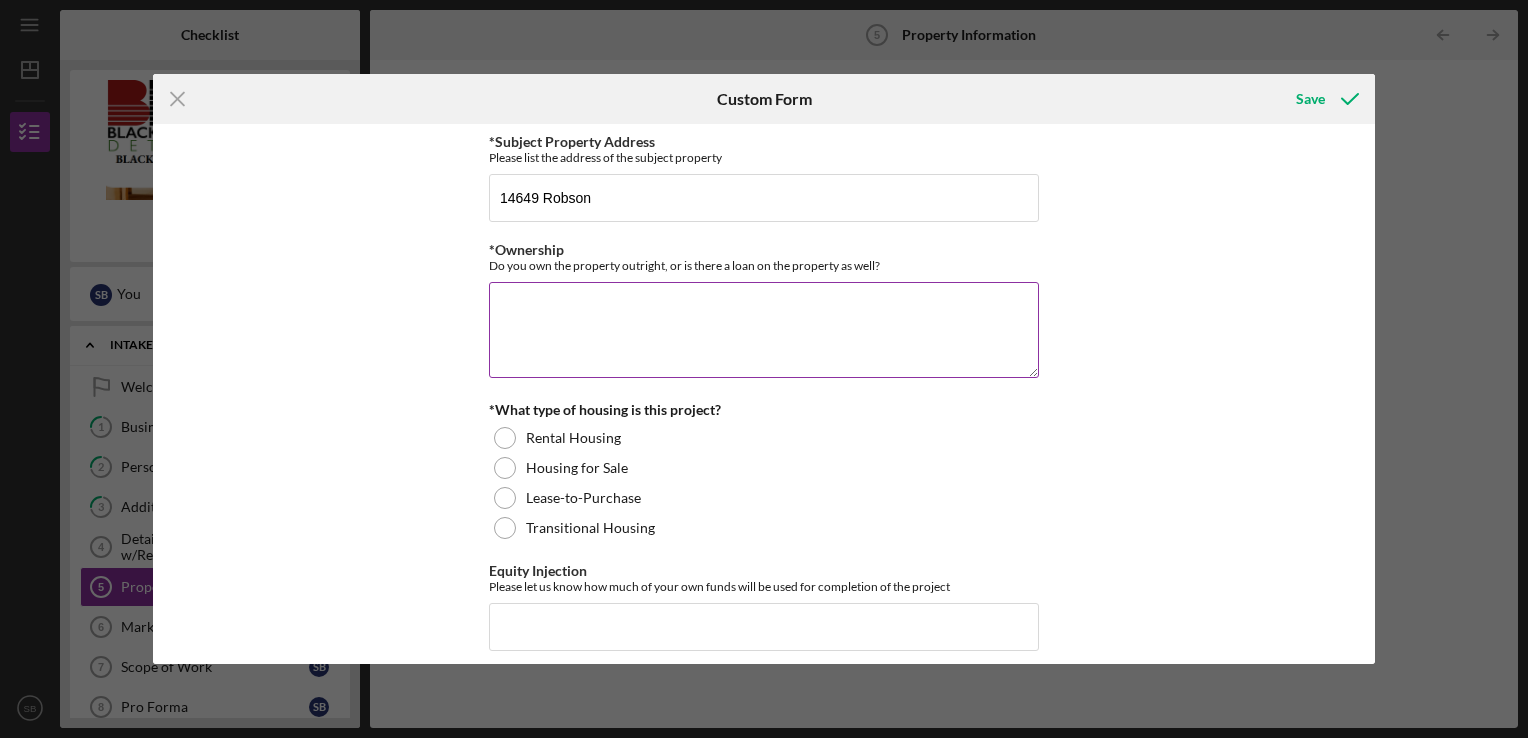 click on "*Ownership" at bounding box center [764, 330] 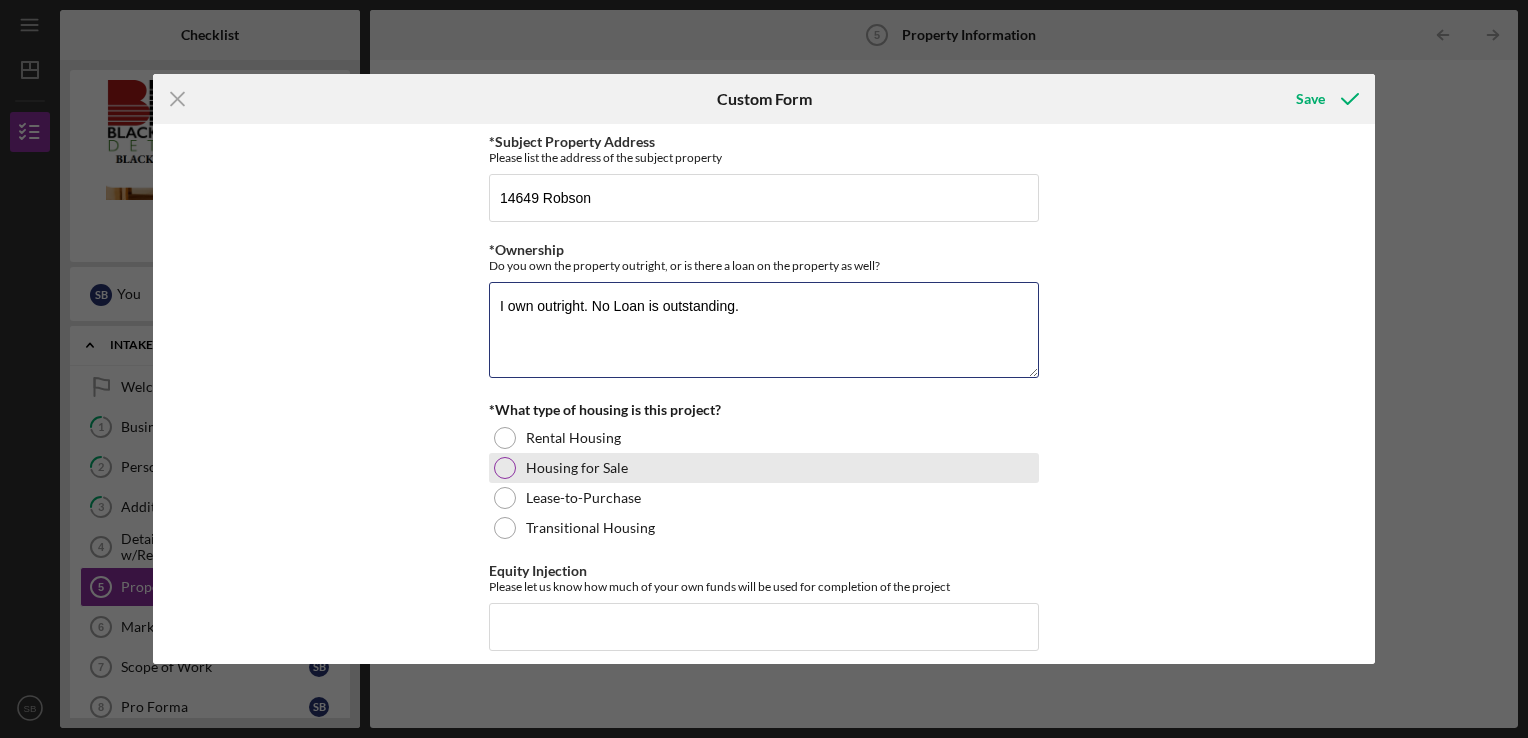 type on "I own outright. No Loan is outstanding." 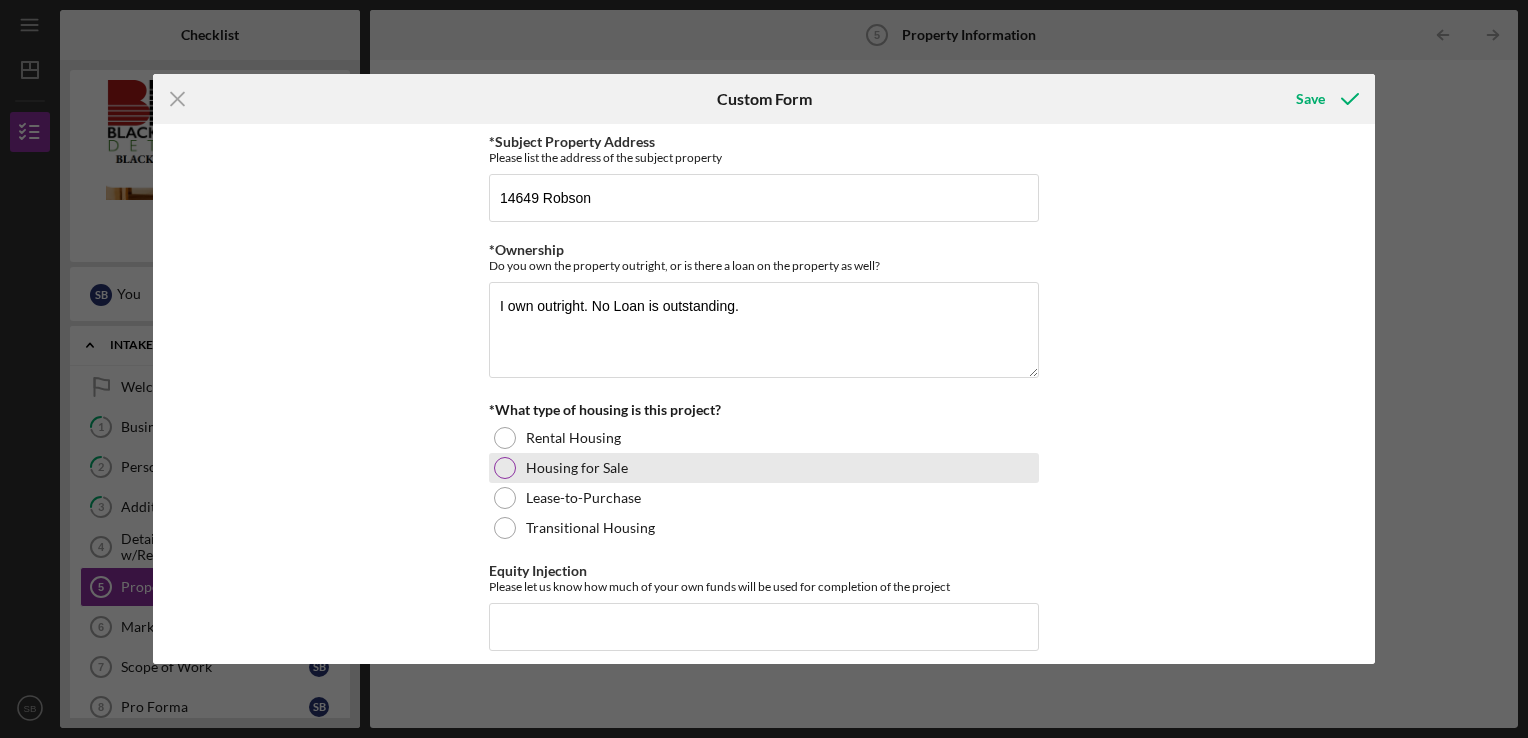 click at bounding box center (505, 468) 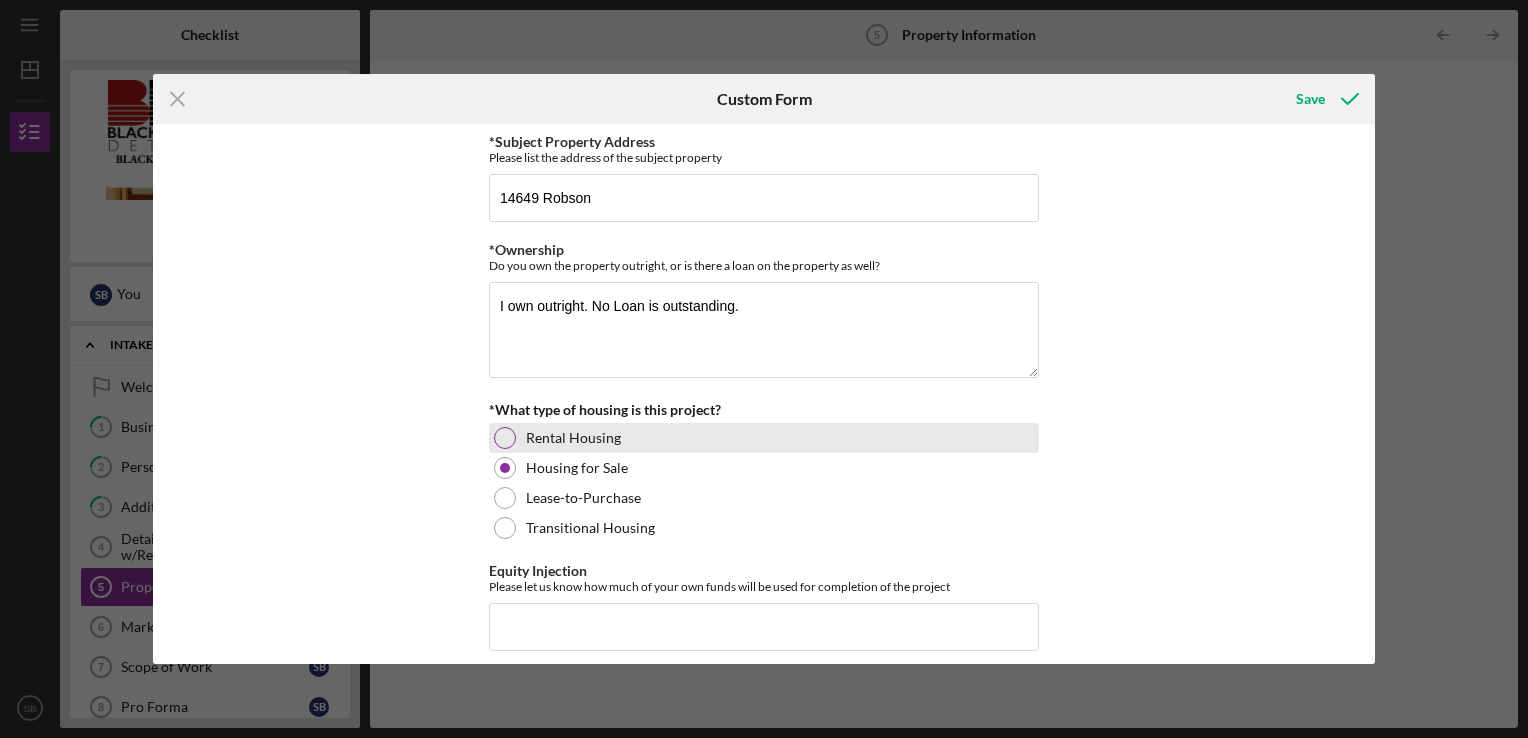 click at bounding box center [505, 438] 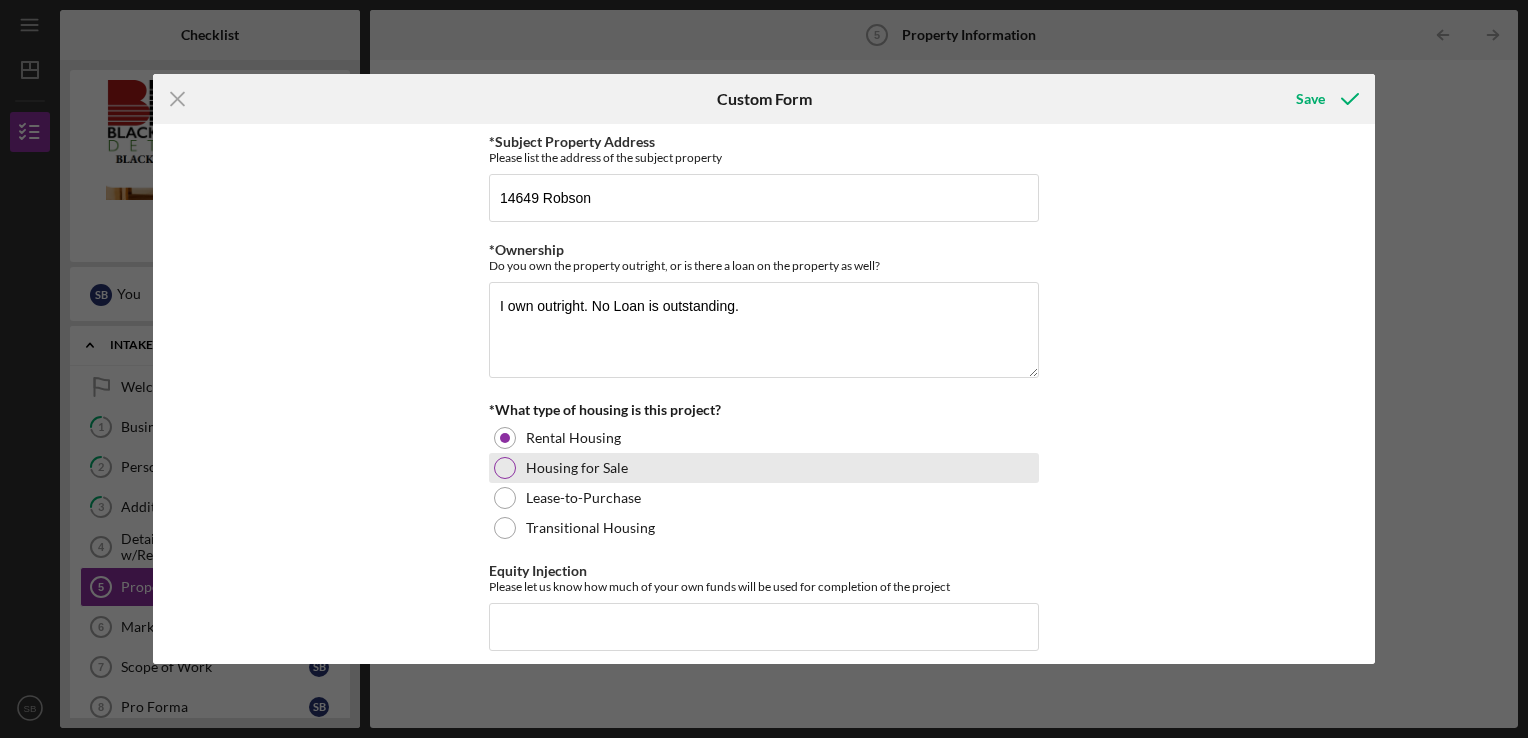 click at bounding box center [505, 468] 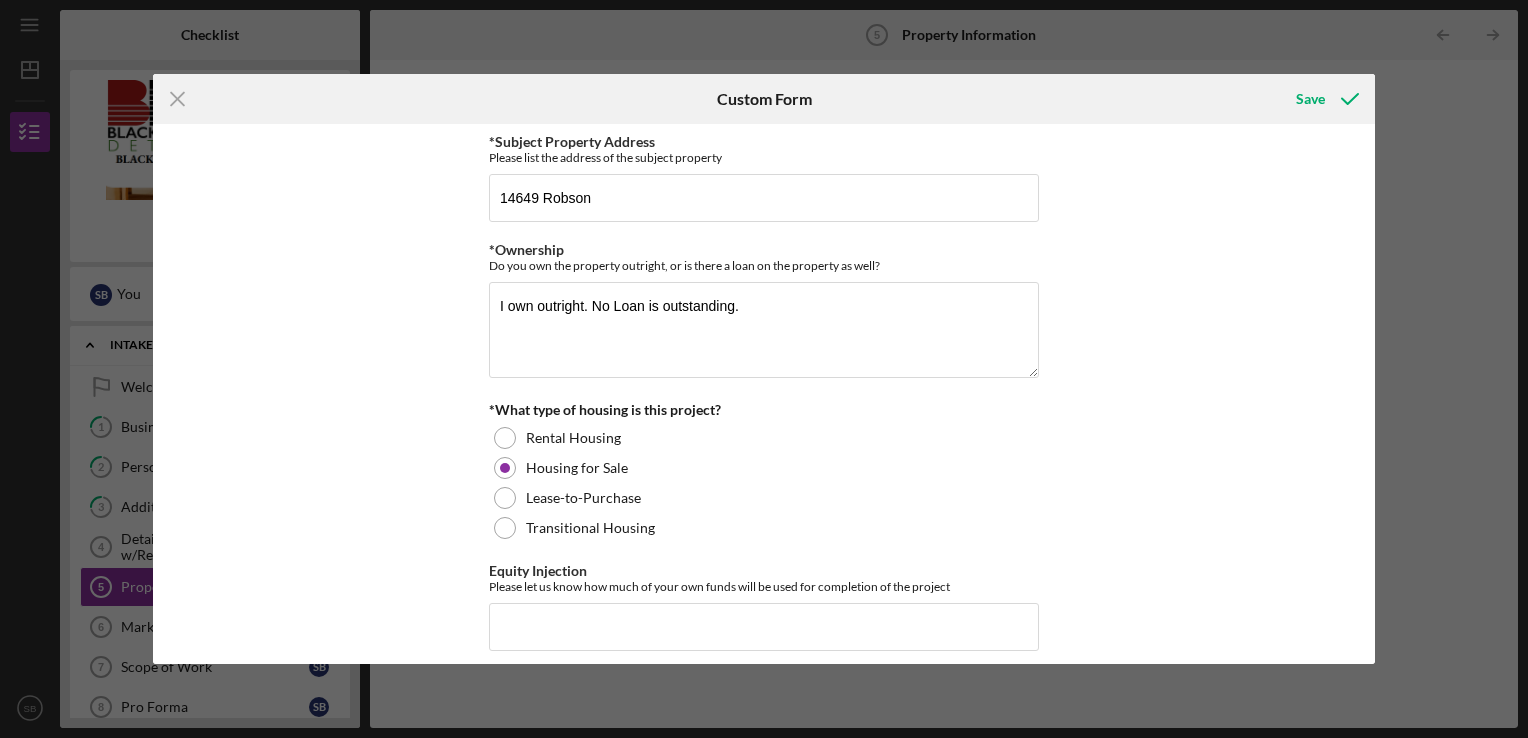 scroll, scrollTop: 15, scrollLeft: 0, axis: vertical 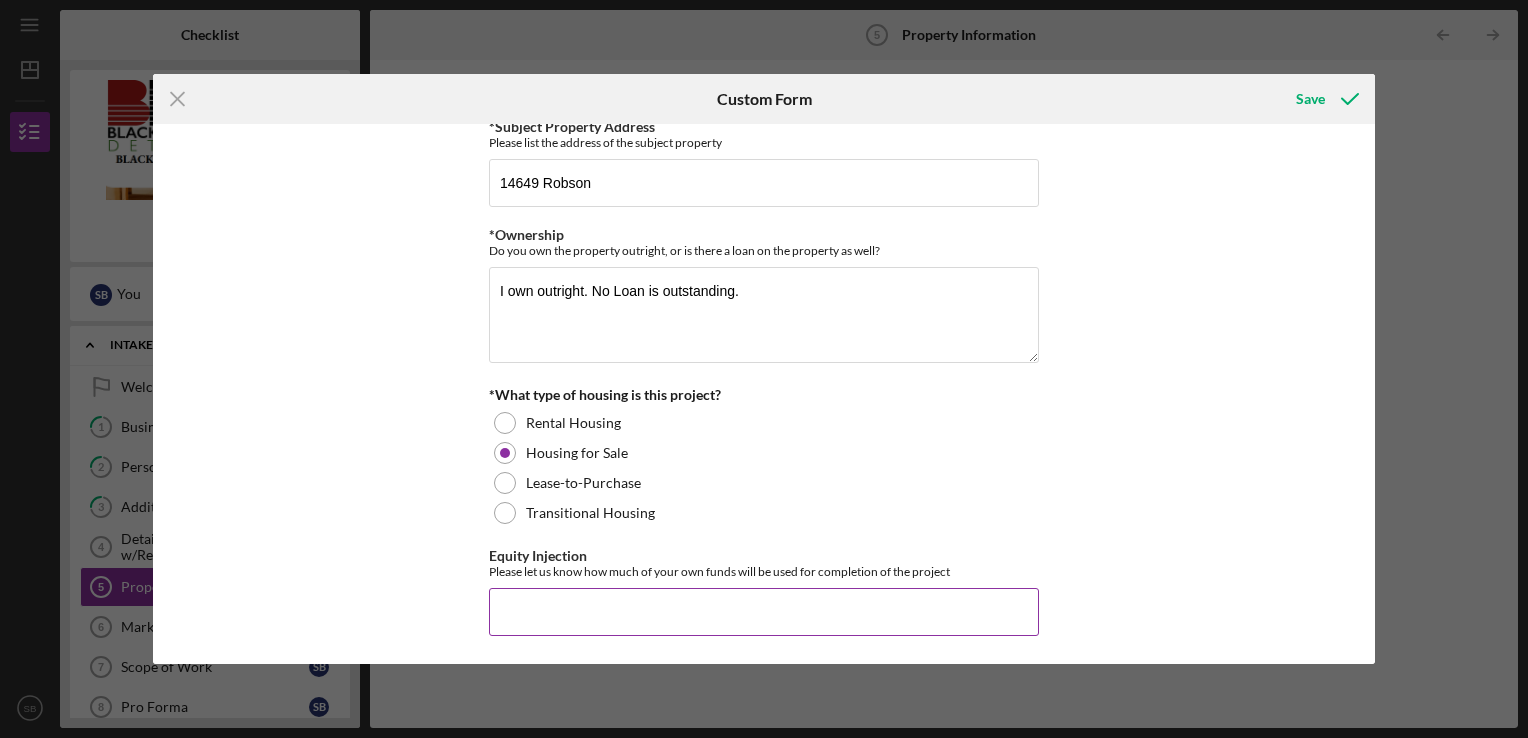 click on "Equity Injection" at bounding box center [764, 612] 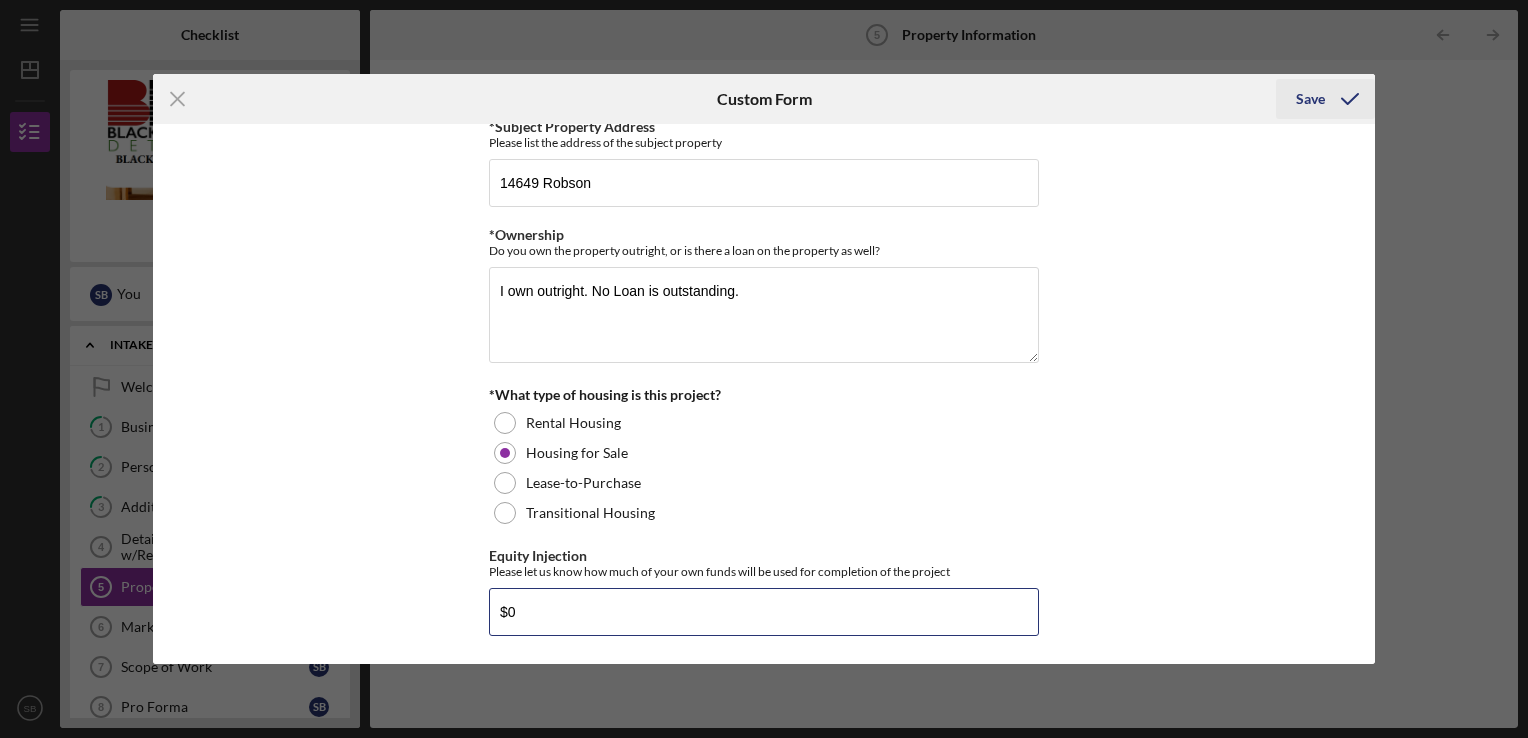 type 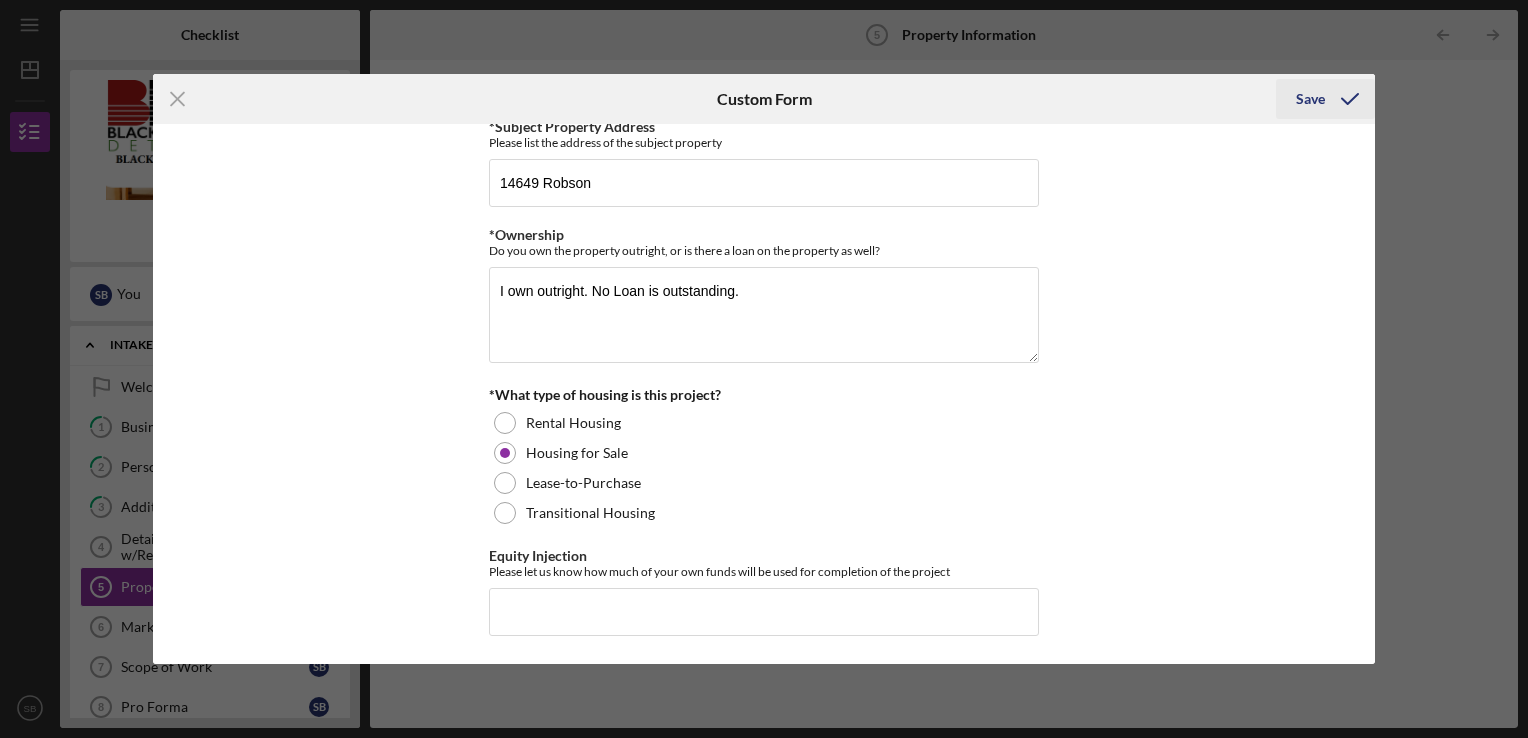 click on "Save" at bounding box center [1310, 99] 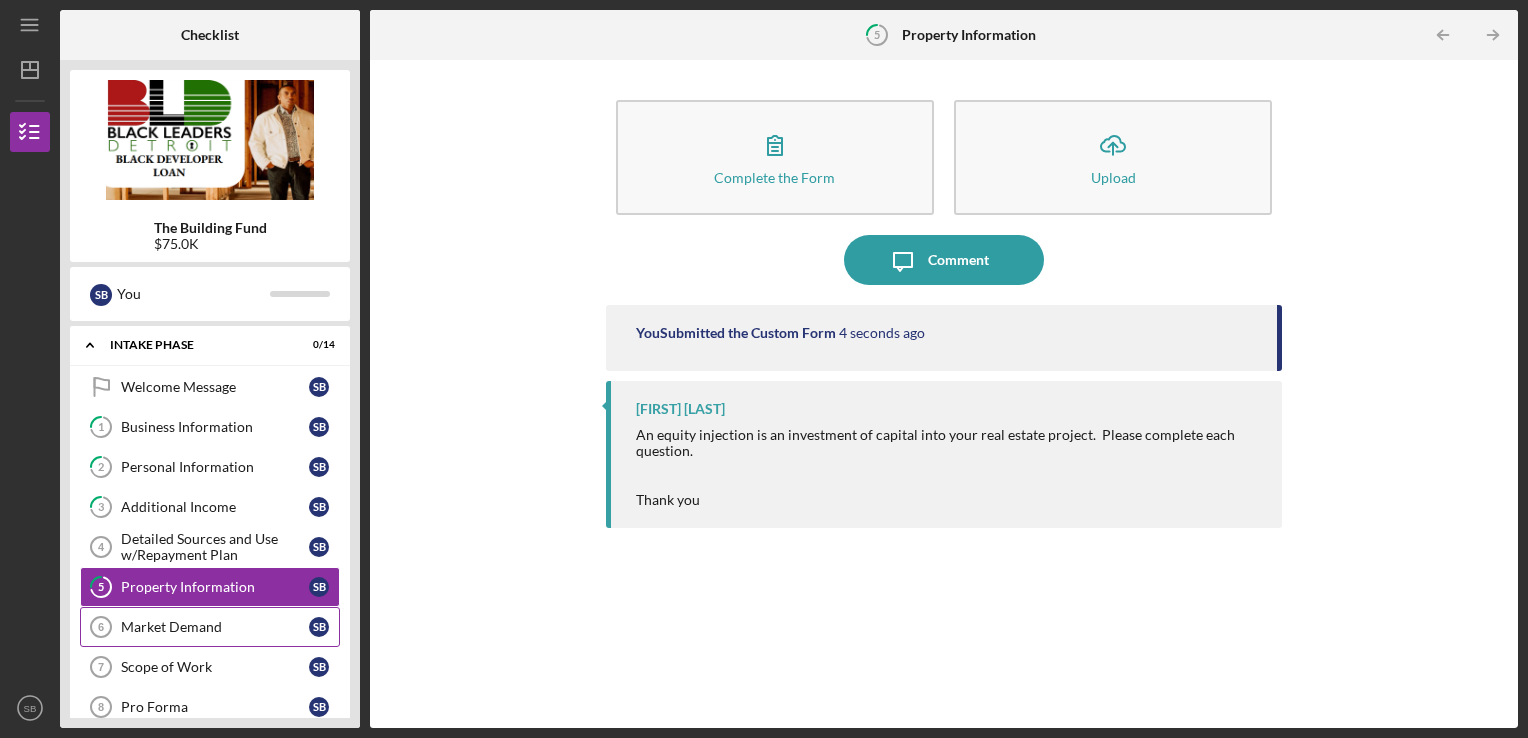 click on "Market Demand 6 Market Demand S B" at bounding box center (210, 627) 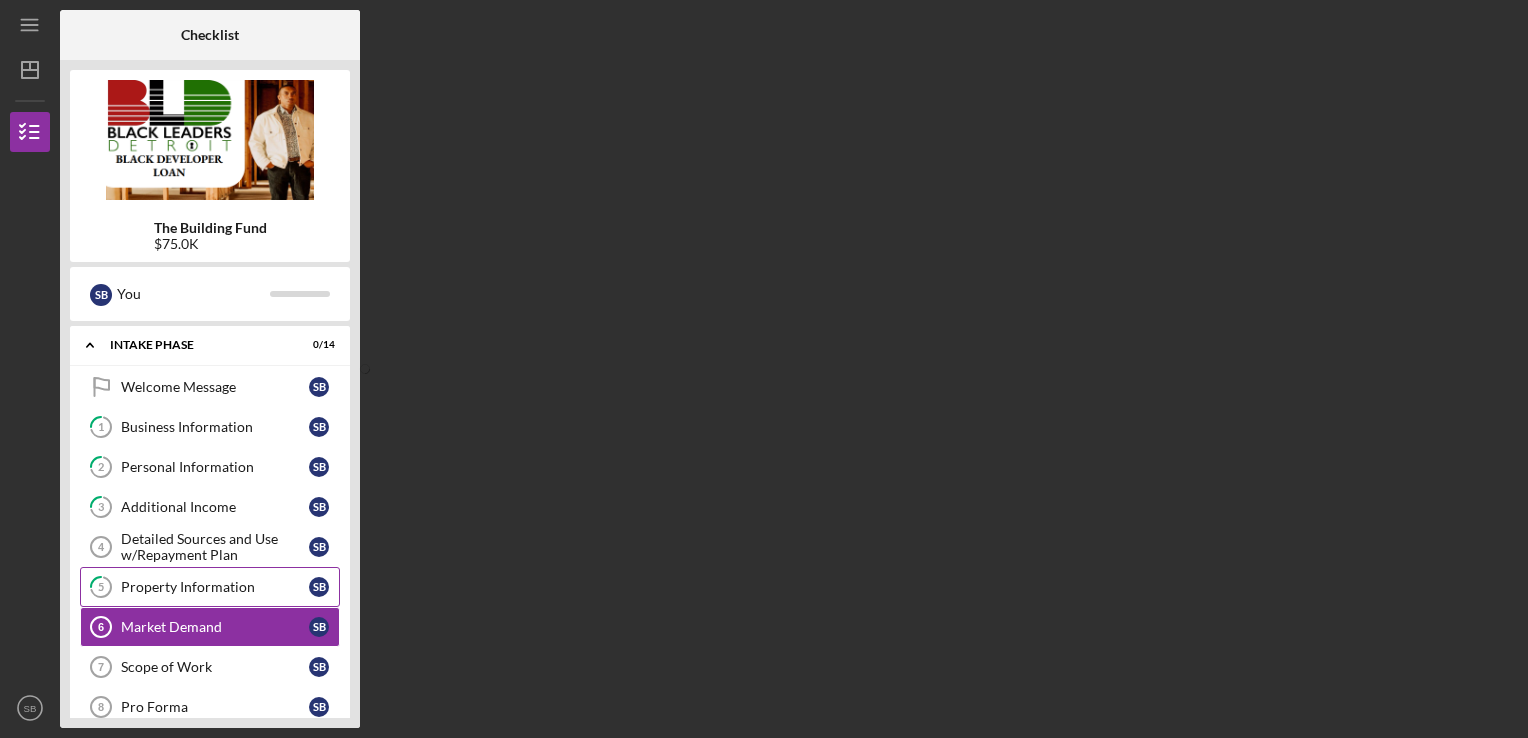 click on "Property Information" at bounding box center (215, 587) 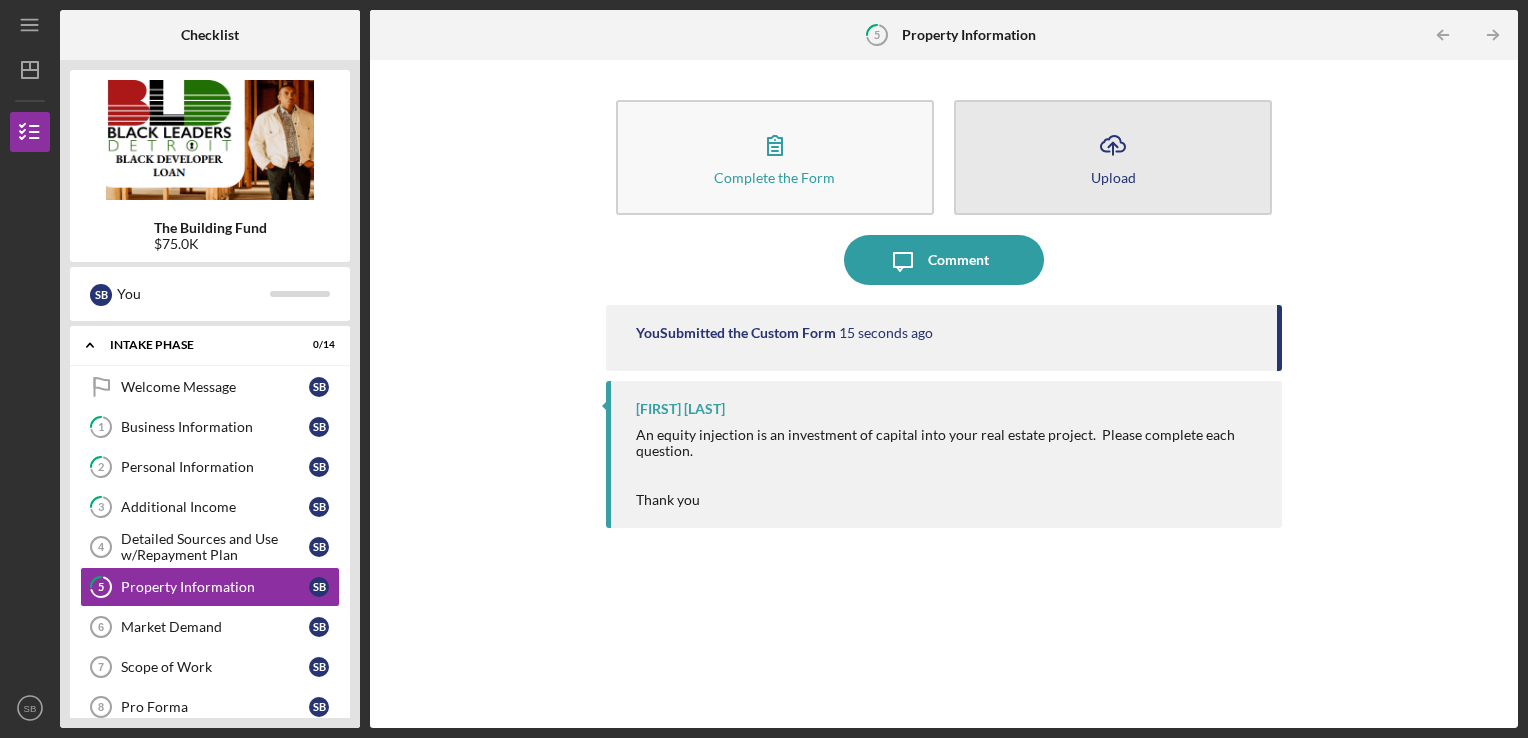 click on "Icon/Upload Upload" at bounding box center (1113, 157) 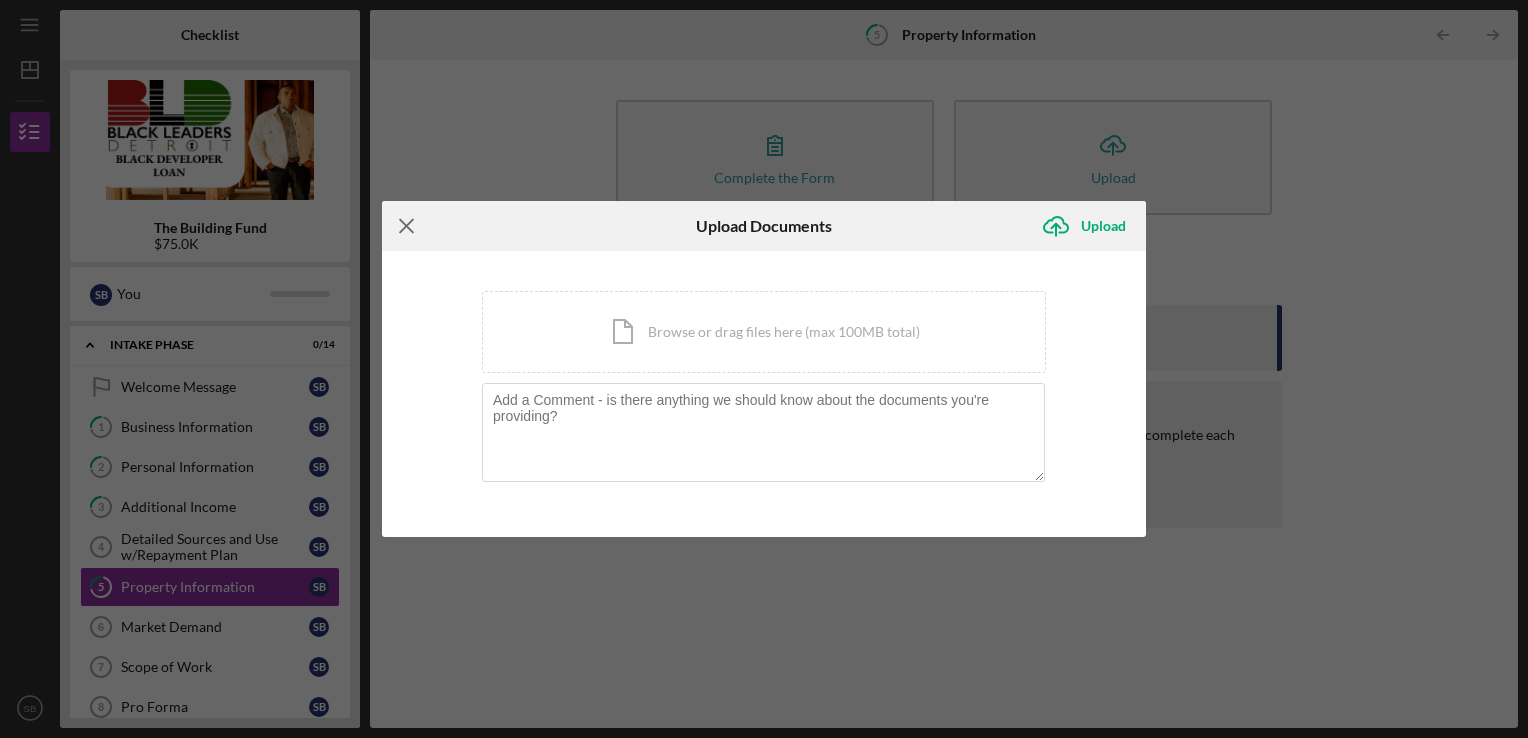 click on "Icon/Menu Close" 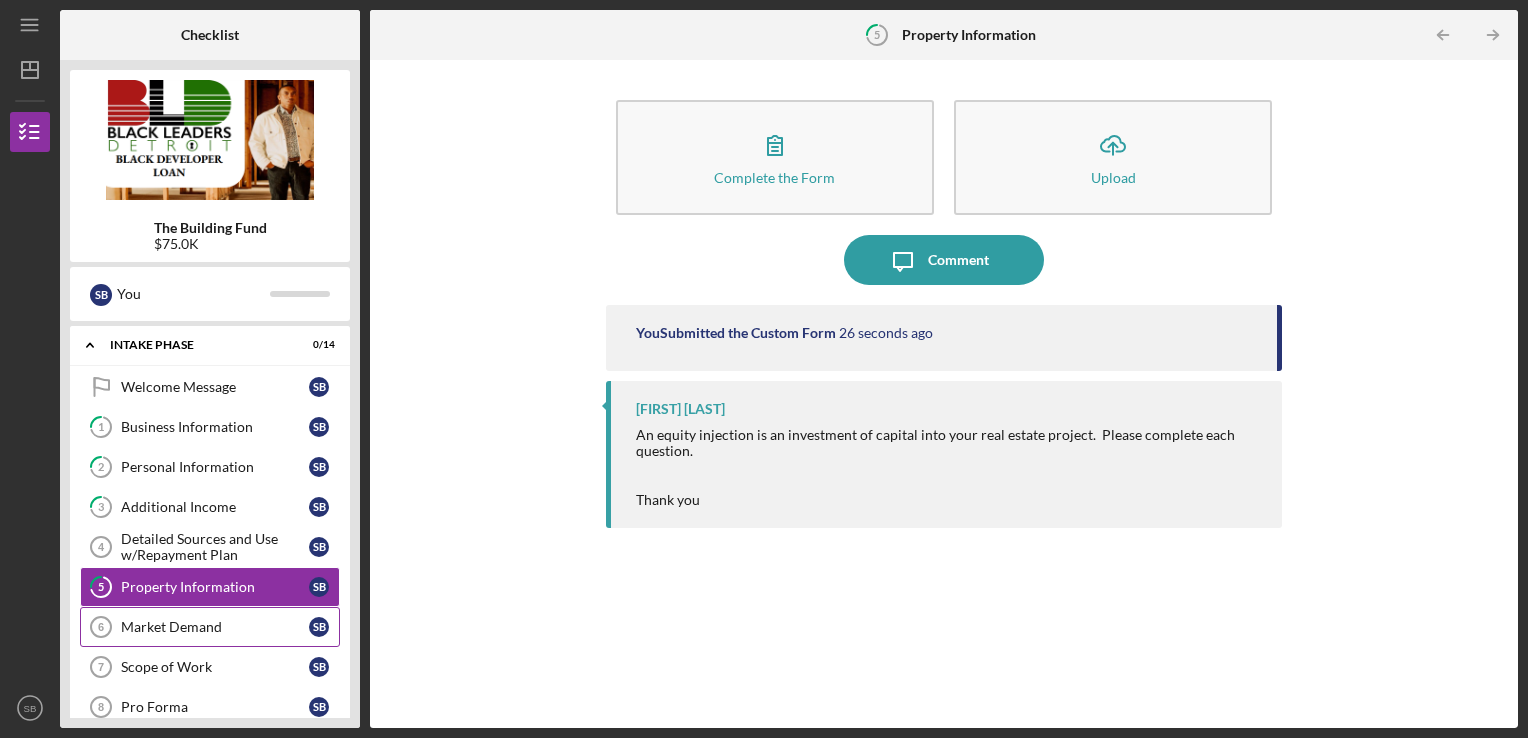 click on "Market Demand" at bounding box center [215, 627] 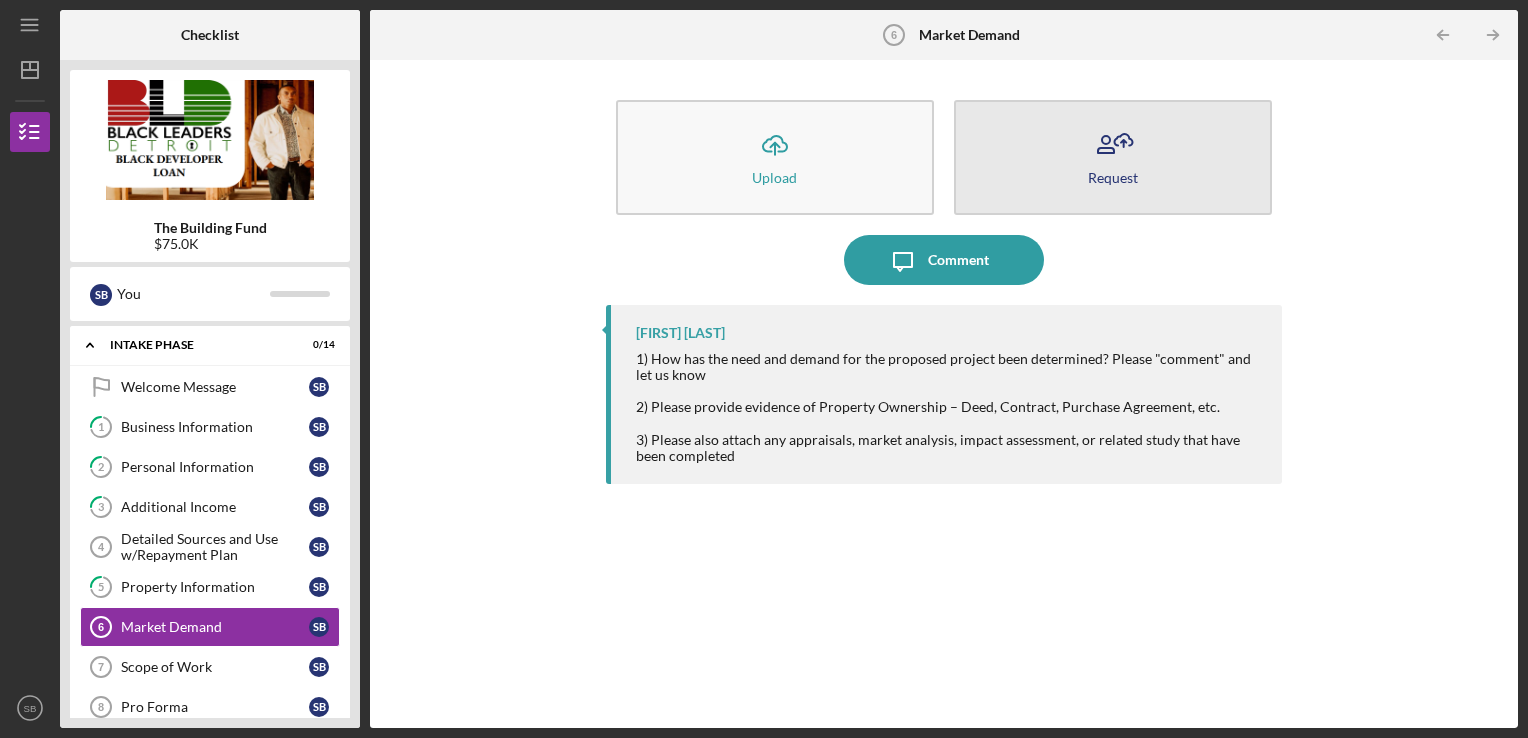 click on "Request" at bounding box center (1113, 157) 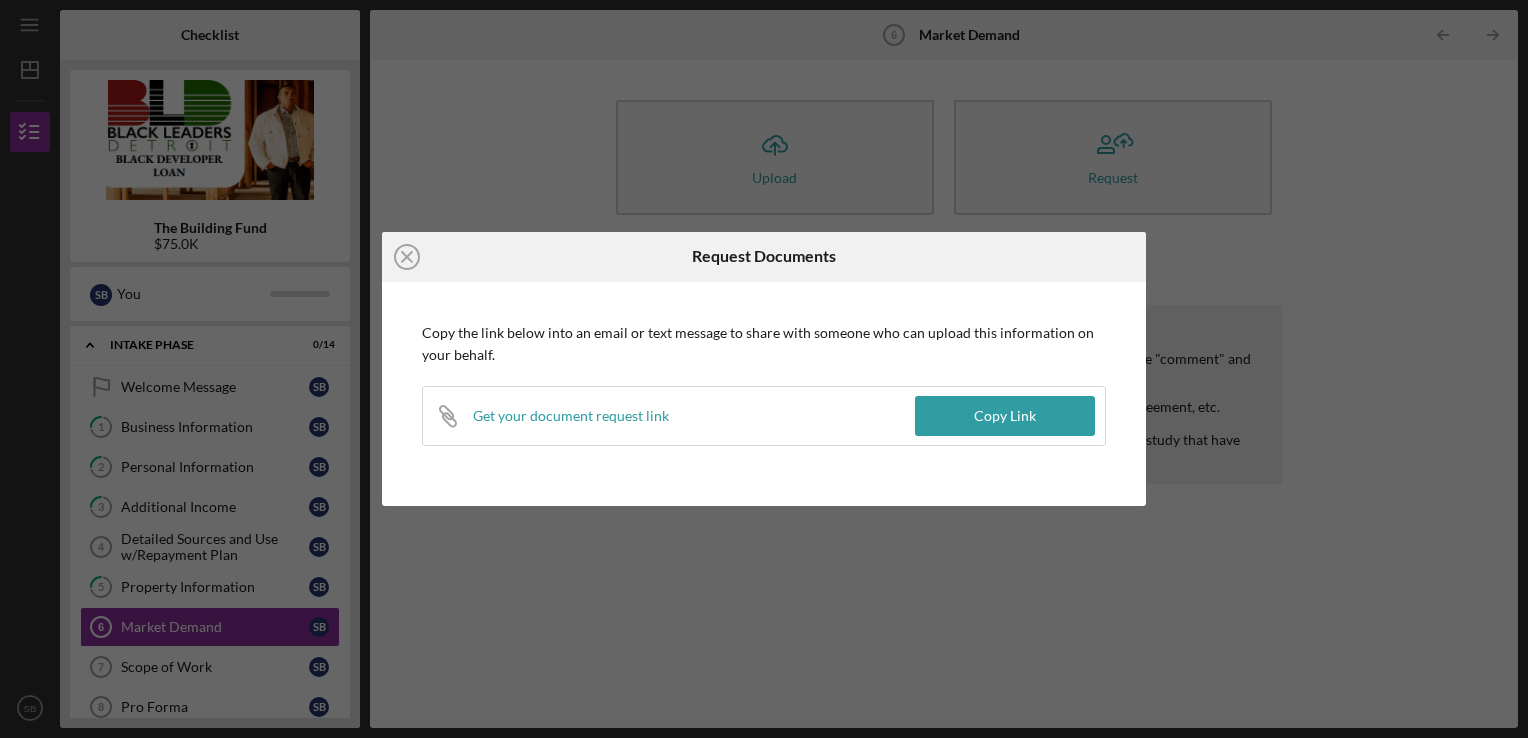 click on "Icon/Close Request Documents Copy the link below into an email or text message to share with someone who can upload this information on your behalf. Icon/Link Get your document request link Copy Link" at bounding box center [764, 369] 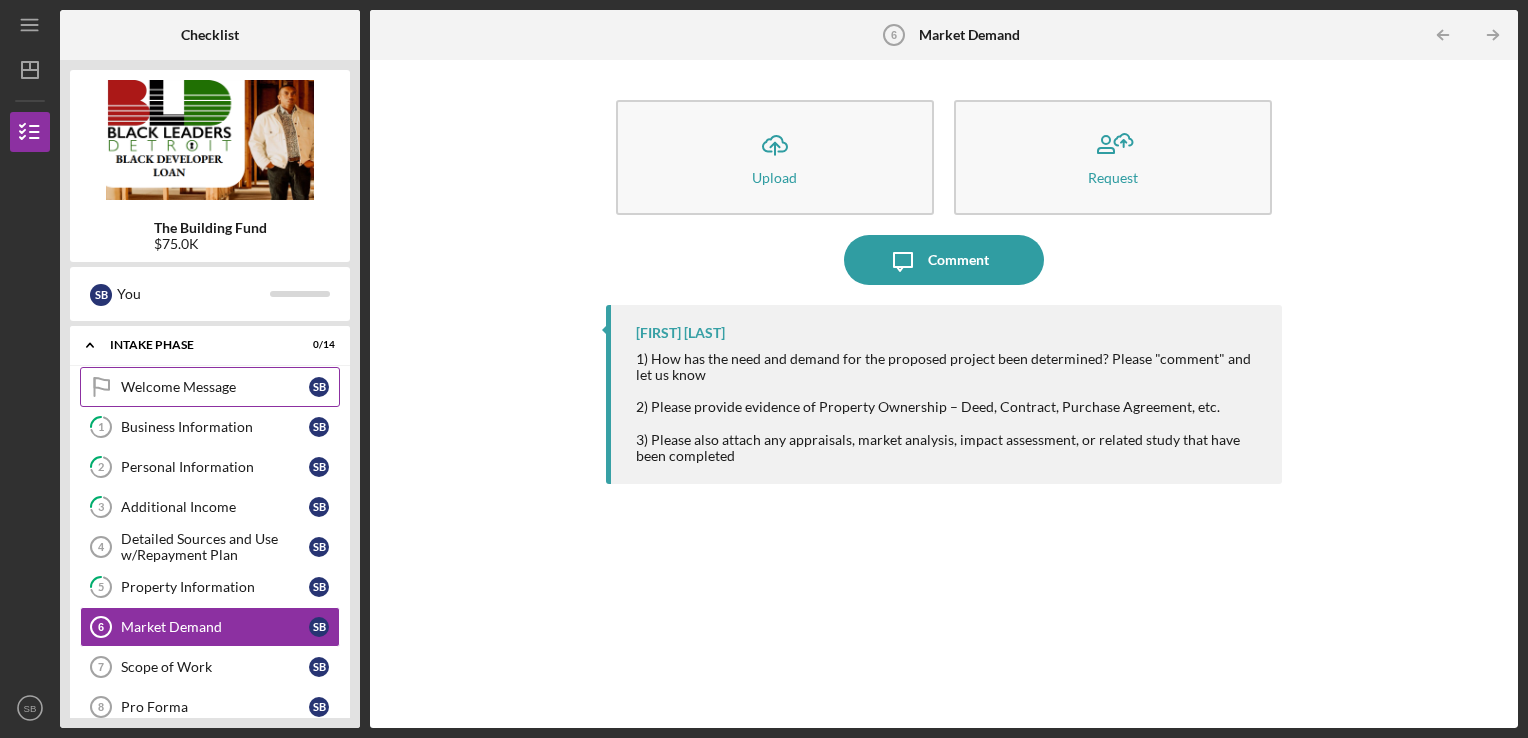 click on "Welcome Message" at bounding box center (215, 387) 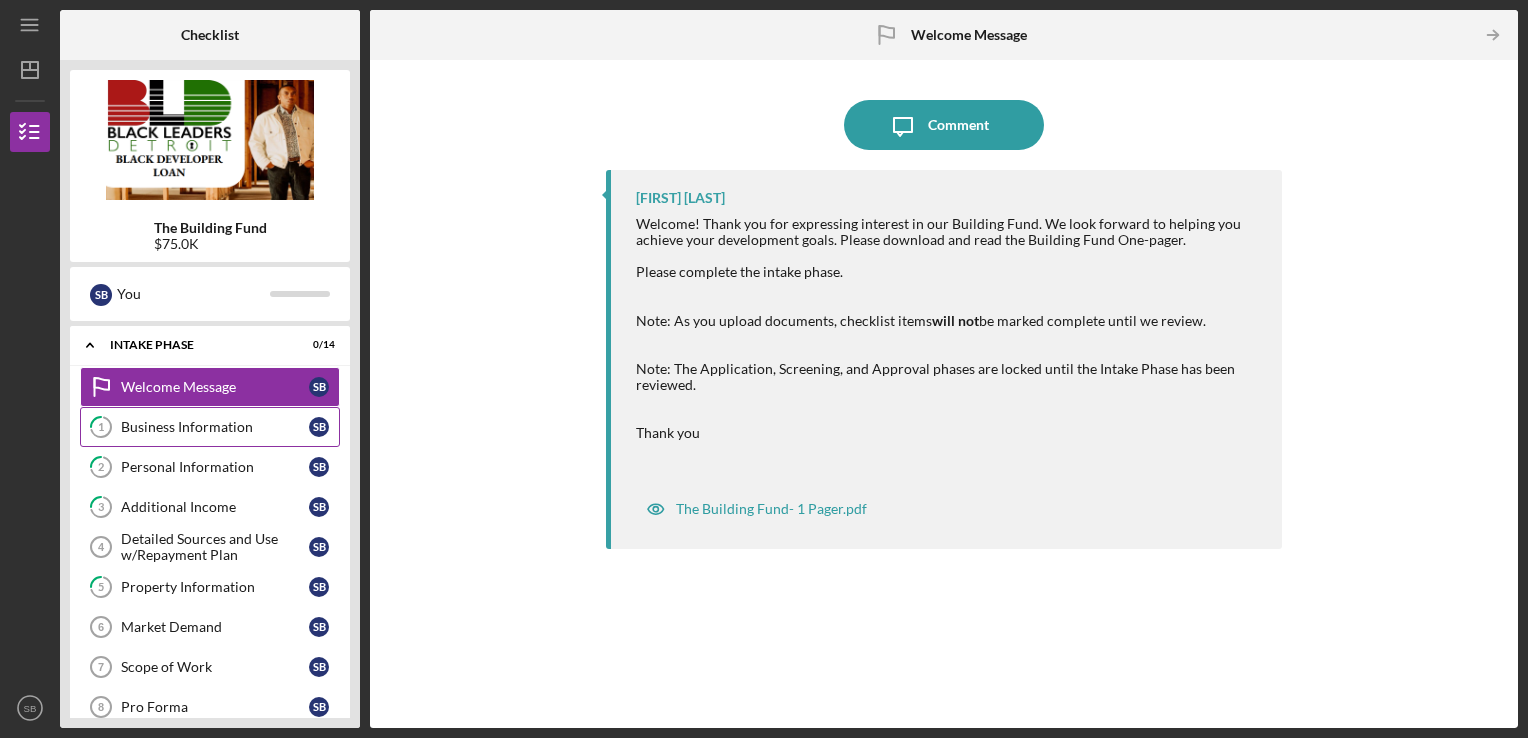 click on "Business Information" at bounding box center [215, 427] 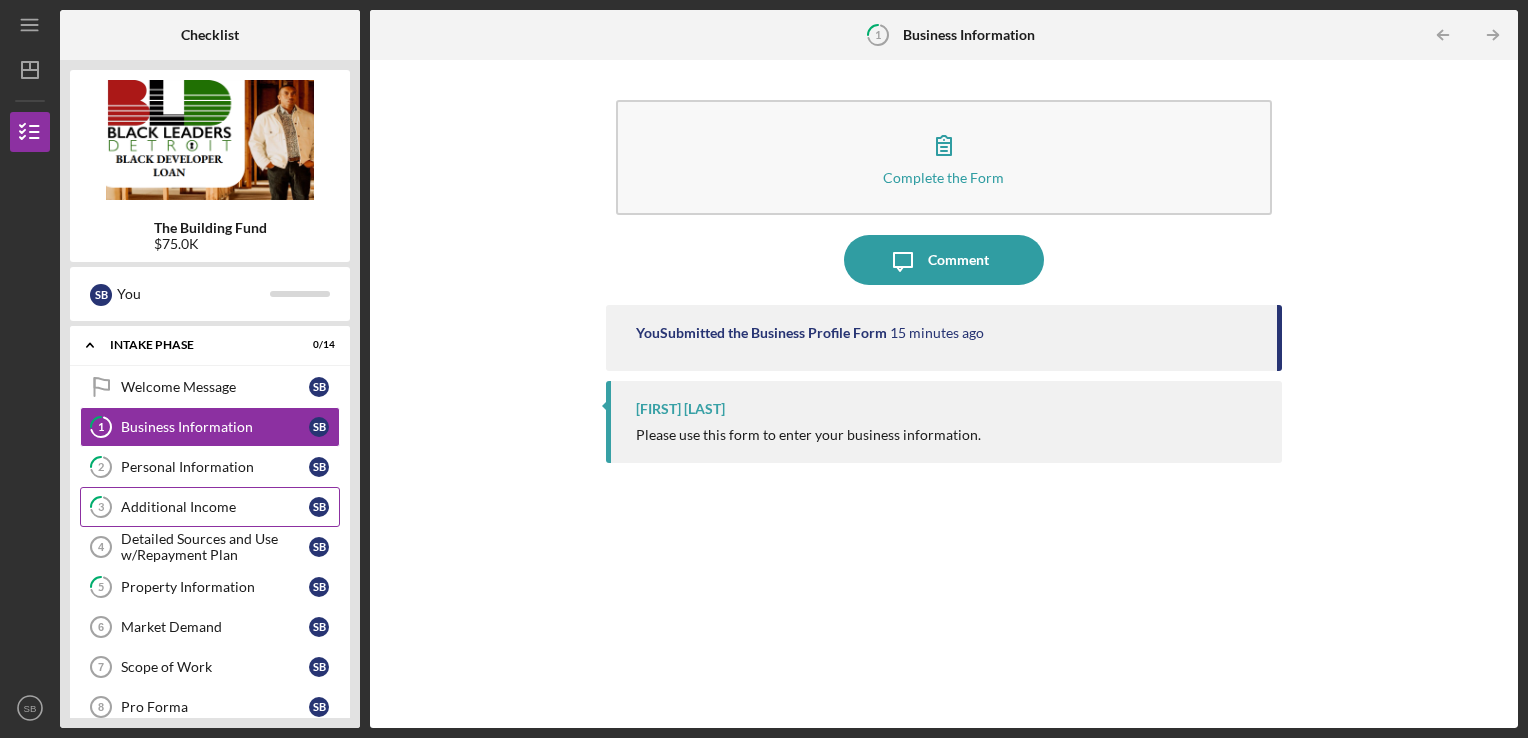 click on "Additional Income" at bounding box center [215, 507] 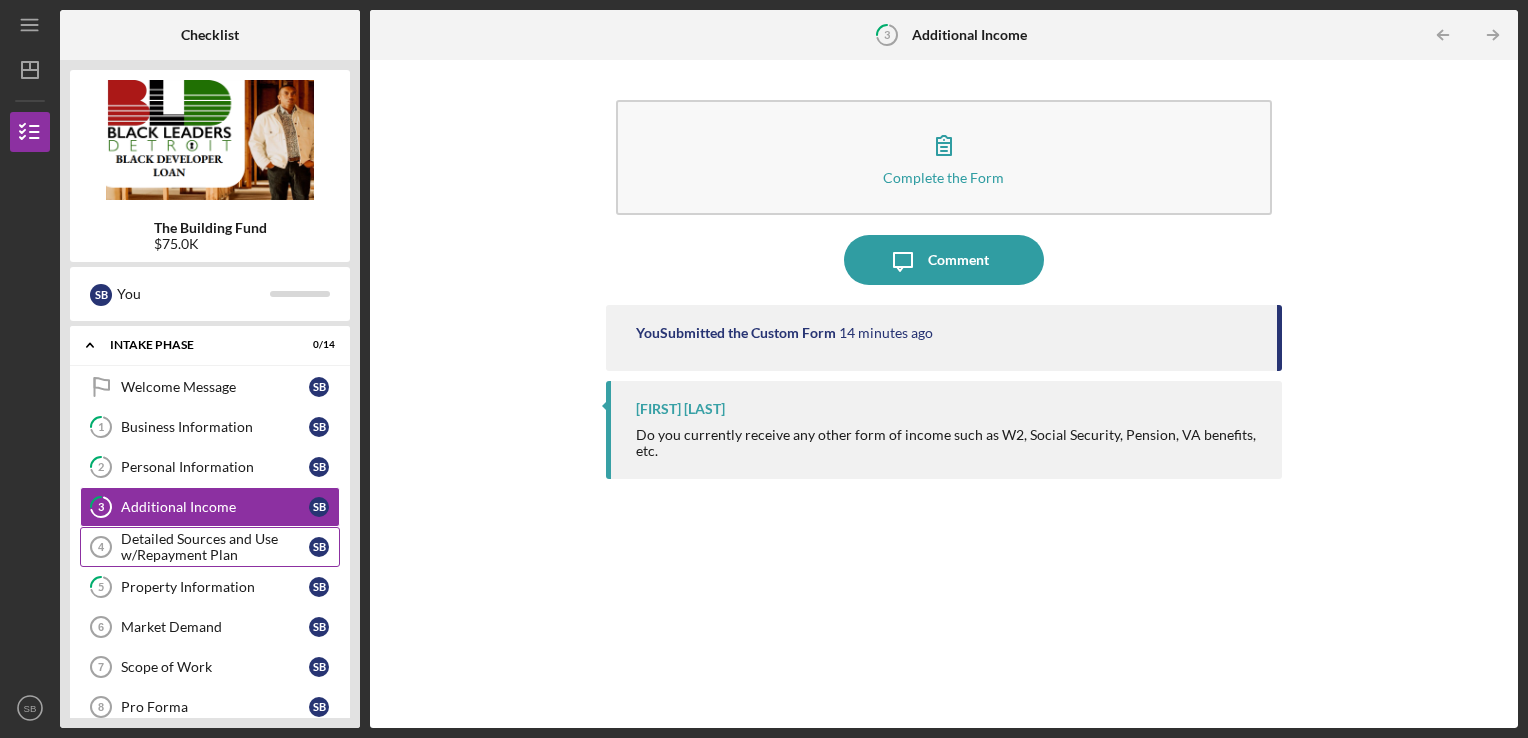 click on "Detailed Sources and Use w/Repayment Plan" at bounding box center [215, 547] 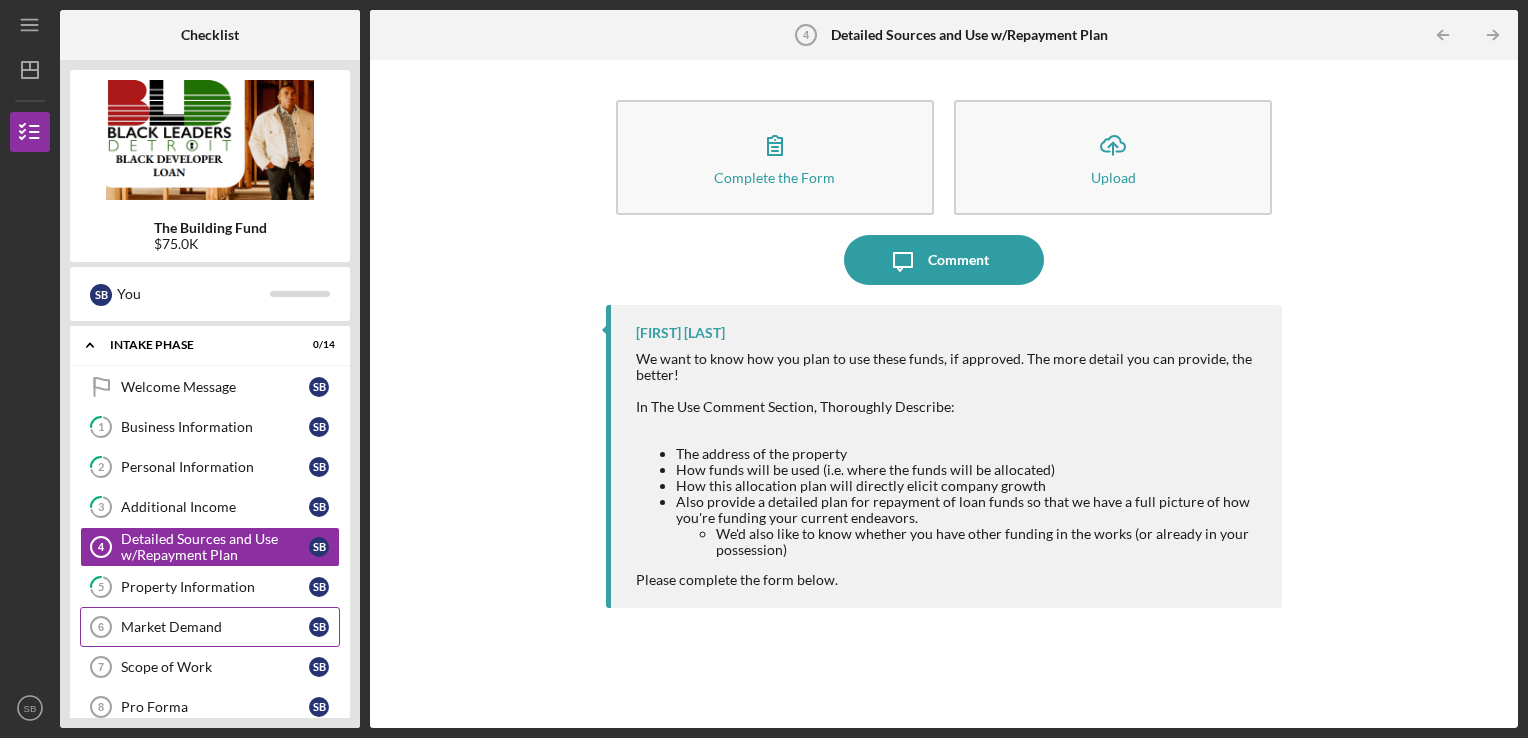 click on "Market Demand" at bounding box center (215, 627) 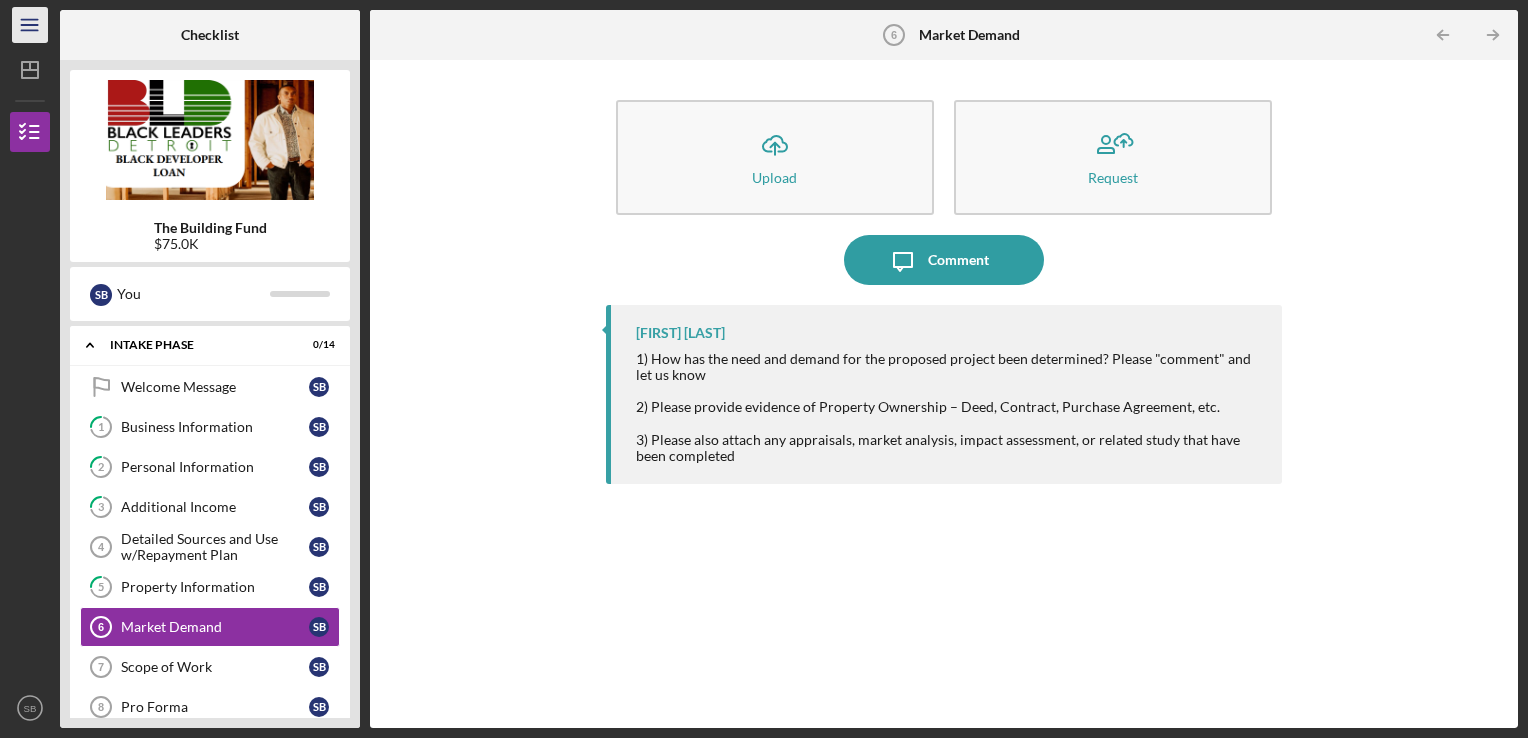 click on "Icon/Menu" 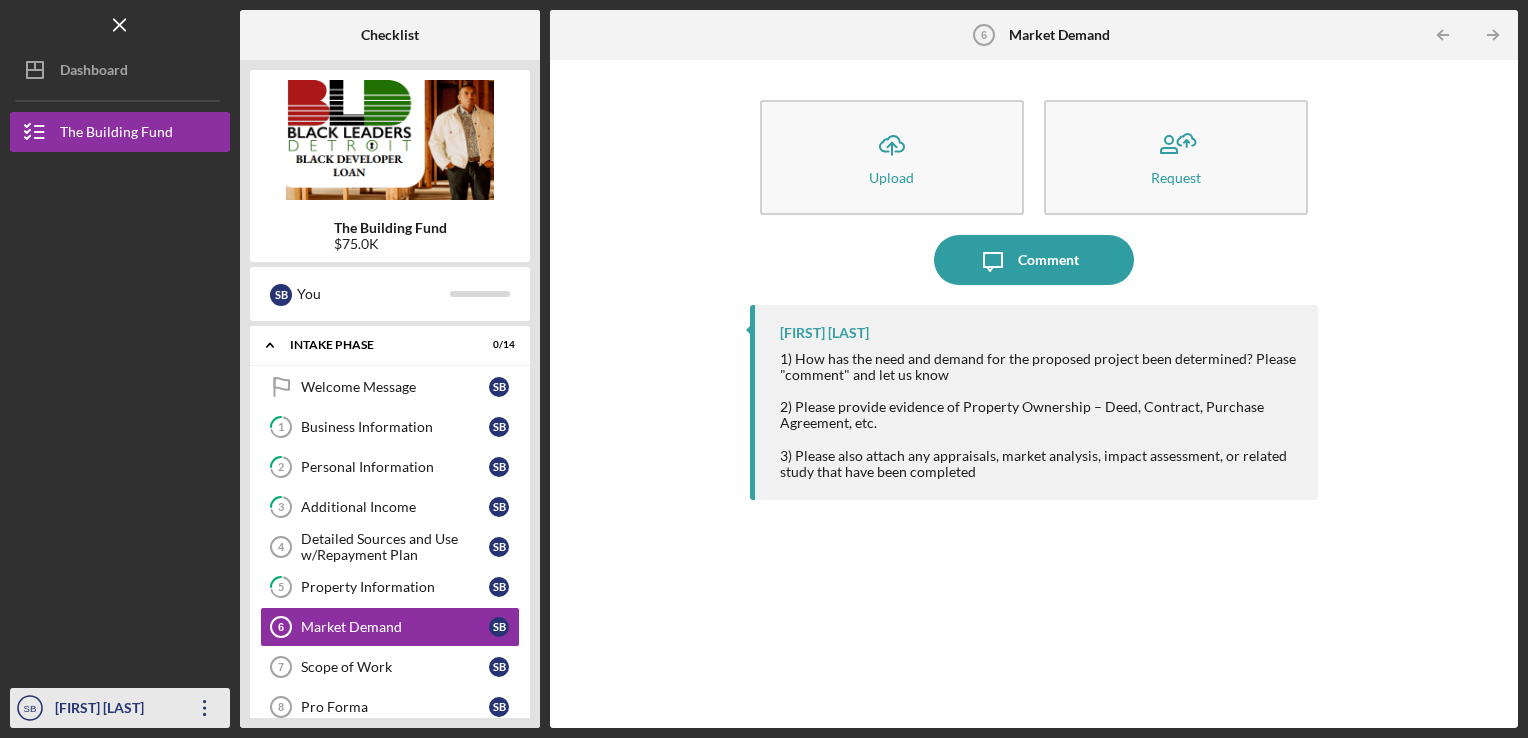 click on "Icon/Overflow" 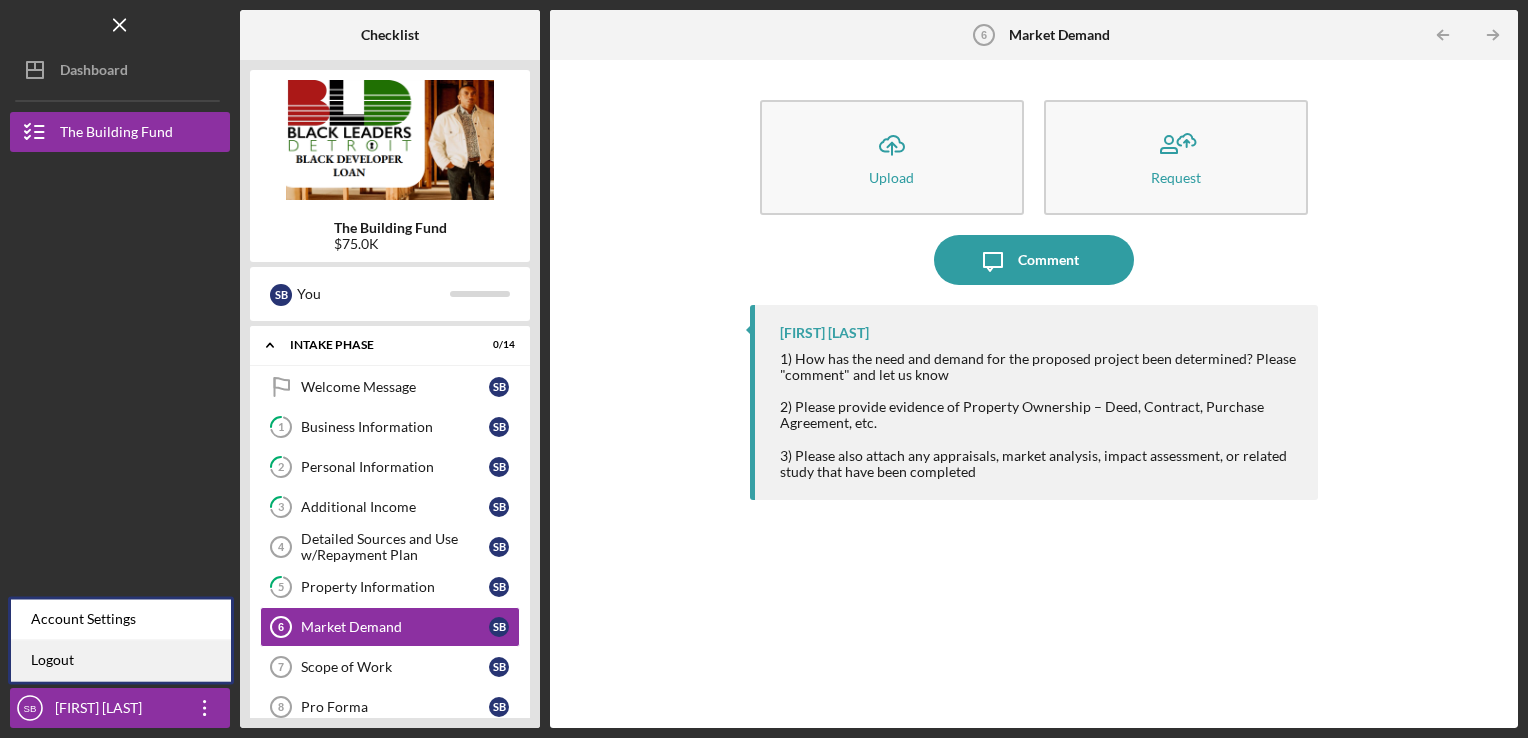 click on "Logout" at bounding box center [121, 660] 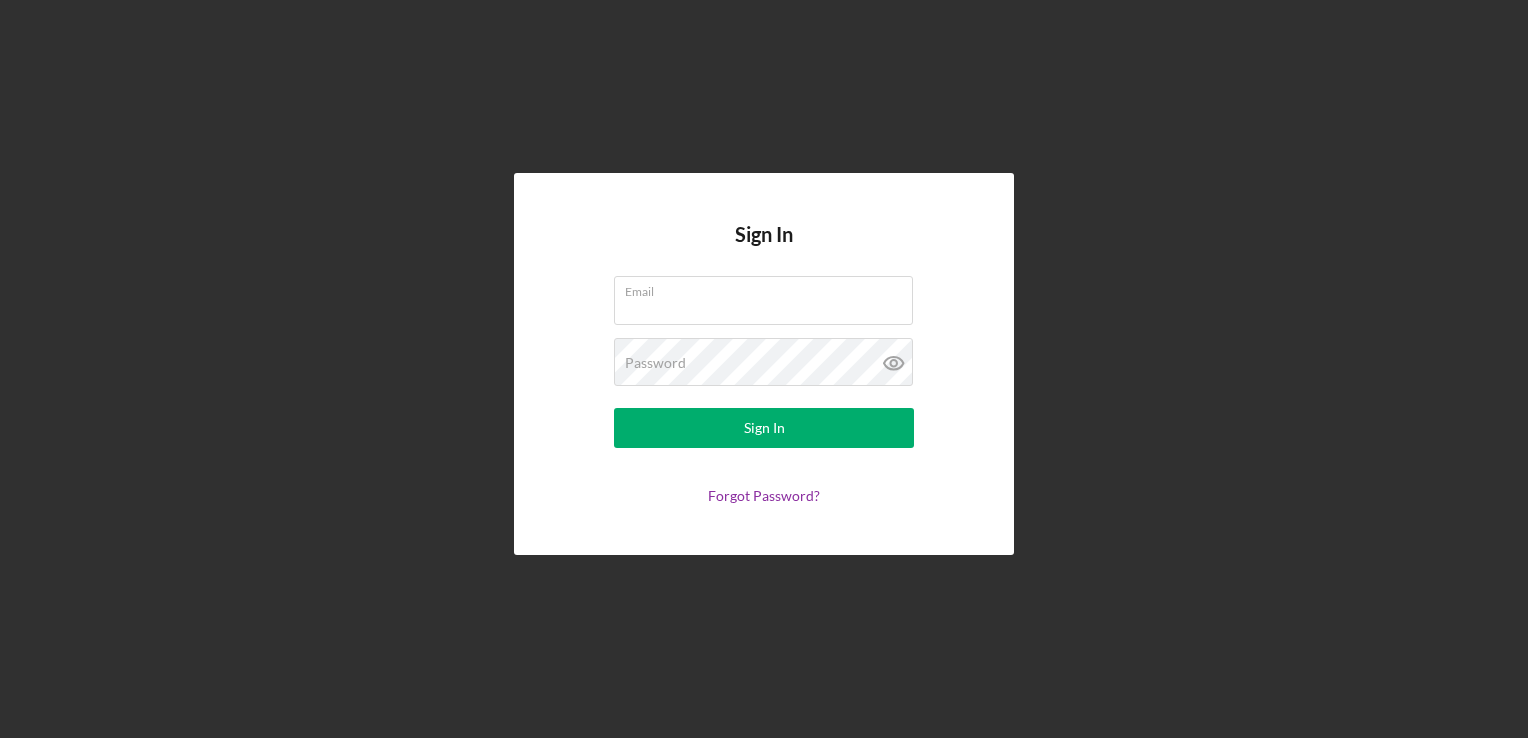 click on "Sign In Email Password Sign In Forgot Password?" at bounding box center (764, 364) 